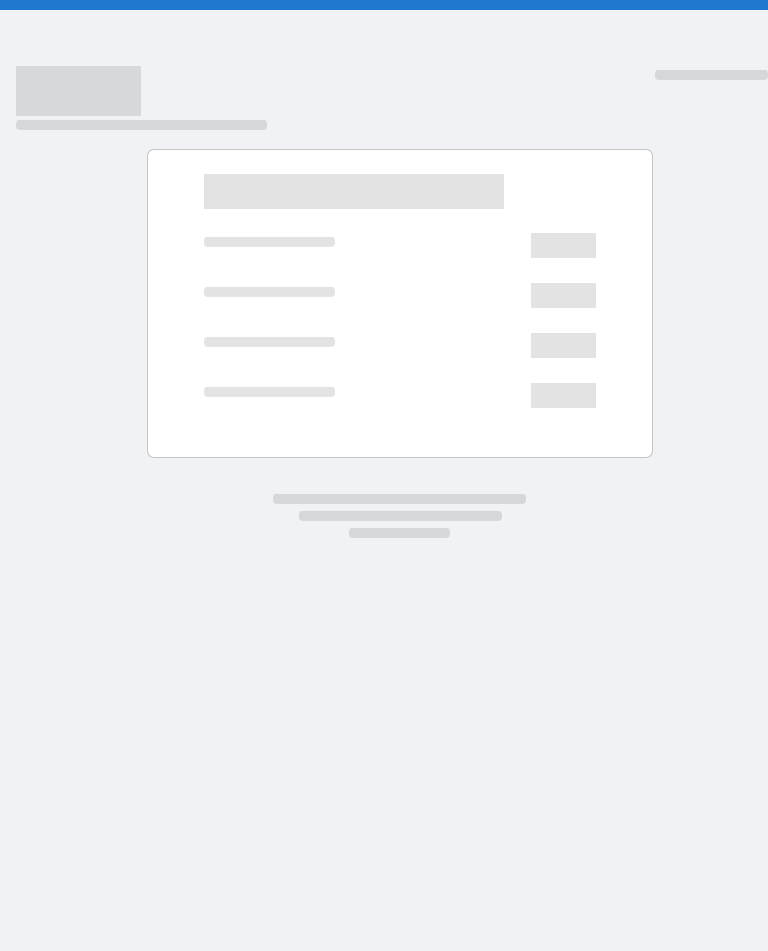 scroll, scrollTop: 0, scrollLeft: 0, axis: both 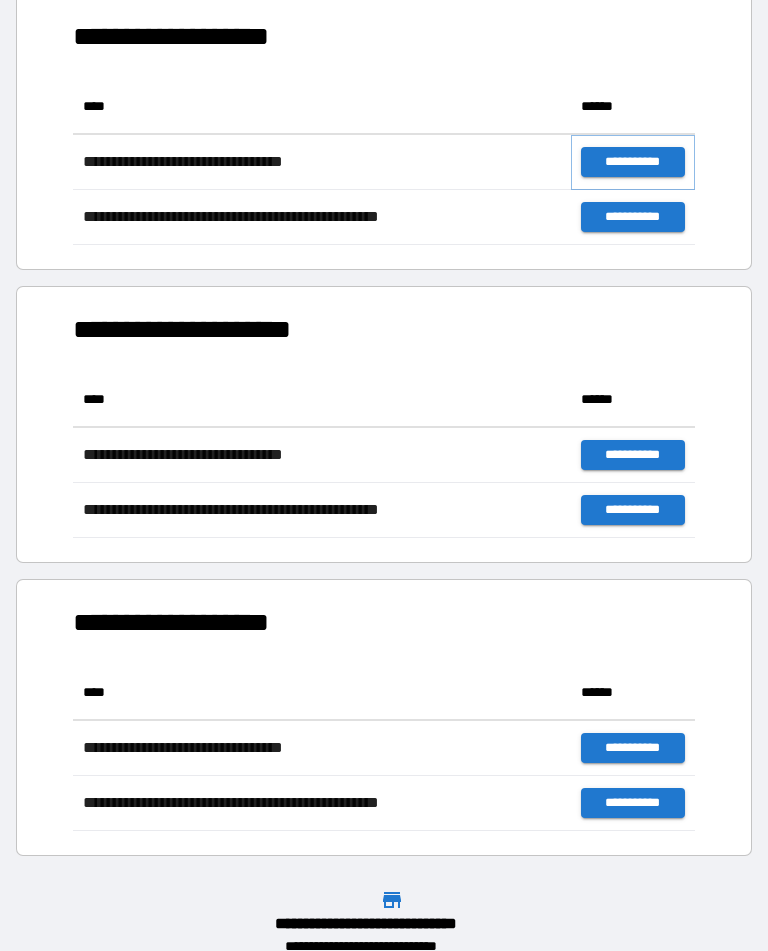 click on "**********" at bounding box center (633, 162) 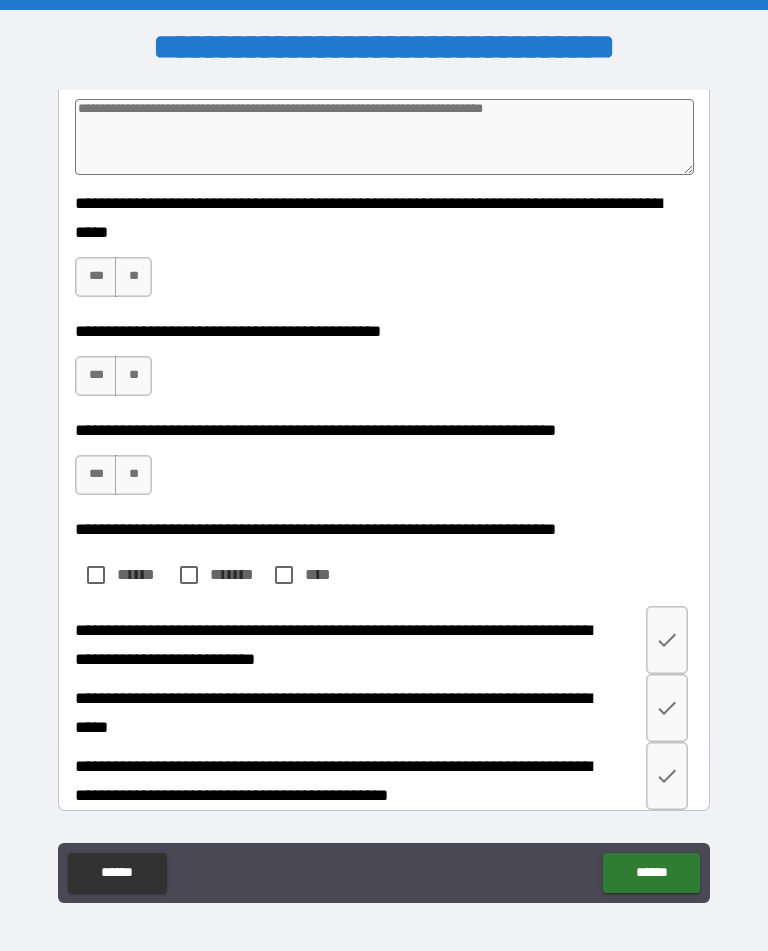scroll, scrollTop: 210, scrollLeft: 0, axis: vertical 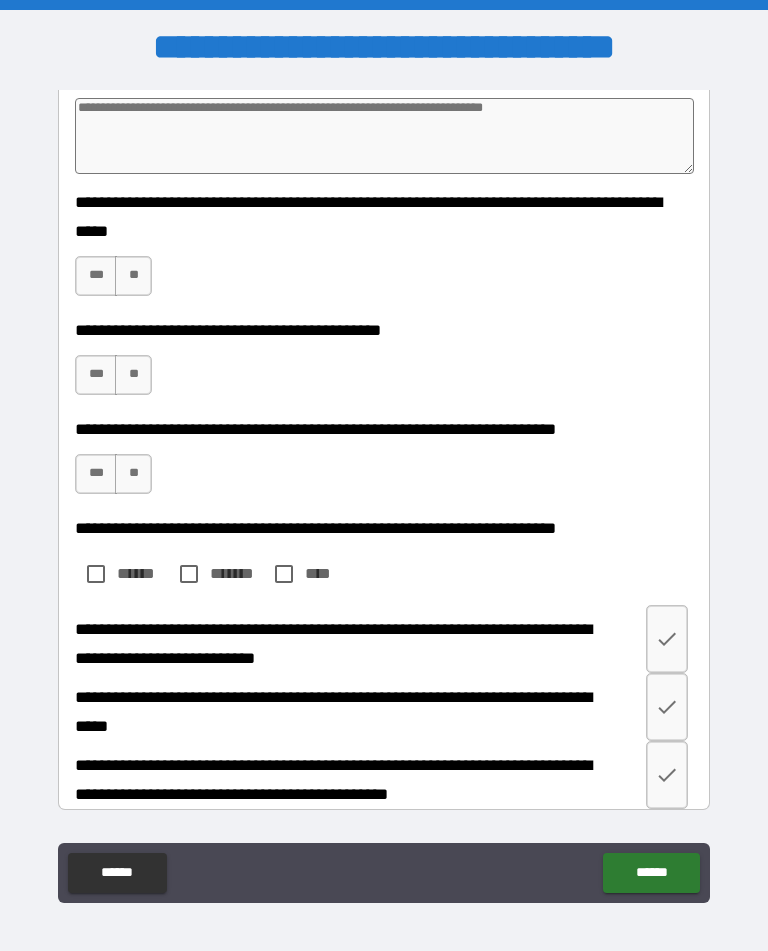 click on "**" at bounding box center (133, 276) 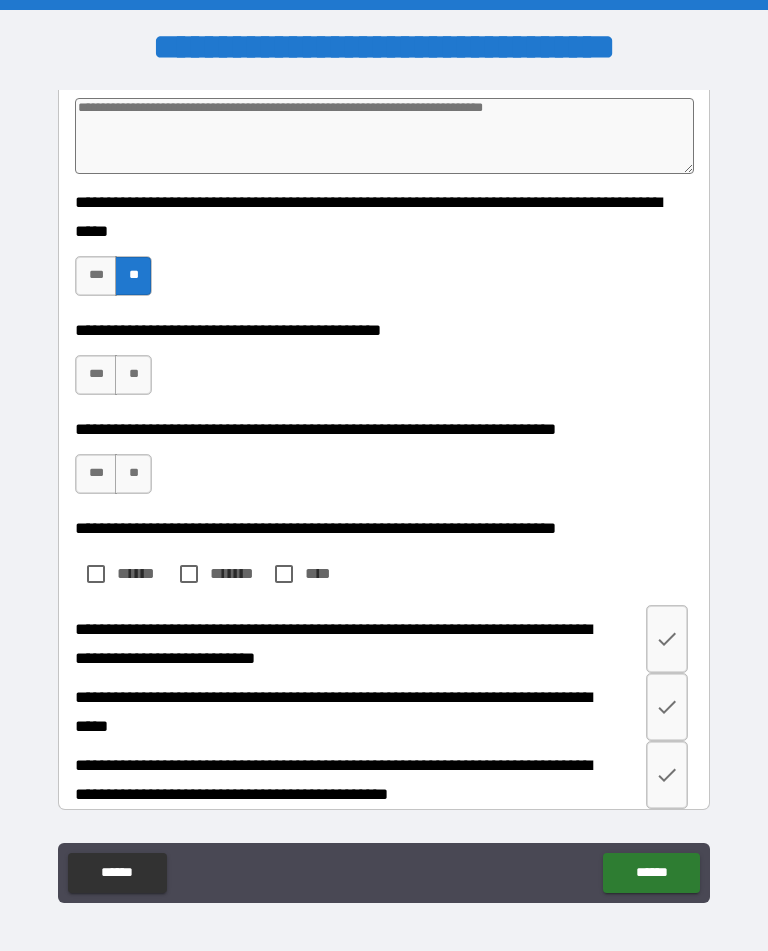 click on "***" at bounding box center (96, 375) 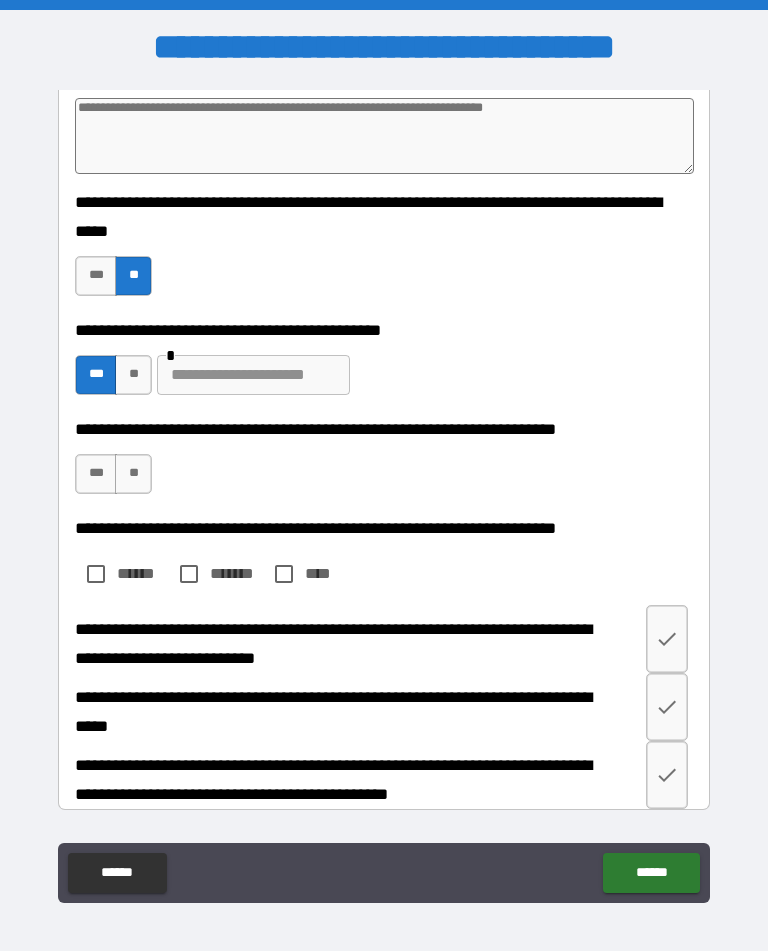 click on "***" at bounding box center [96, 474] 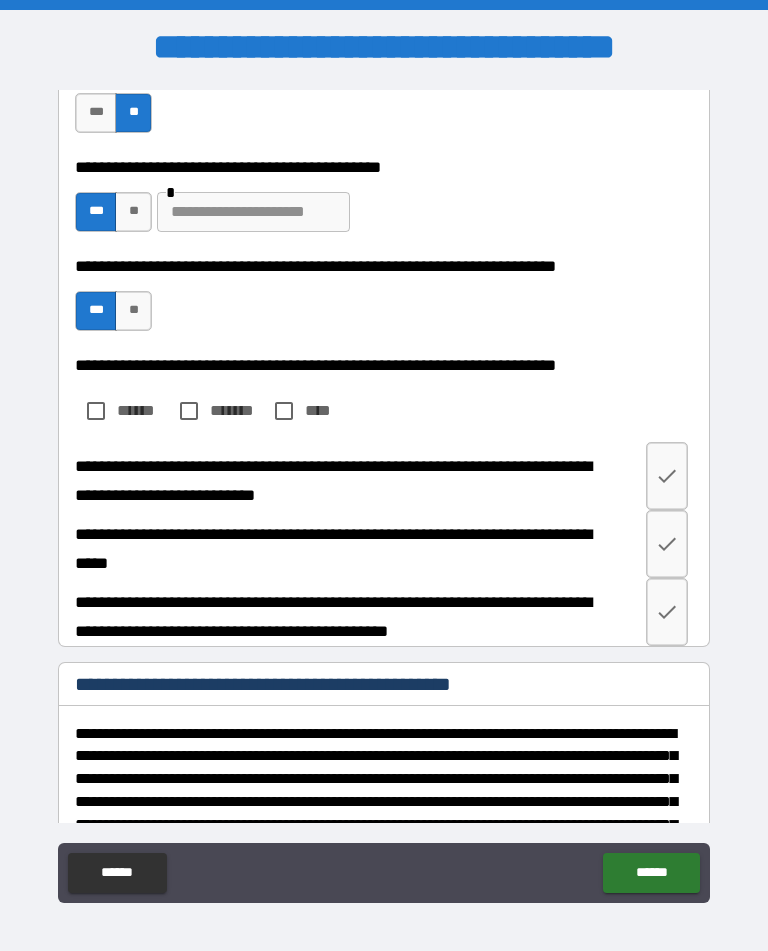 scroll, scrollTop: 381, scrollLeft: 0, axis: vertical 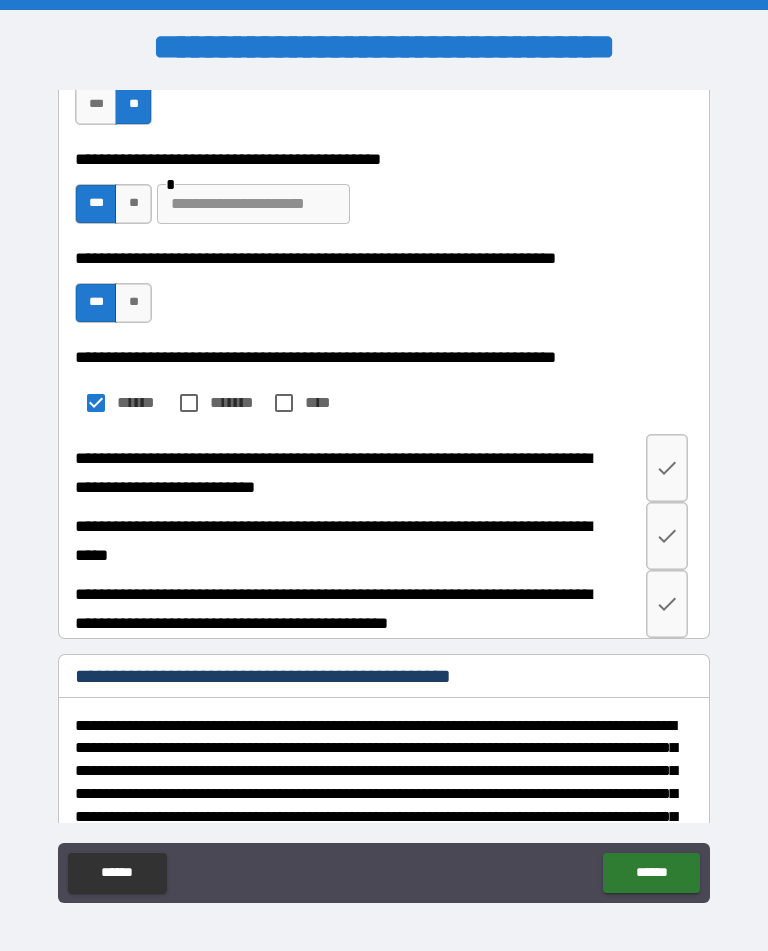 click 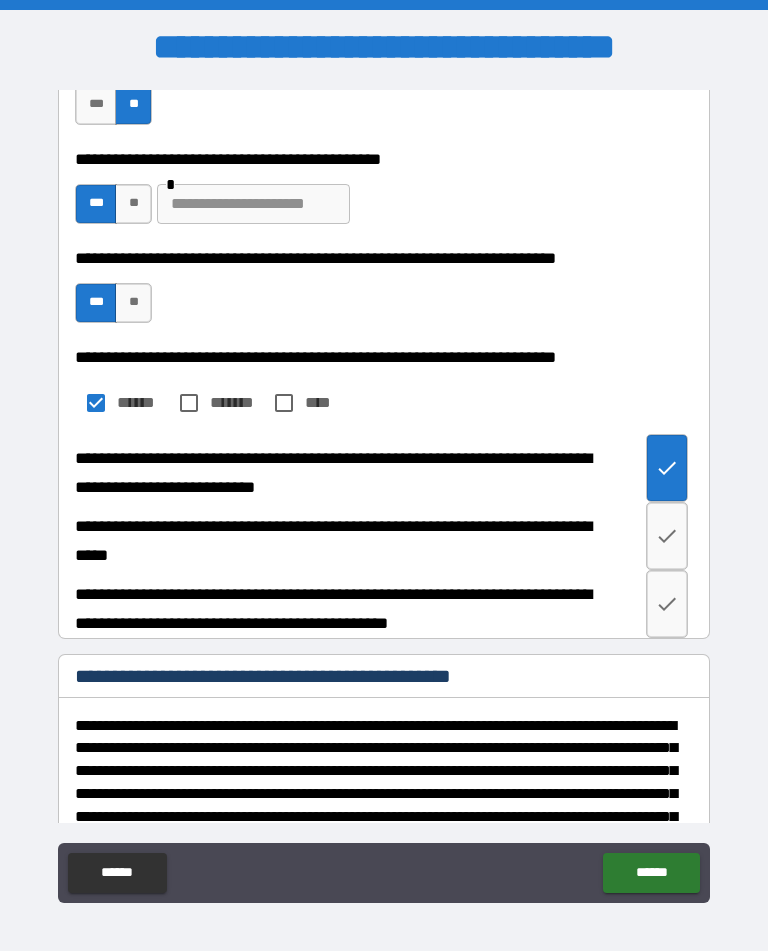 click at bounding box center [667, 536] 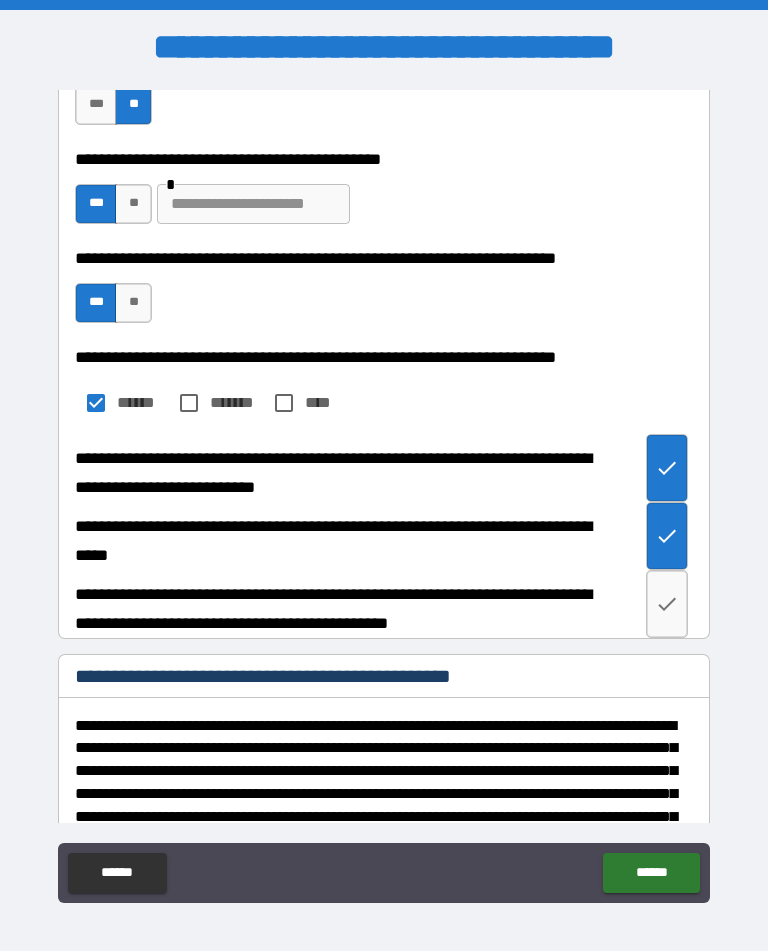click 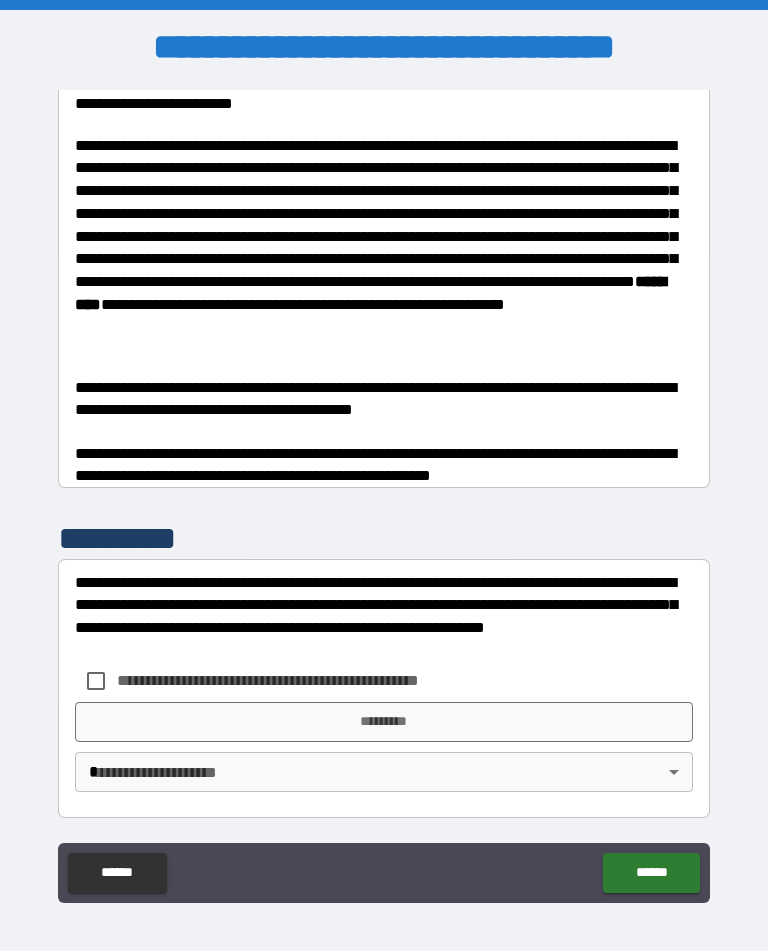 scroll, scrollTop: 1356, scrollLeft: 0, axis: vertical 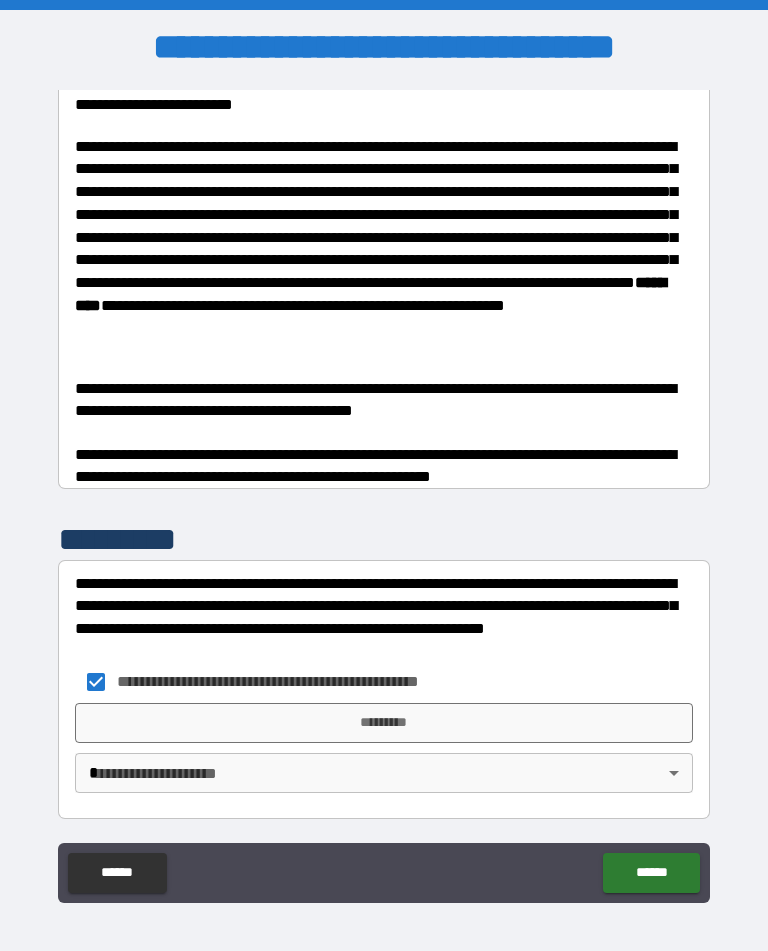 click on "*********" at bounding box center (384, 723) 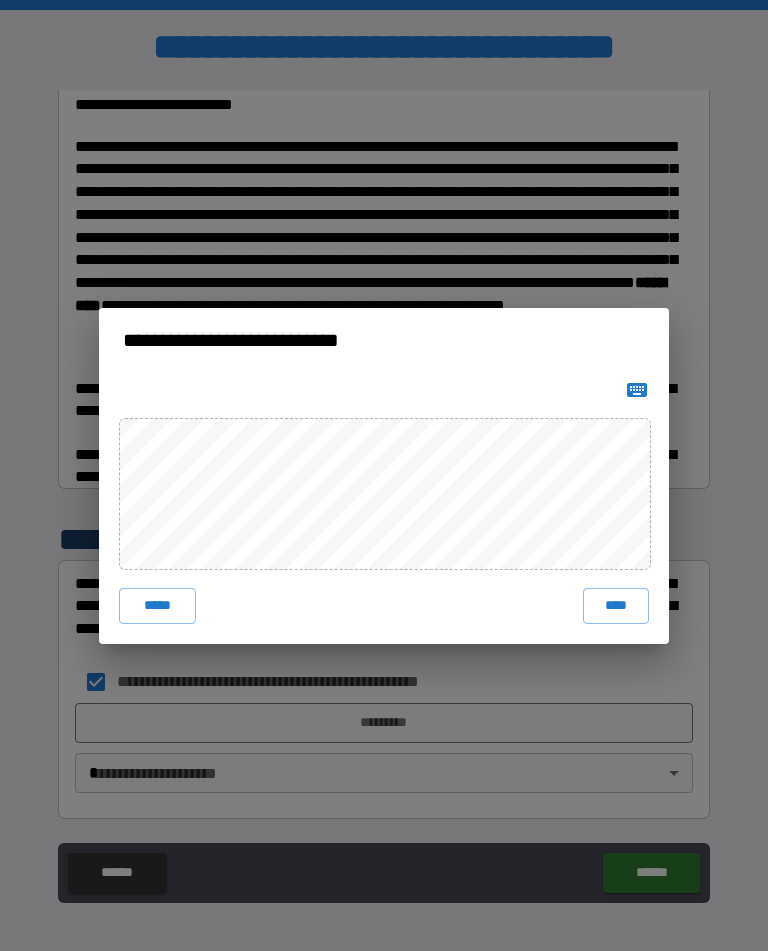 click on "****" at bounding box center (616, 606) 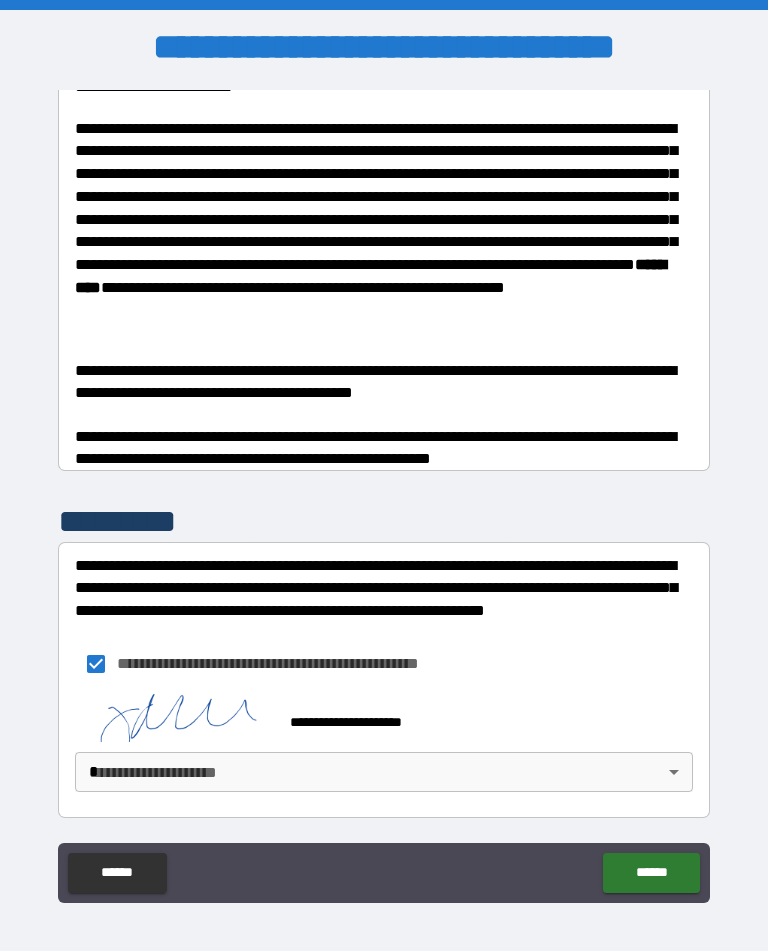 scroll, scrollTop: 1373, scrollLeft: 0, axis: vertical 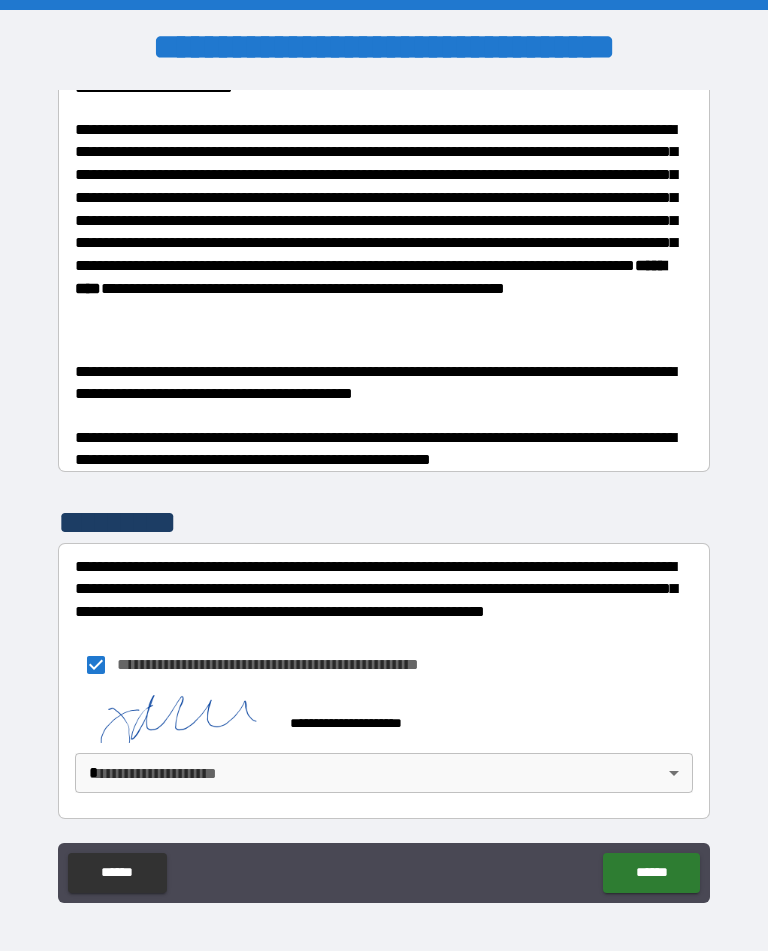 click on "**********" at bounding box center [384, 492] 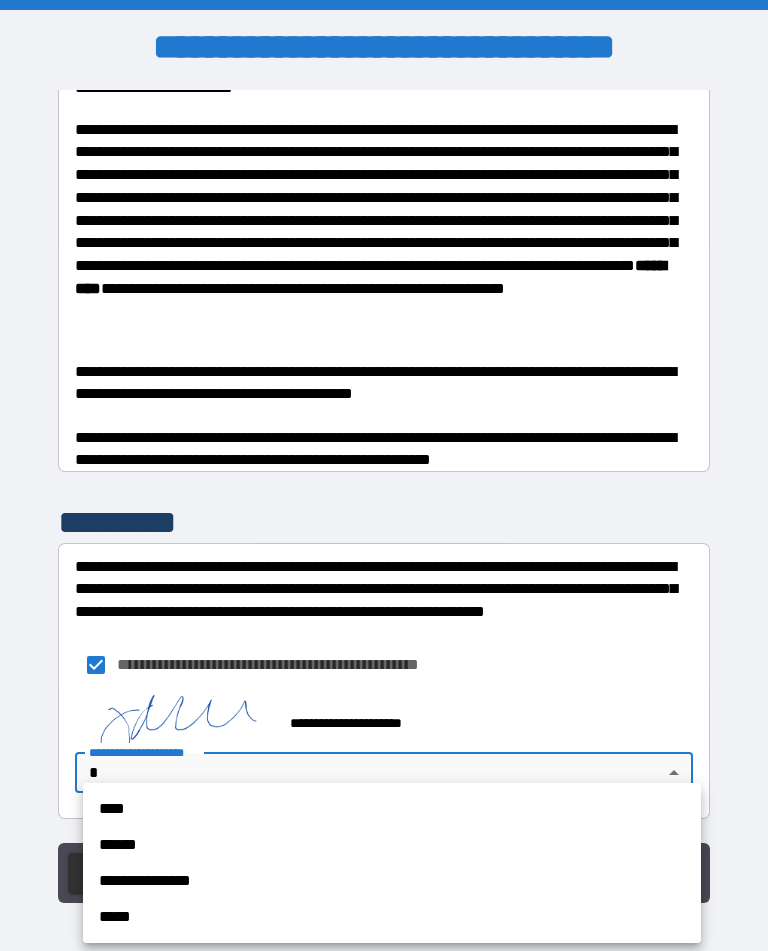 click on "**********" at bounding box center (392, 881) 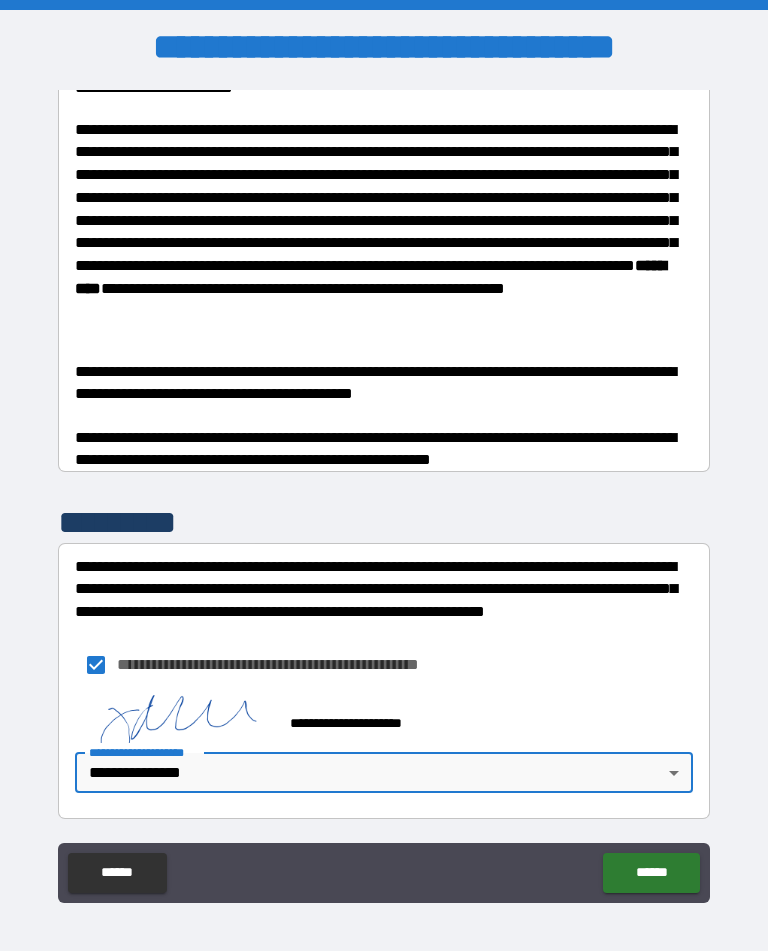 click on "******" at bounding box center (651, 873) 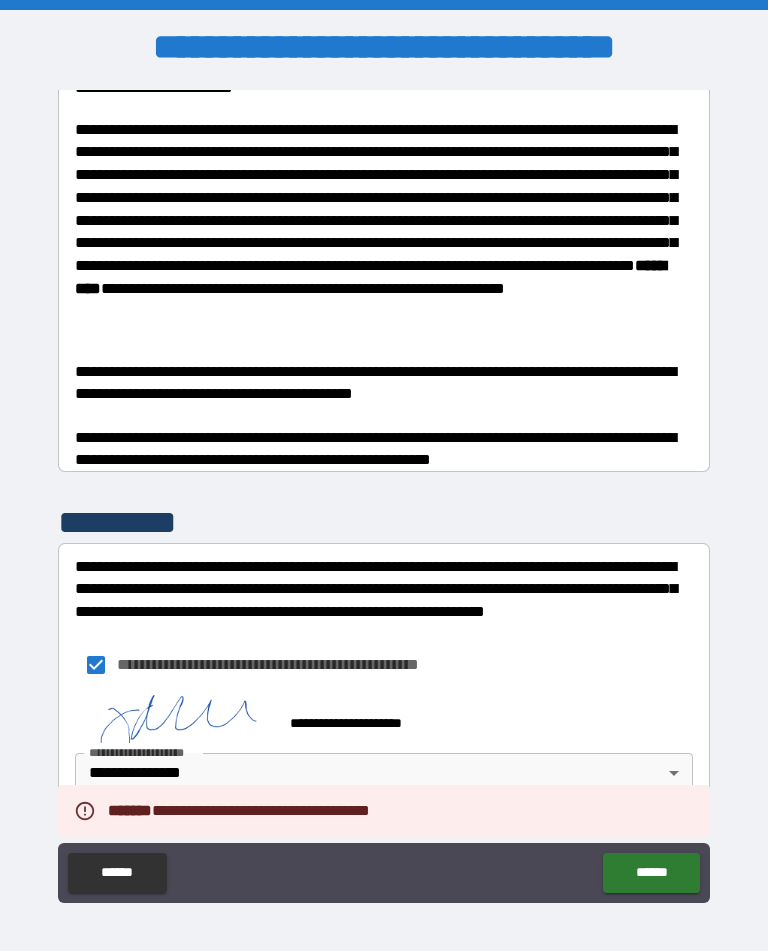 type on "*" 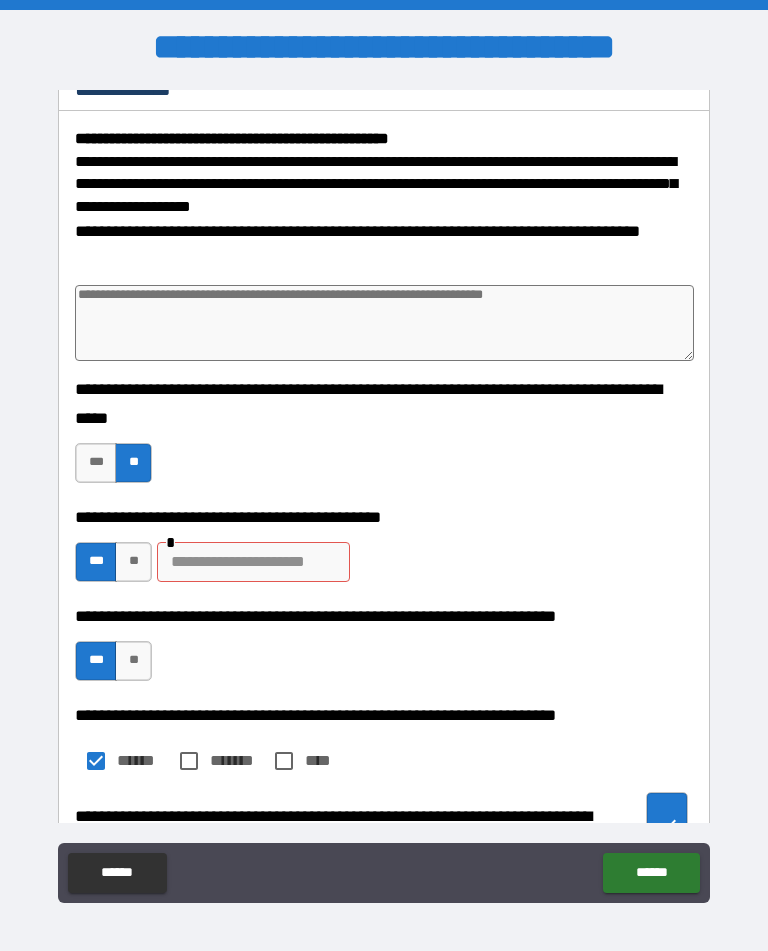 scroll, scrollTop: 54, scrollLeft: 0, axis: vertical 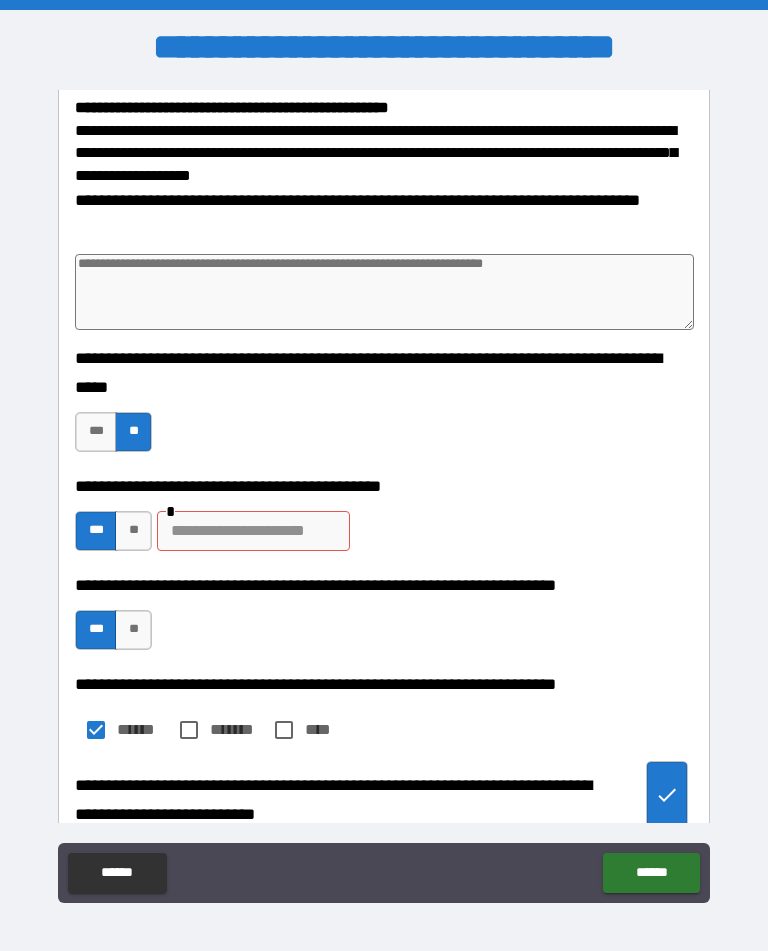 click at bounding box center [253, 531] 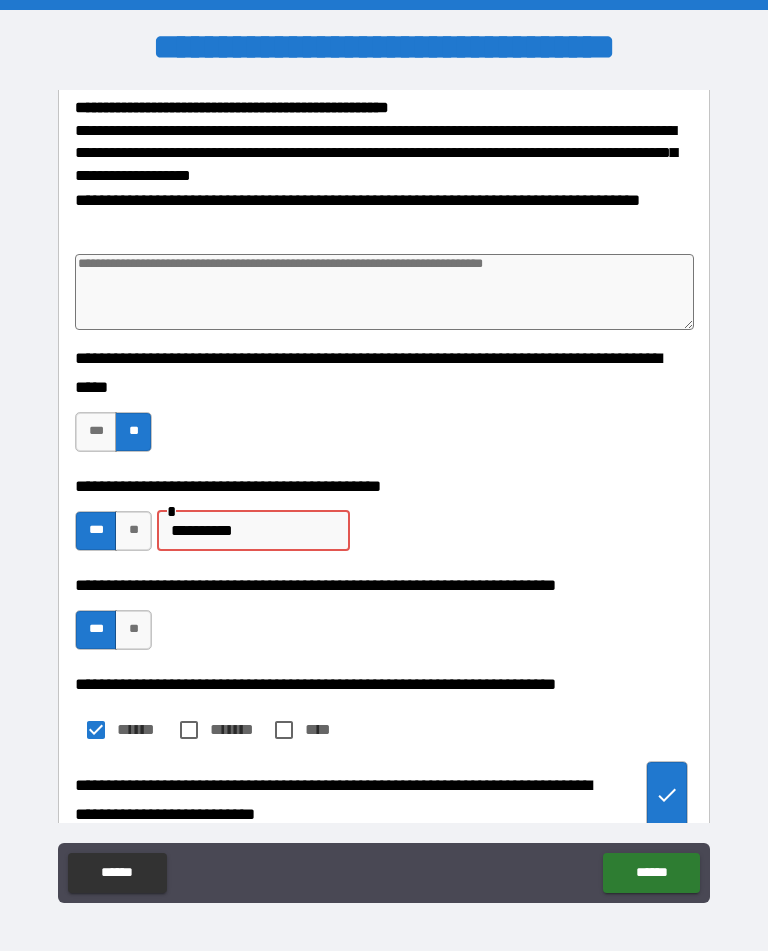 type on "**********" 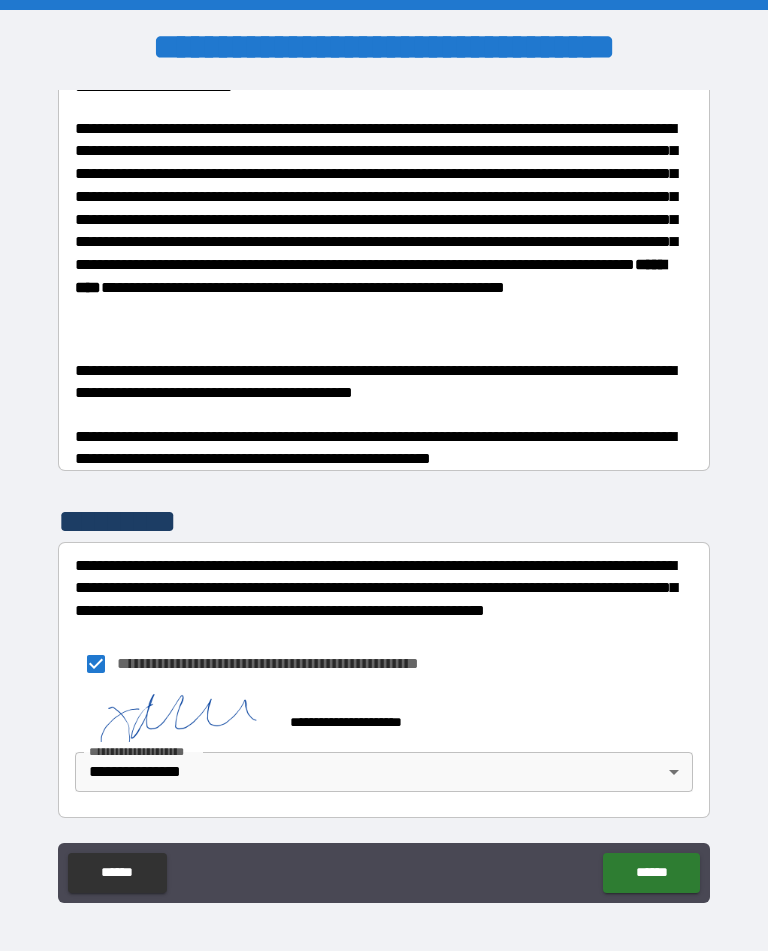 scroll, scrollTop: 1373, scrollLeft: 0, axis: vertical 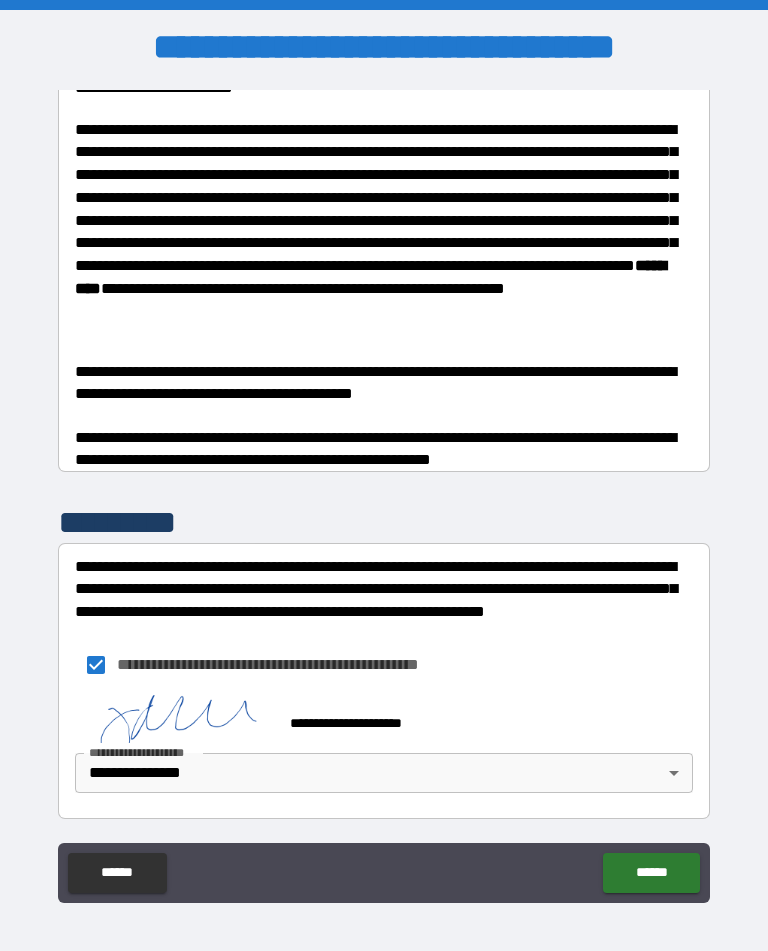 click on "**********" at bounding box center [384, 600] 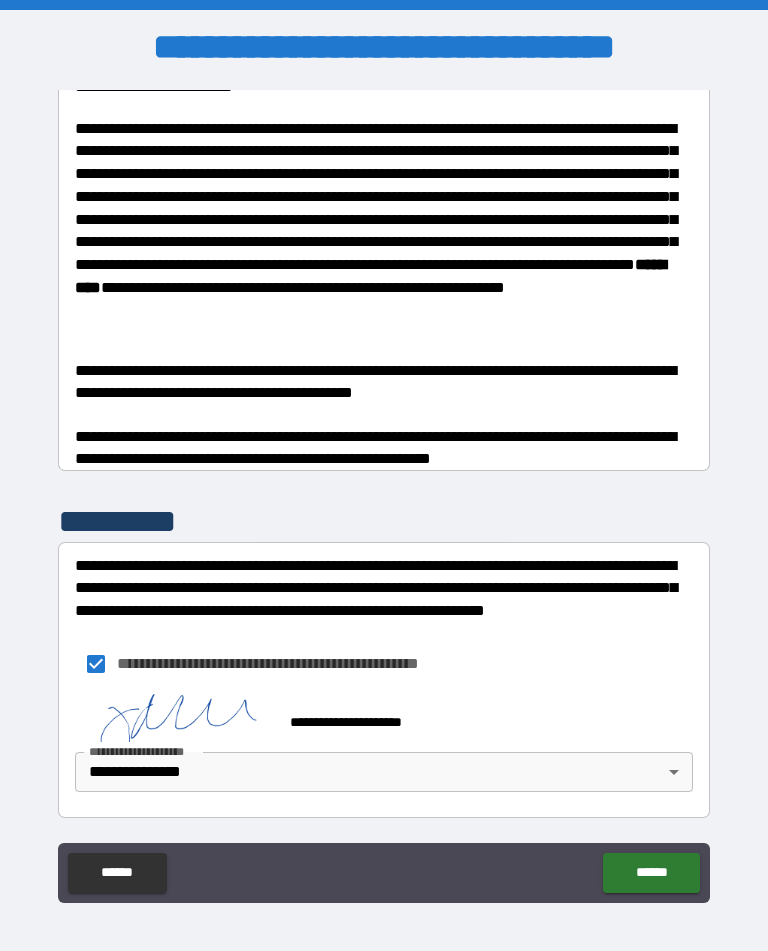 scroll, scrollTop: 1374, scrollLeft: 0, axis: vertical 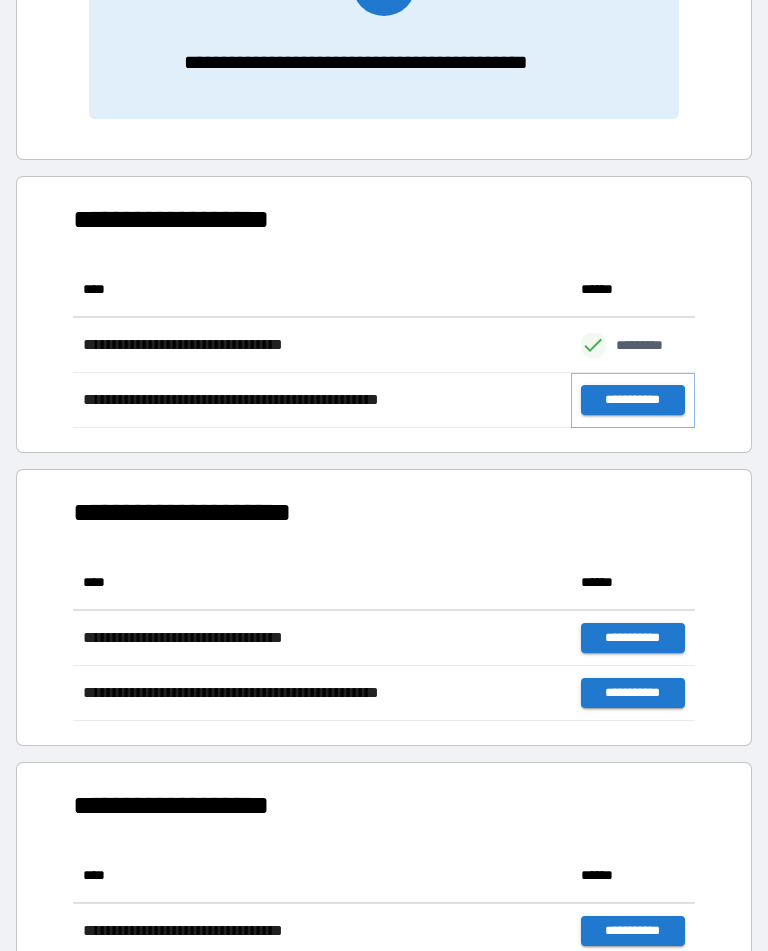 click on "**********" at bounding box center [633, 400] 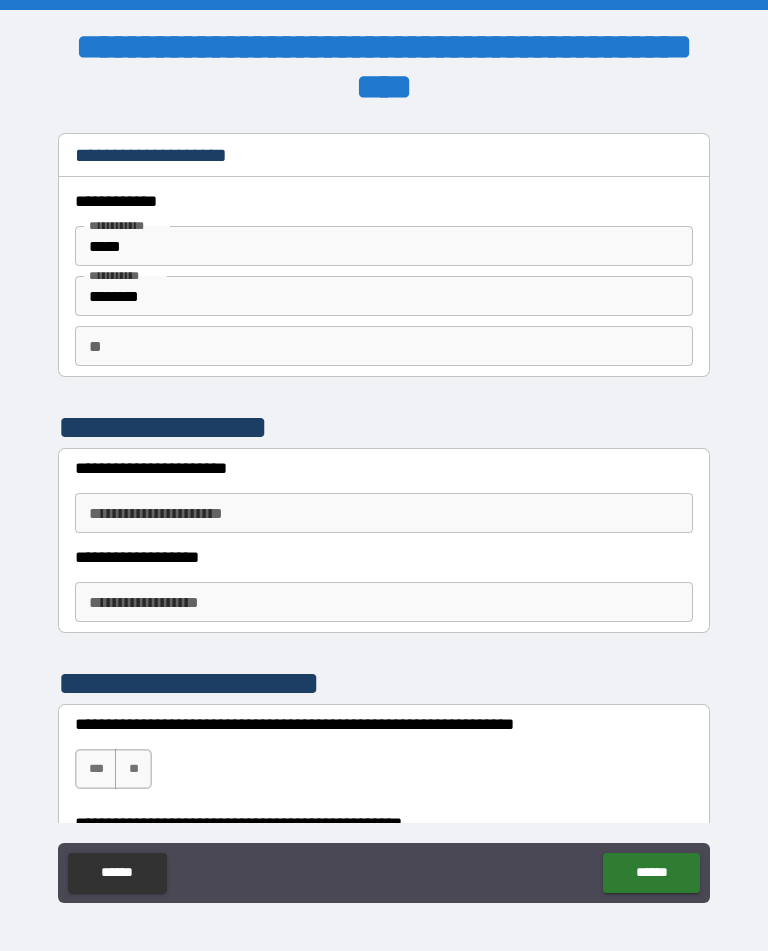 click on "**" at bounding box center (384, 346) 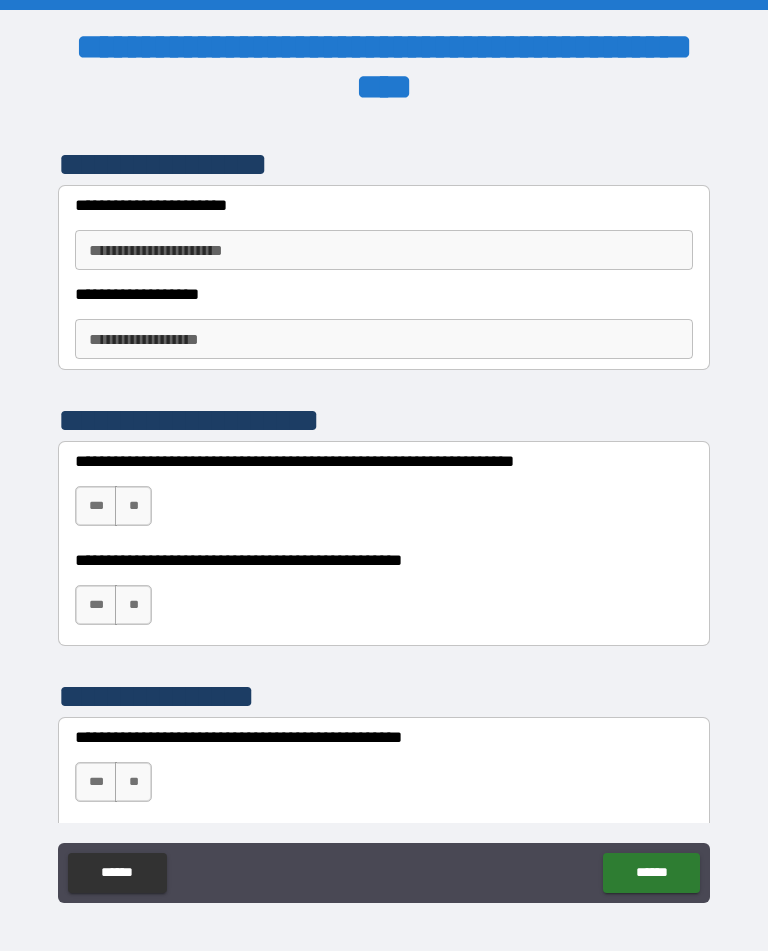 scroll, scrollTop: 274, scrollLeft: 0, axis: vertical 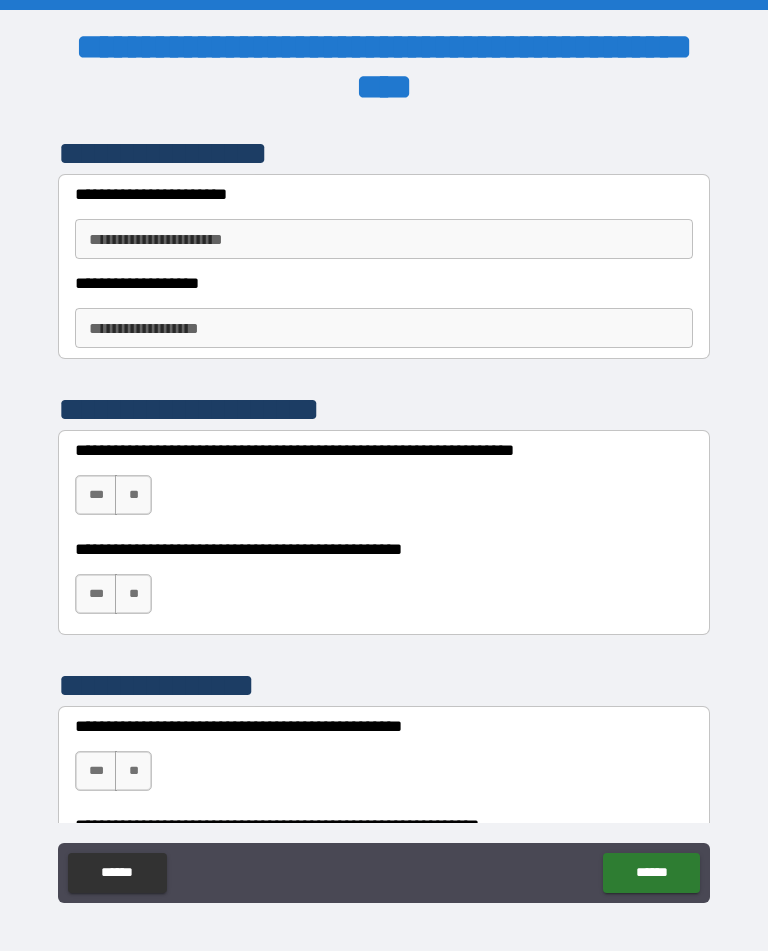type on "*" 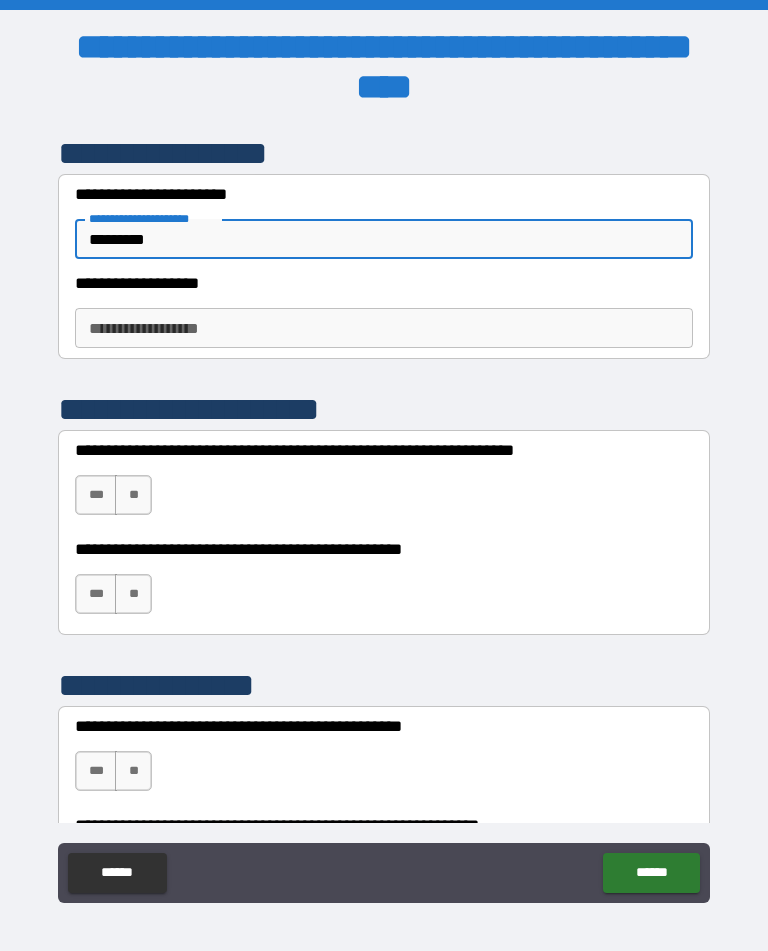 type on "*********" 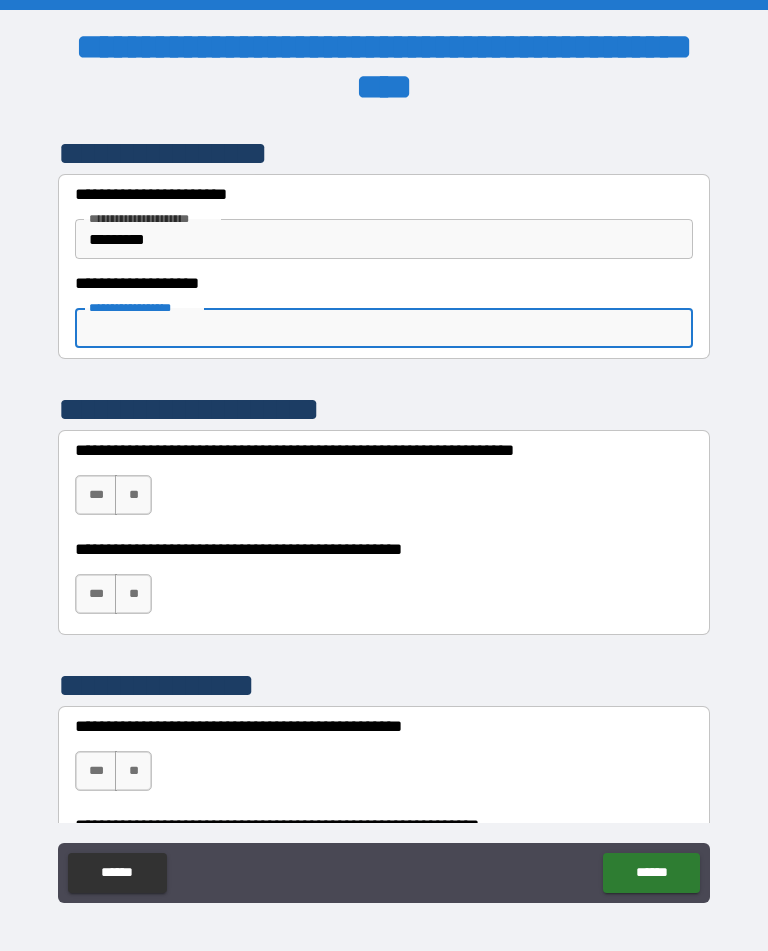 type on "*" 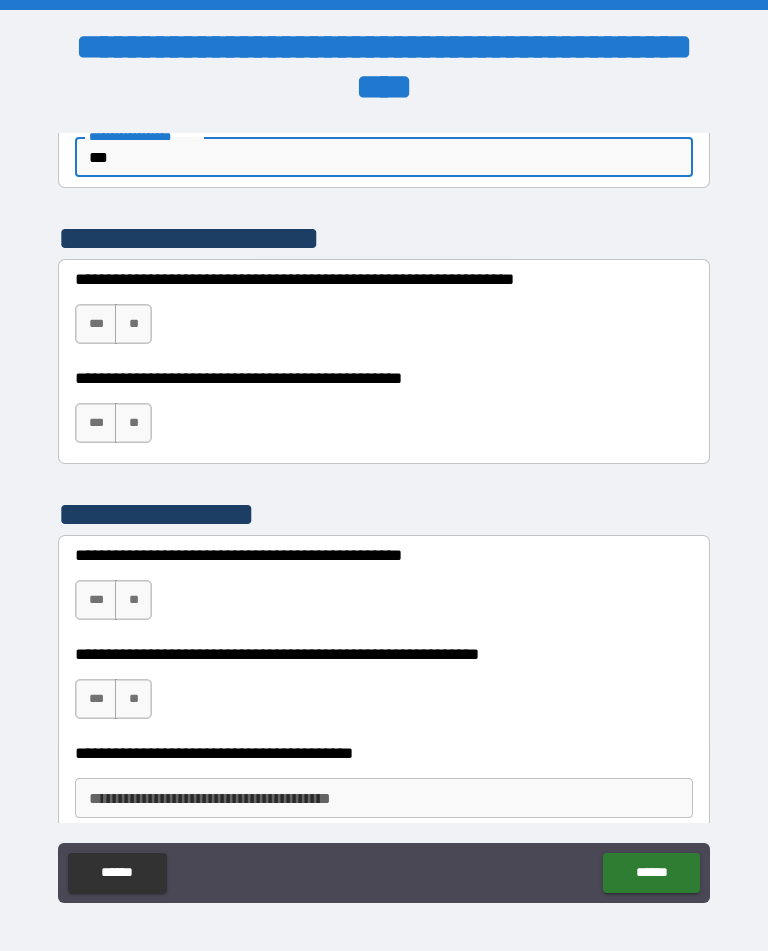 scroll, scrollTop: 447, scrollLeft: 0, axis: vertical 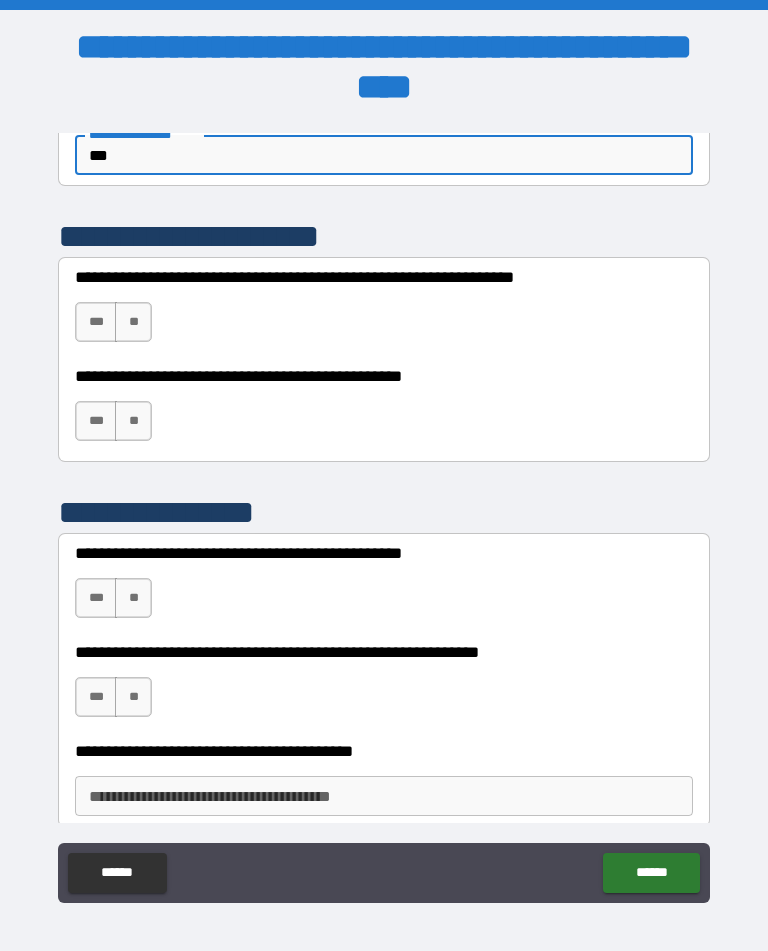 type on "***" 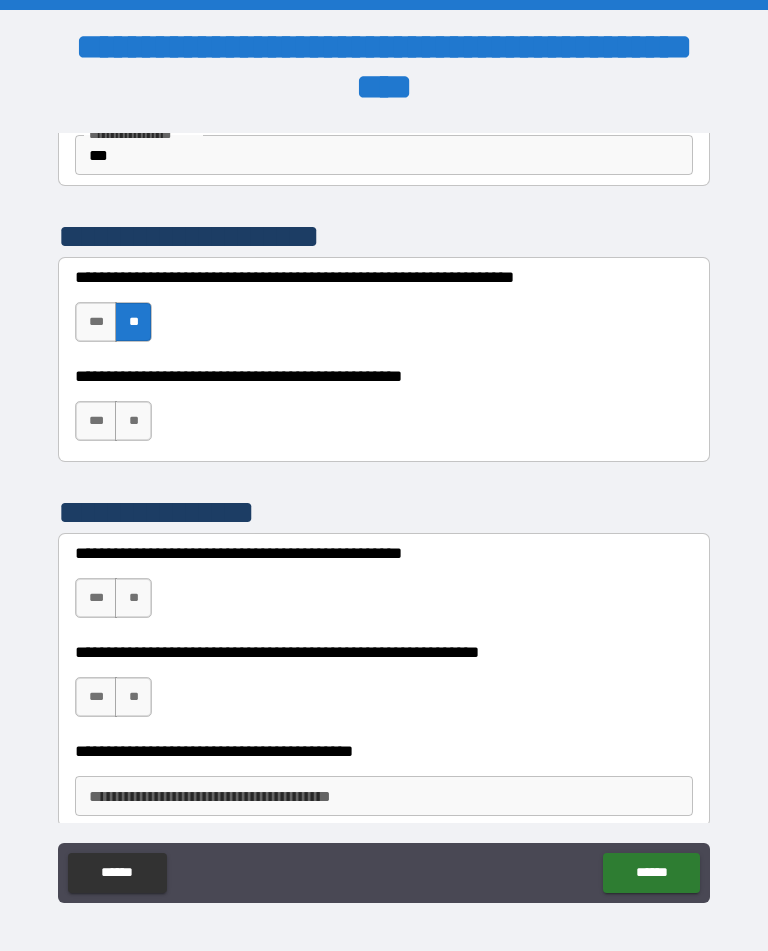 click on "**" at bounding box center (133, 421) 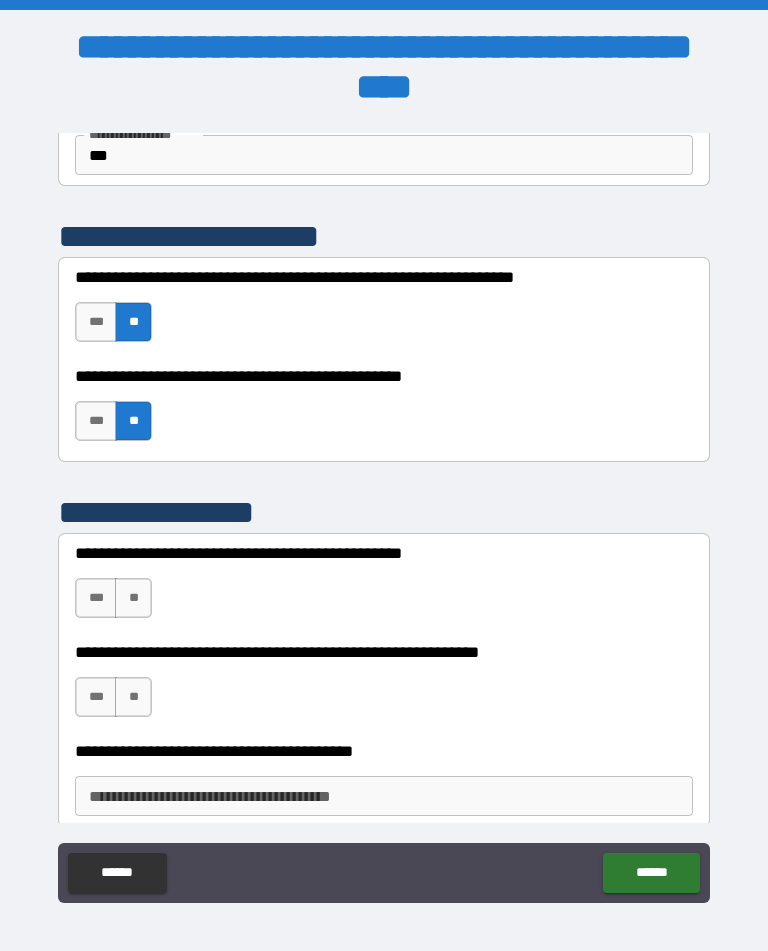 click on "***" at bounding box center [96, 598] 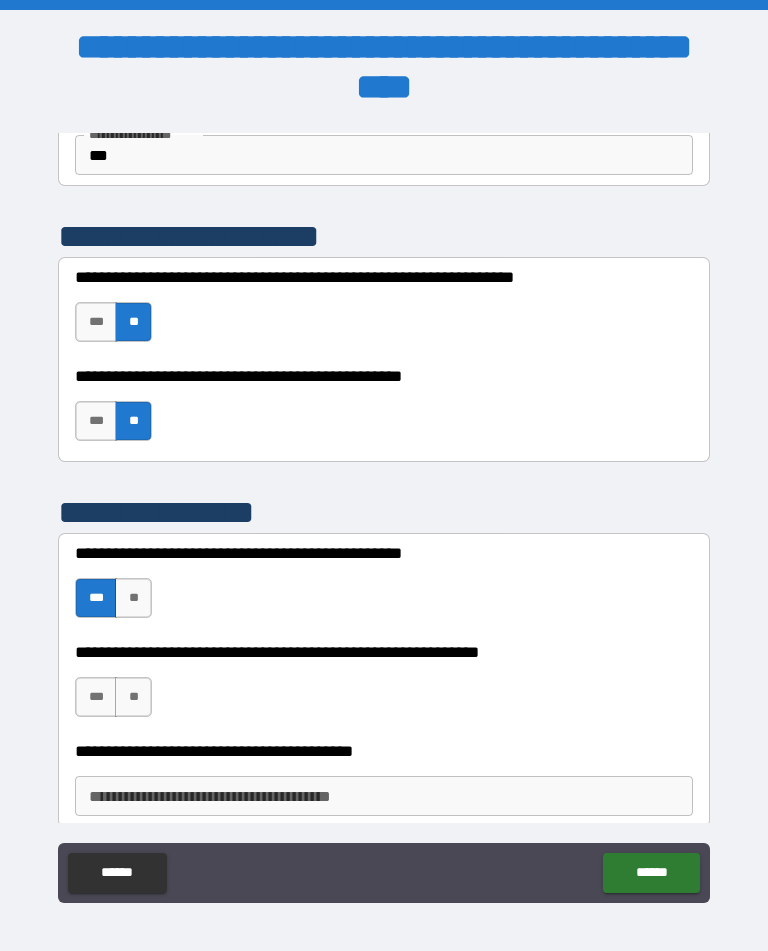 click on "**" at bounding box center [133, 697] 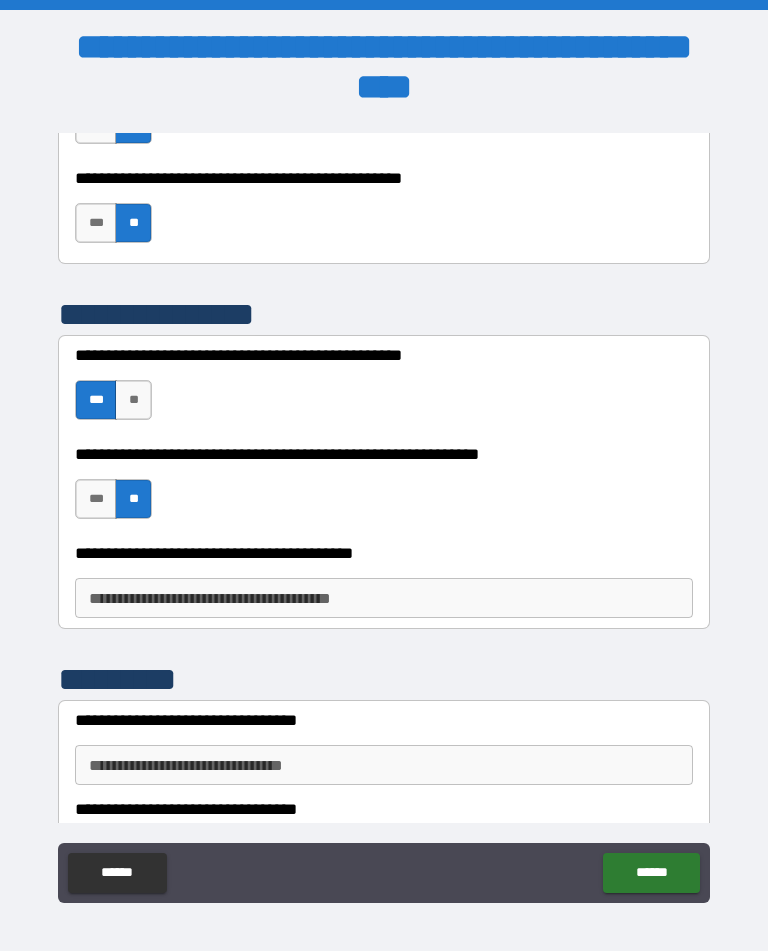 scroll, scrollTop: 653, scrollLeft: 0, axis: vertical 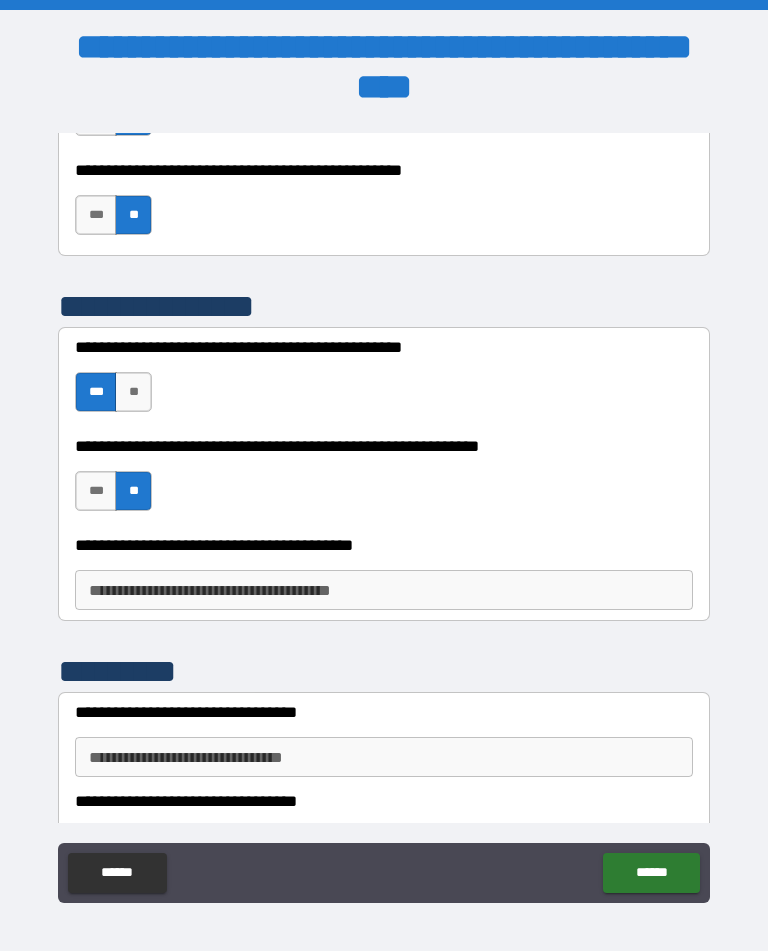 click on "**********" at bounding box center (384, 590) 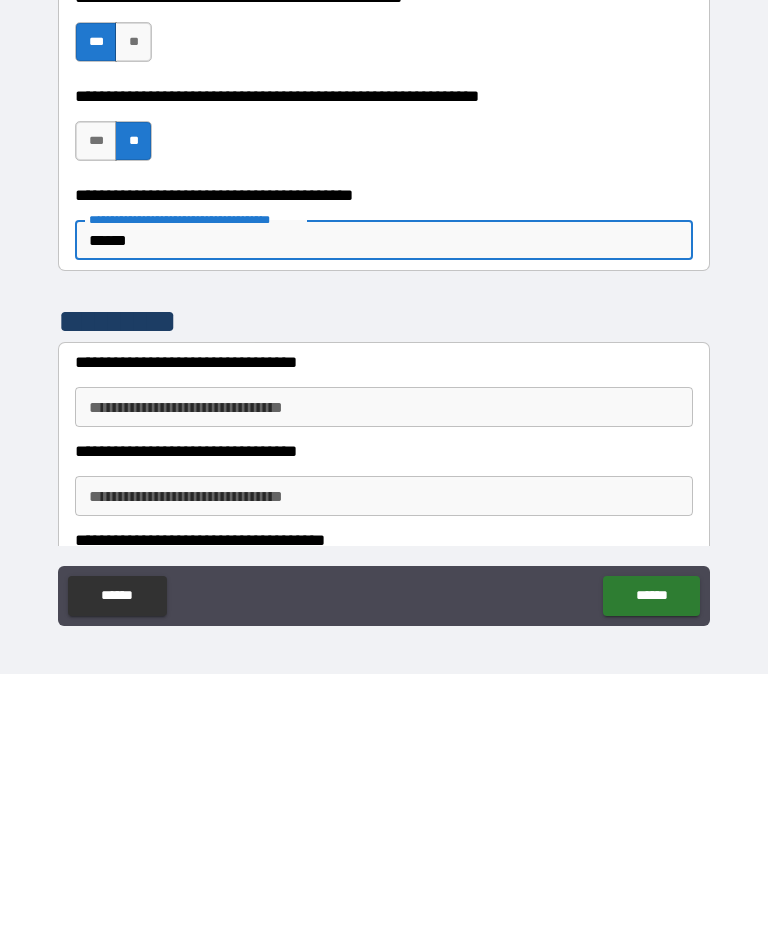 scroll, scrollTop: 726, scrollLeft: 0, axis: vertical 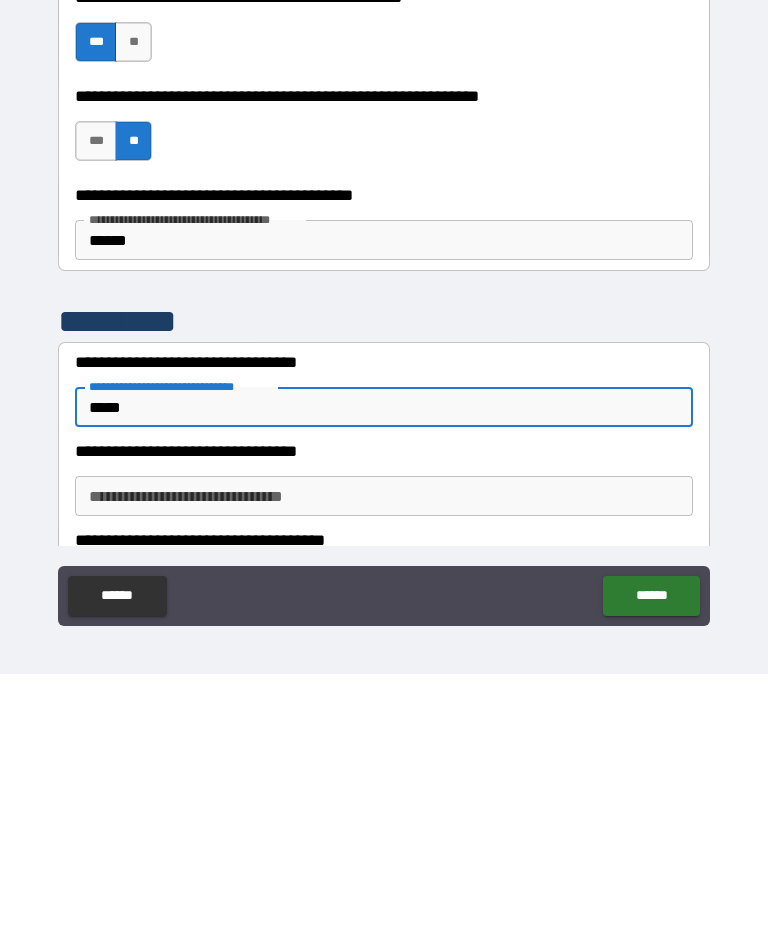 type on "*****" 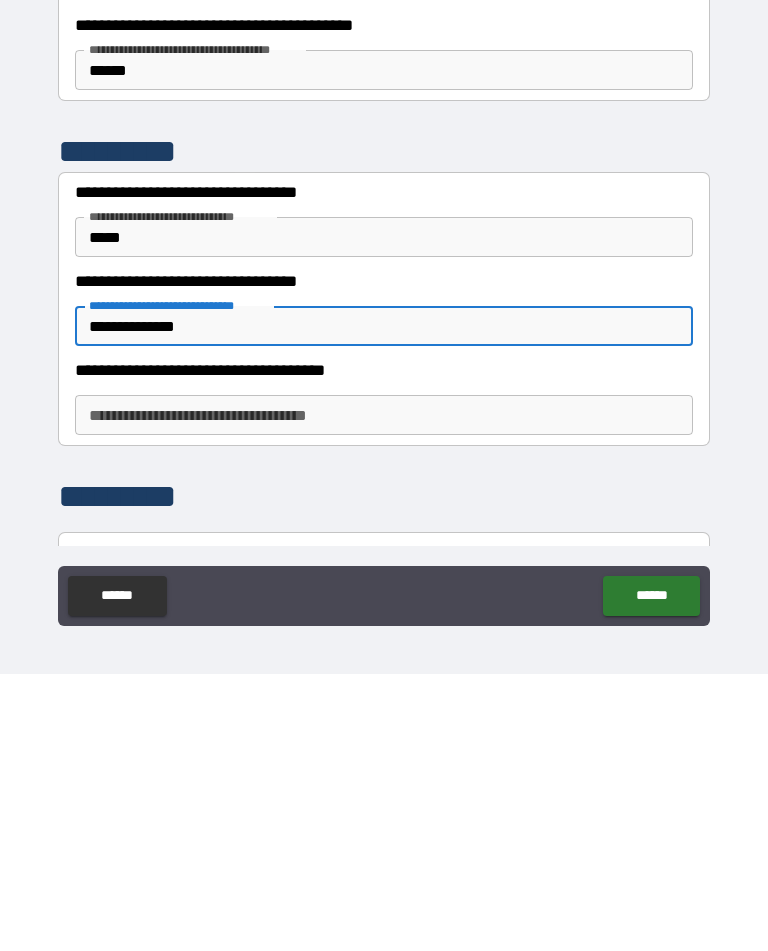 scroll, scrollTop: 930, scrollLeft: 0, axis: vertical 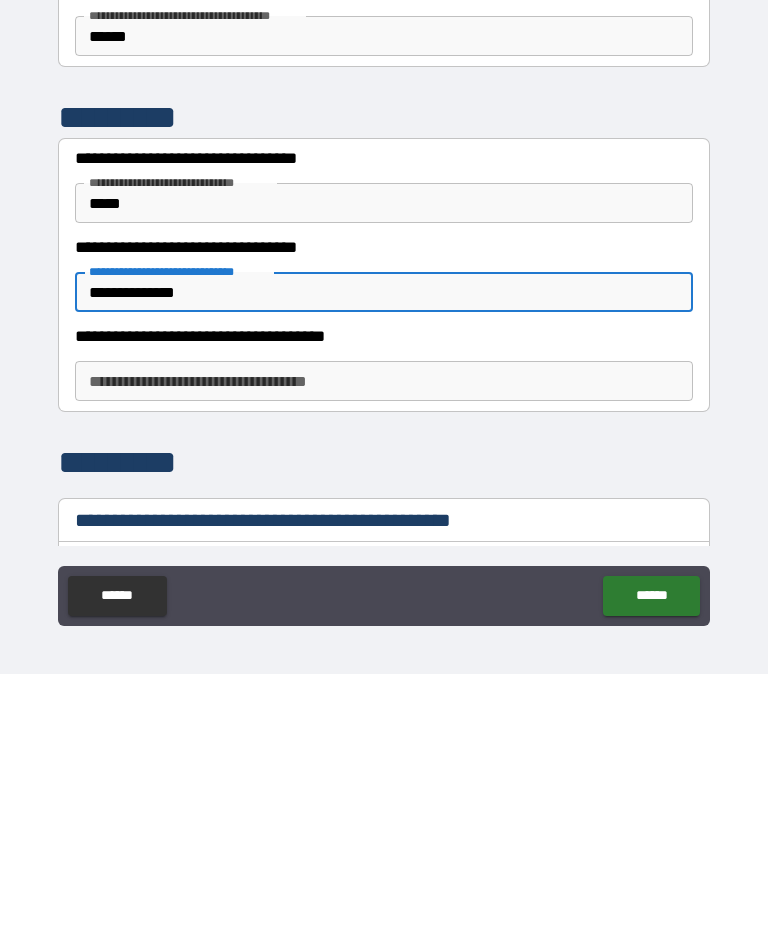 type on "**********" 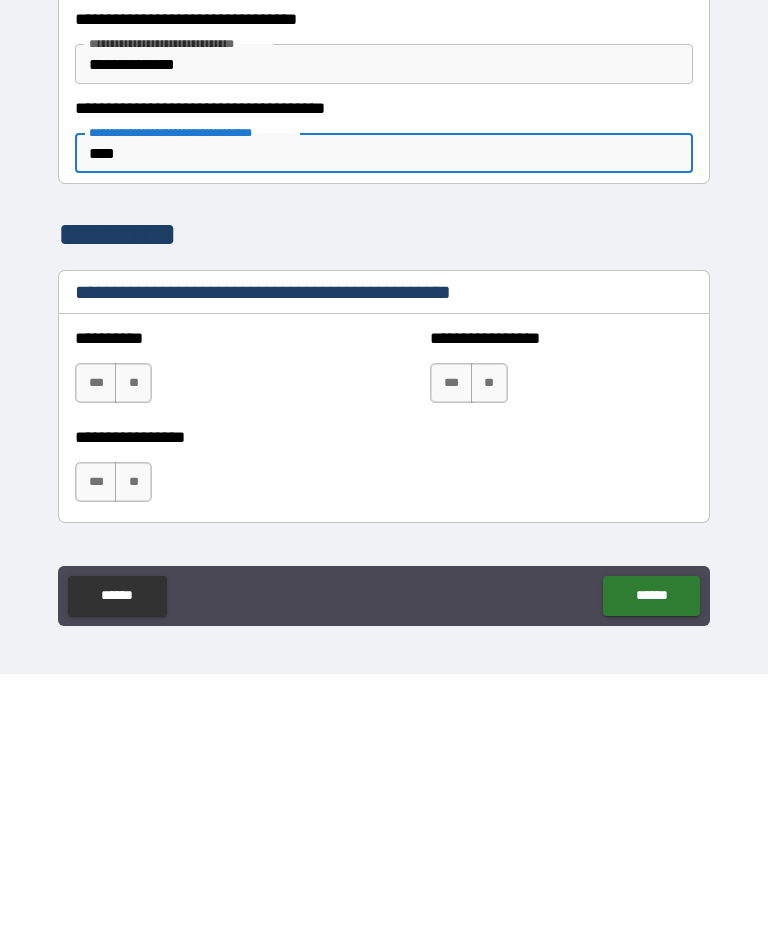 scroll, scrollTop: 1157, scrollLeft: 0, axis: vertical 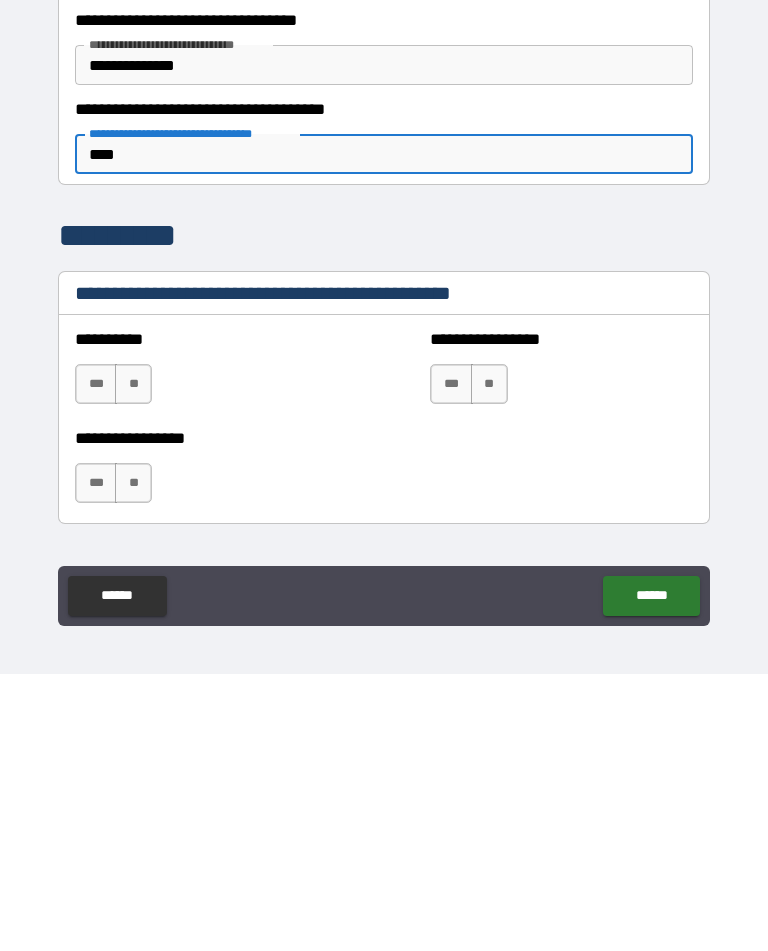 type on "****" 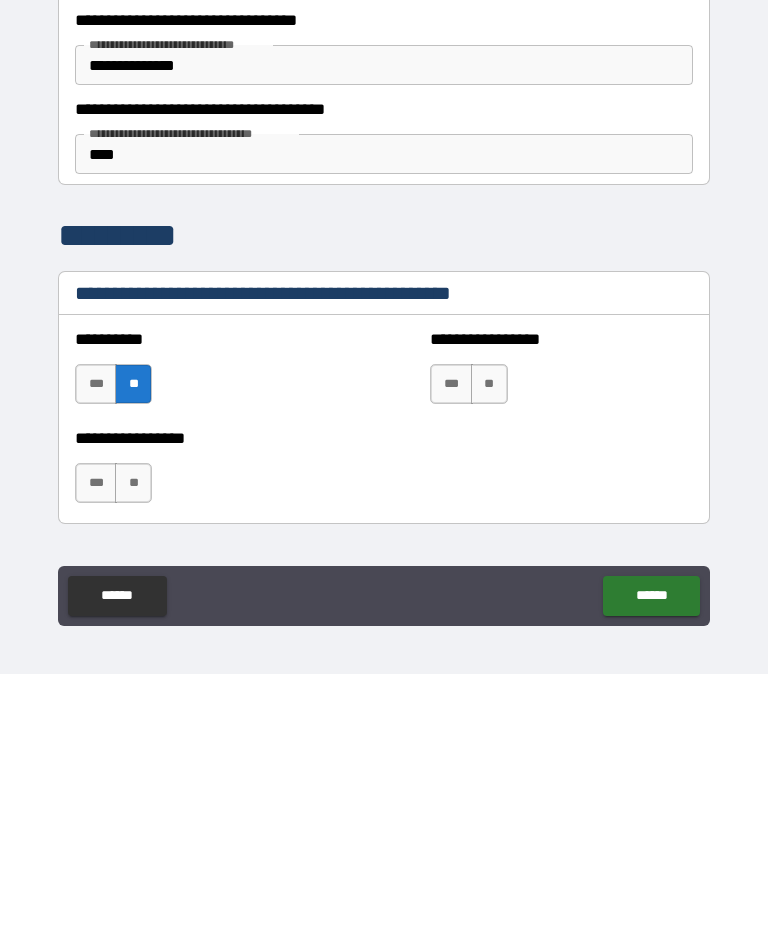 scroll, scrollTop: 33, scrollLeft: 0, axis: vertical 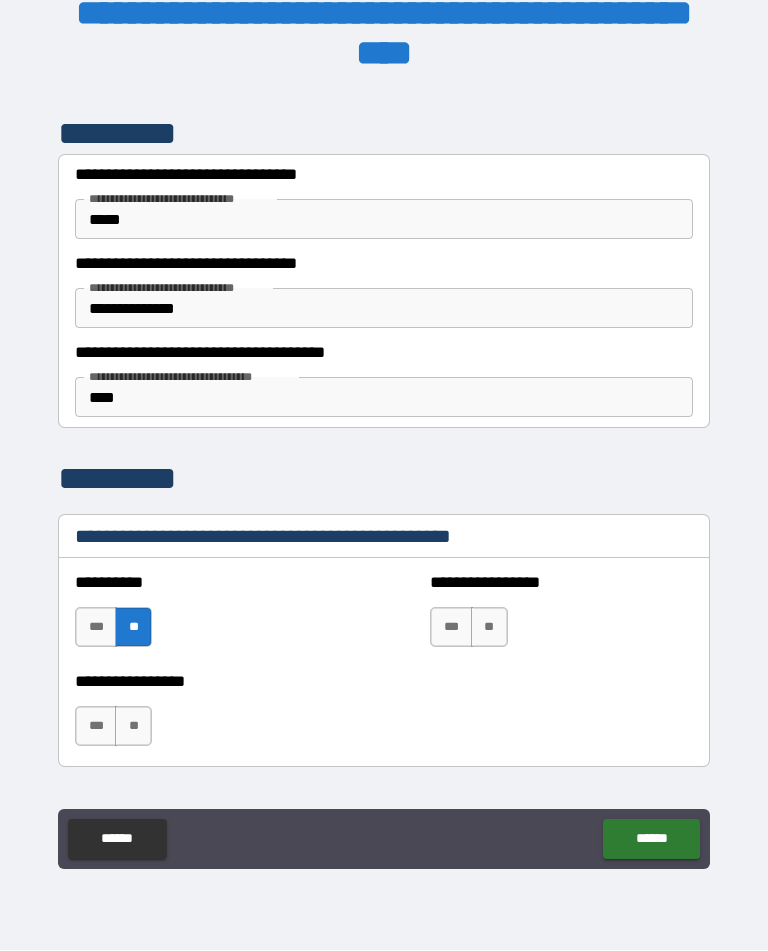 click on "**" at bounding box center [133, 727] 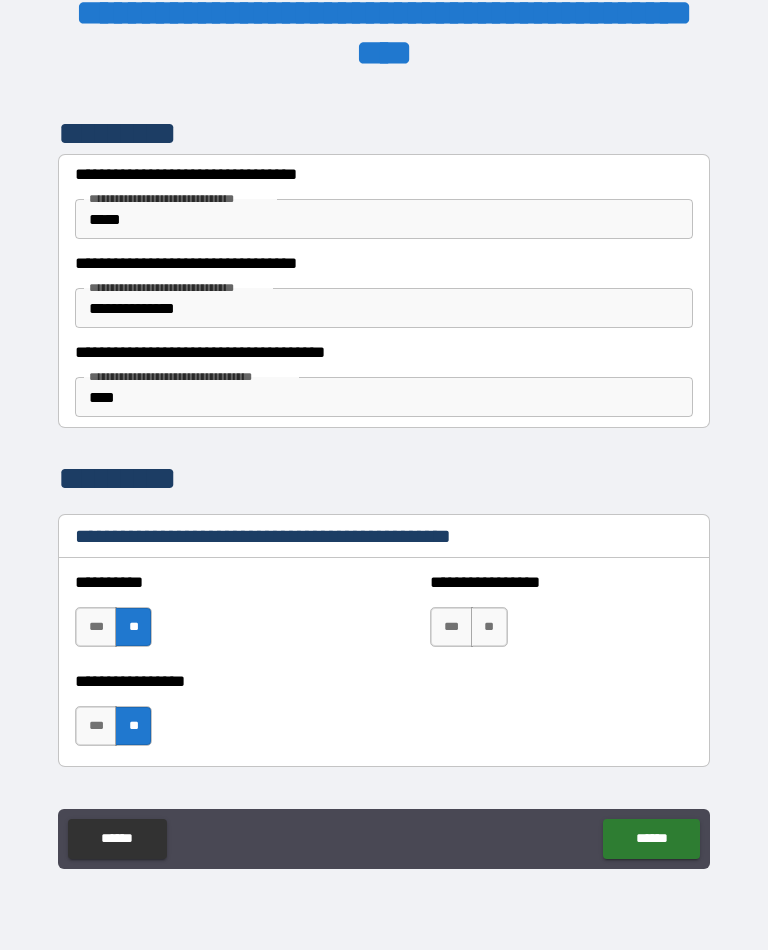 click on "**" at bounding box center (489, 628) 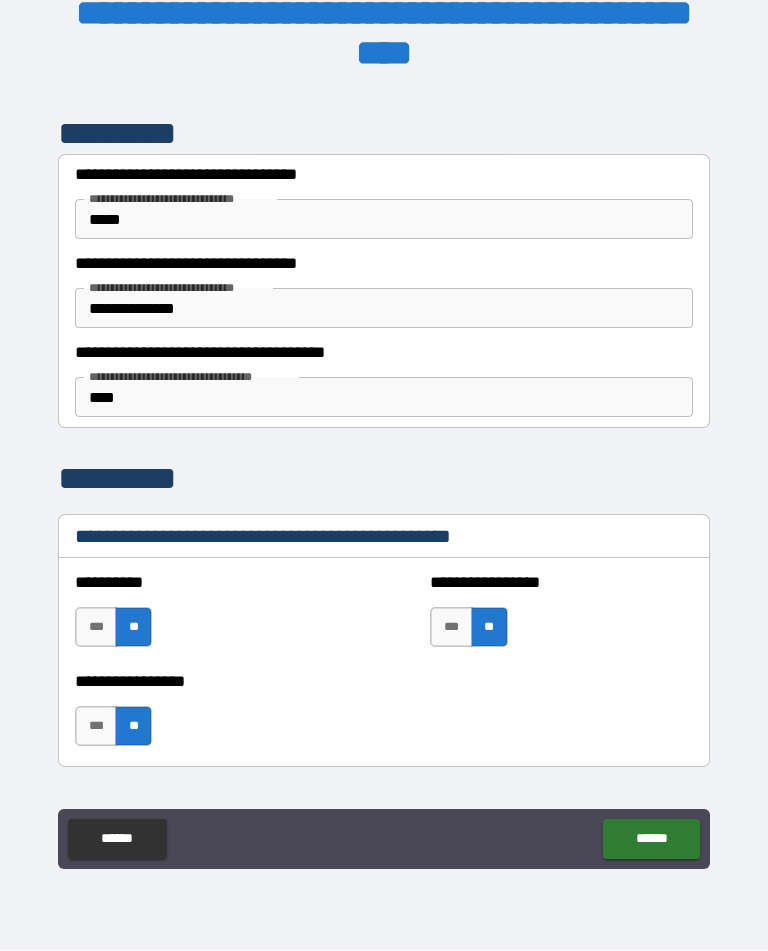 click on "******" at bounding box center (651, 840) 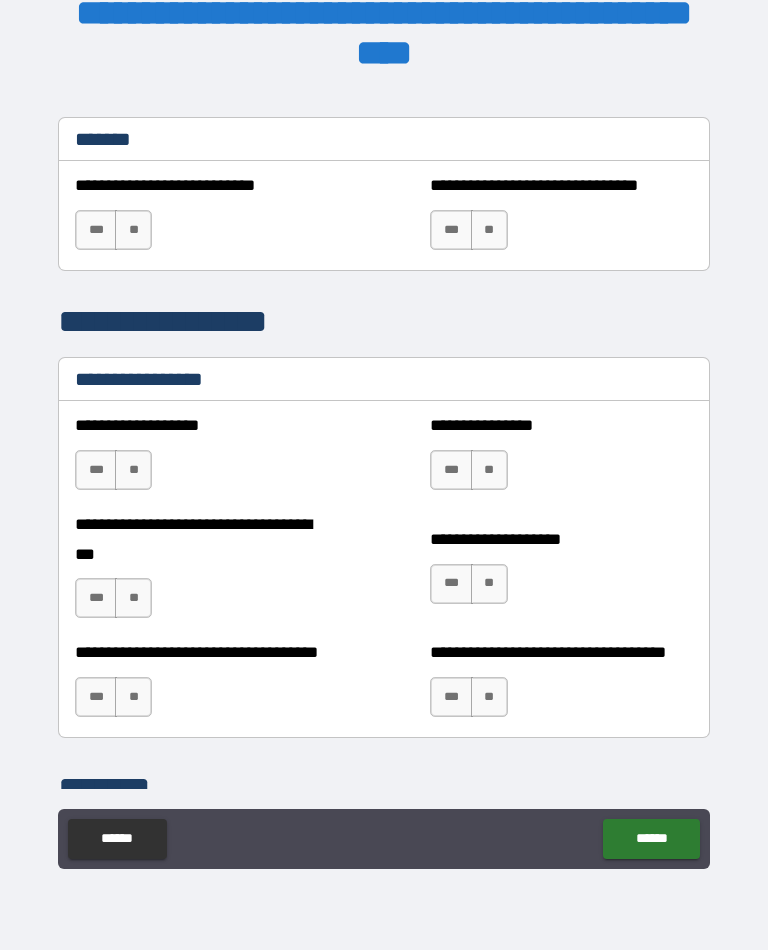 scroll, scrollTop: 1892, scrollLeft: 0, axis: vertical 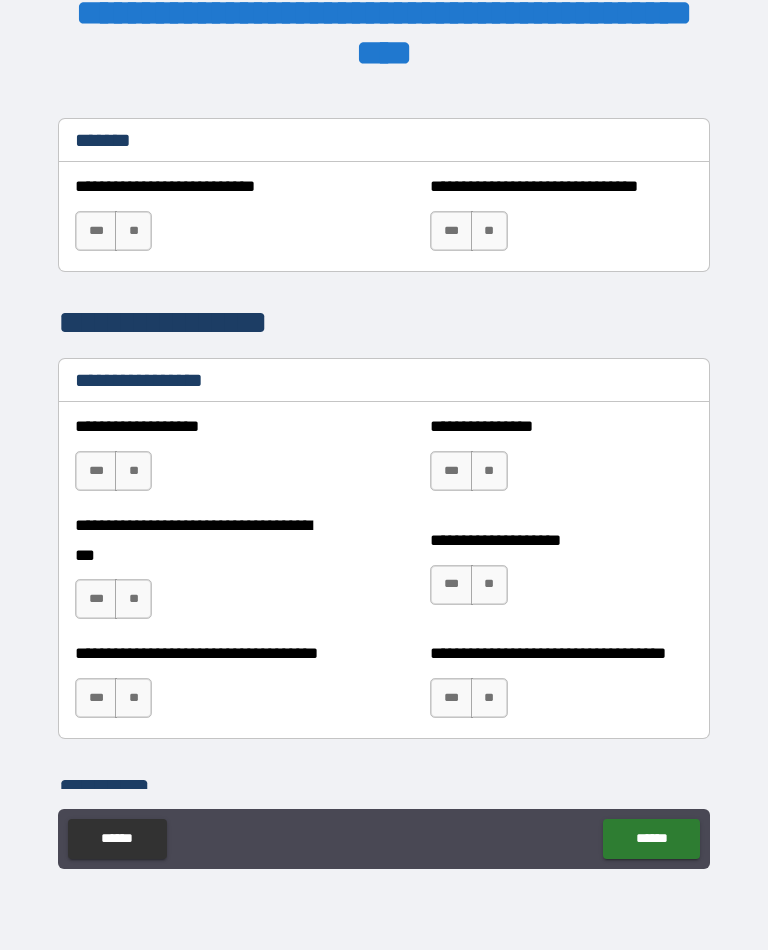 click on "**" at bounding box center [133, 232] 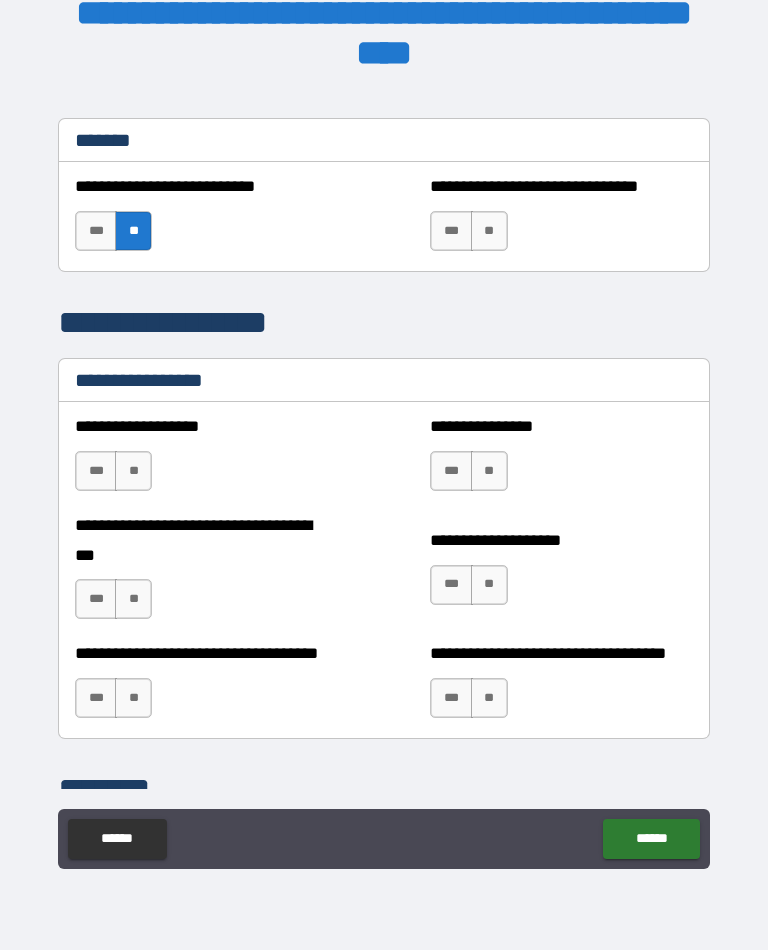 click on "**" at bounding box center (489, 232) 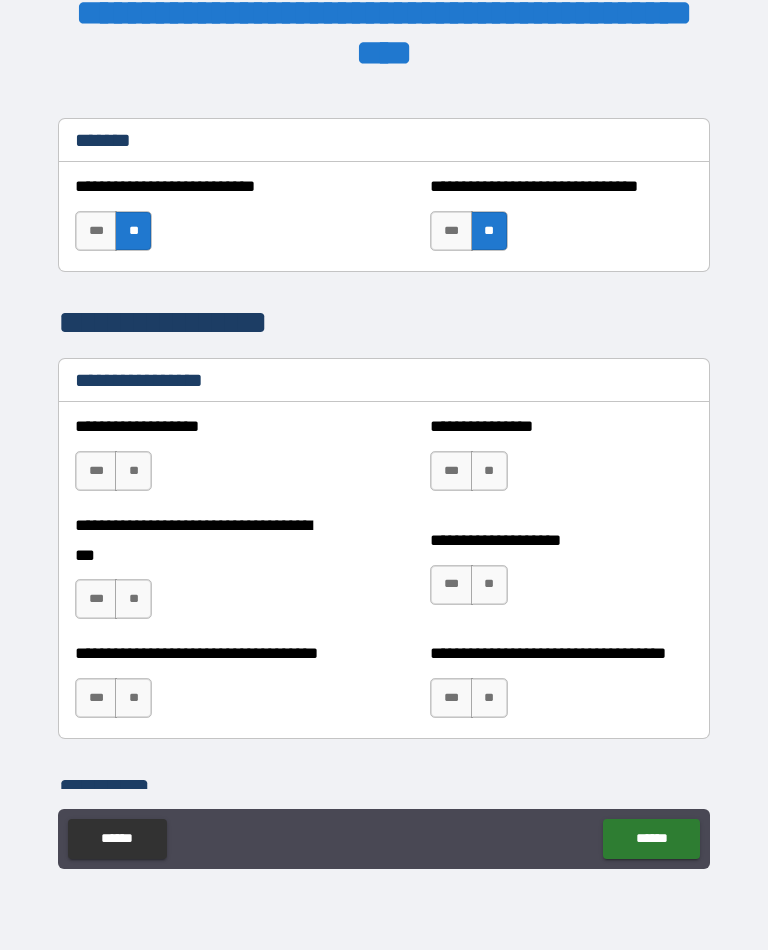 click on "**" at bounding box center [133, 472] 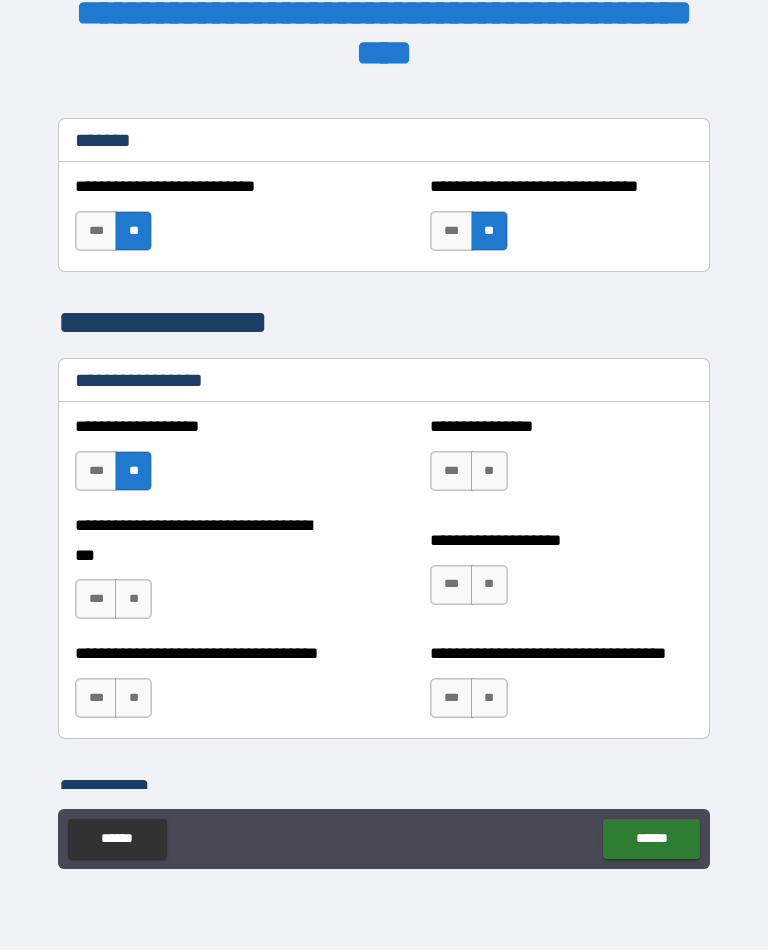 click on "**" at bounding box center [133, 600] 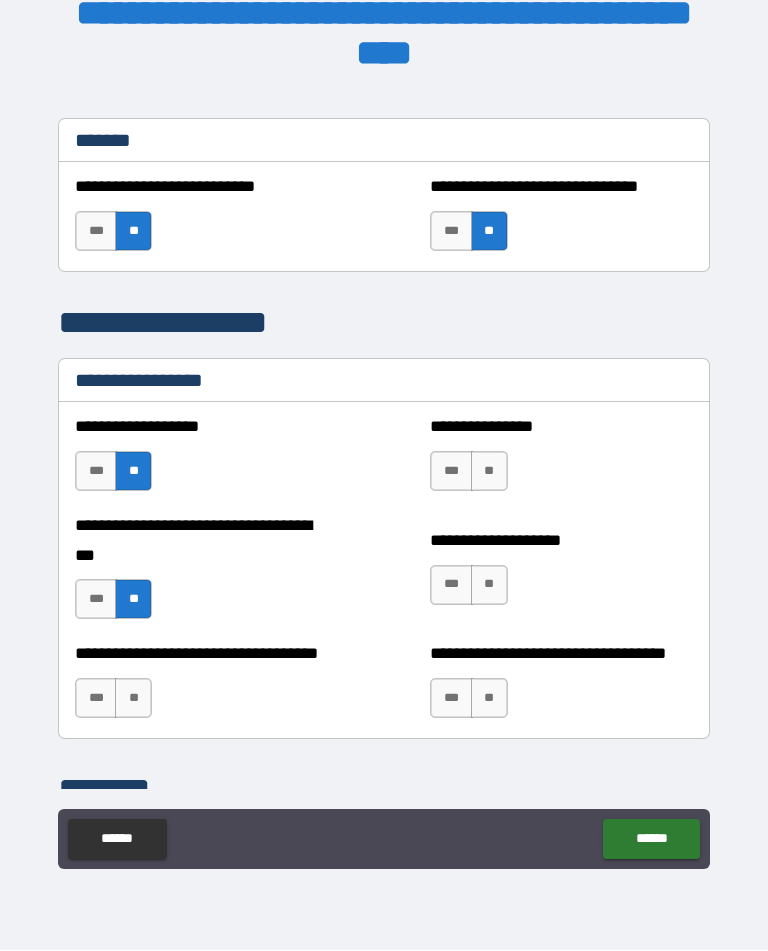 click on "**" at bounding box center [133, 699] 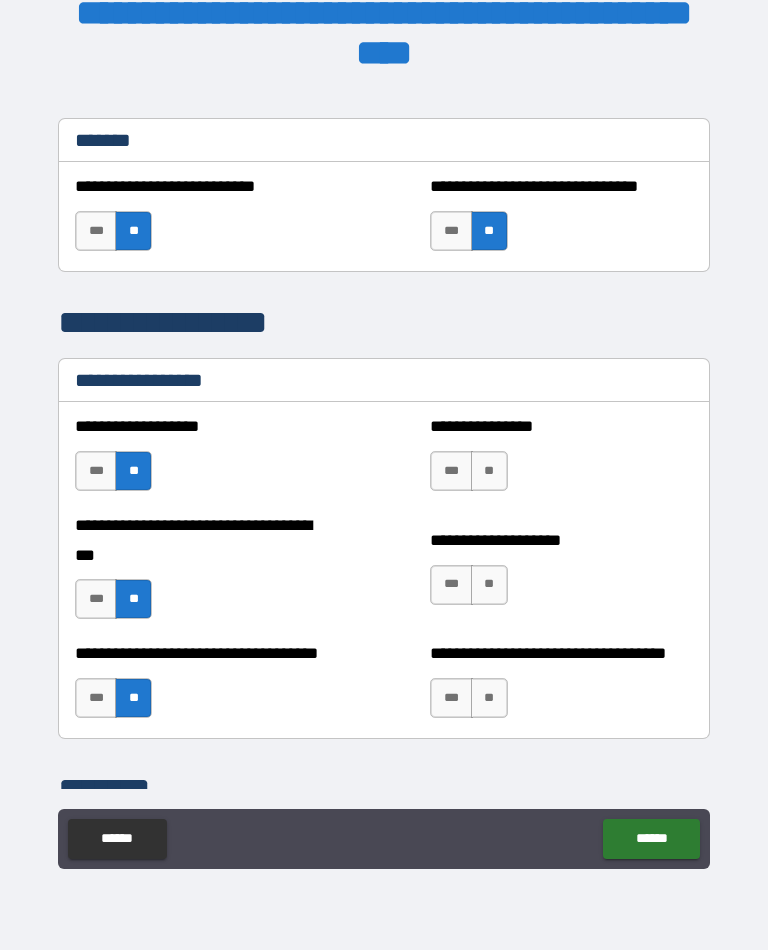 click on "**" at bounding box center [489, 472] 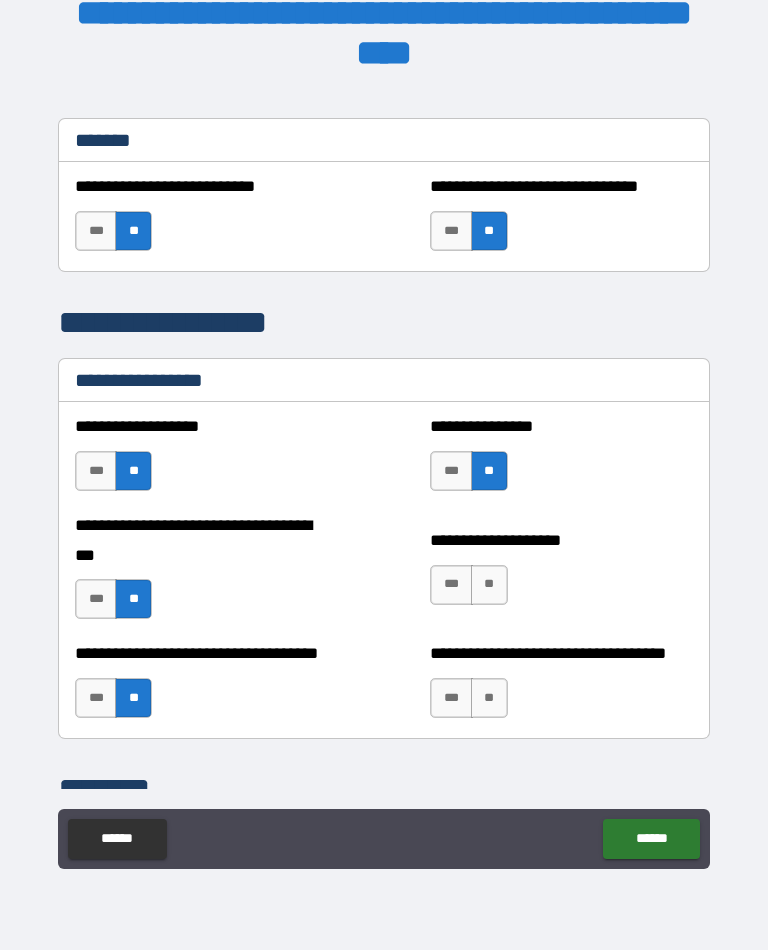 click on "**" at bounding box center [489, 586] 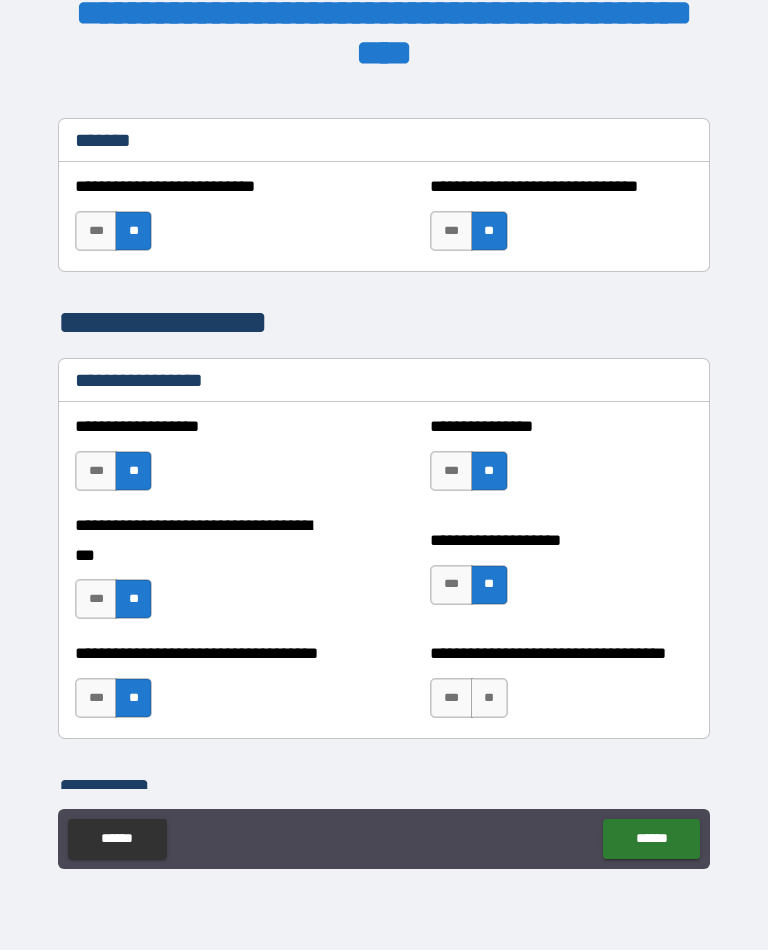 click on "**" at bounding box center (489, 699) 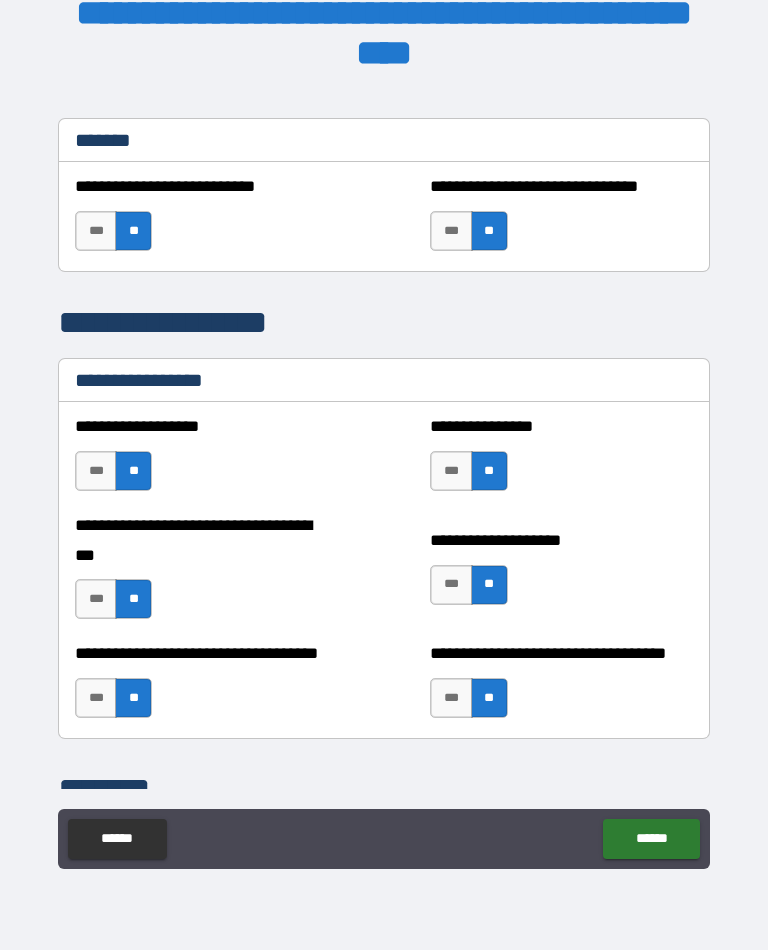 click on "***" at bounding box center (451, 699) 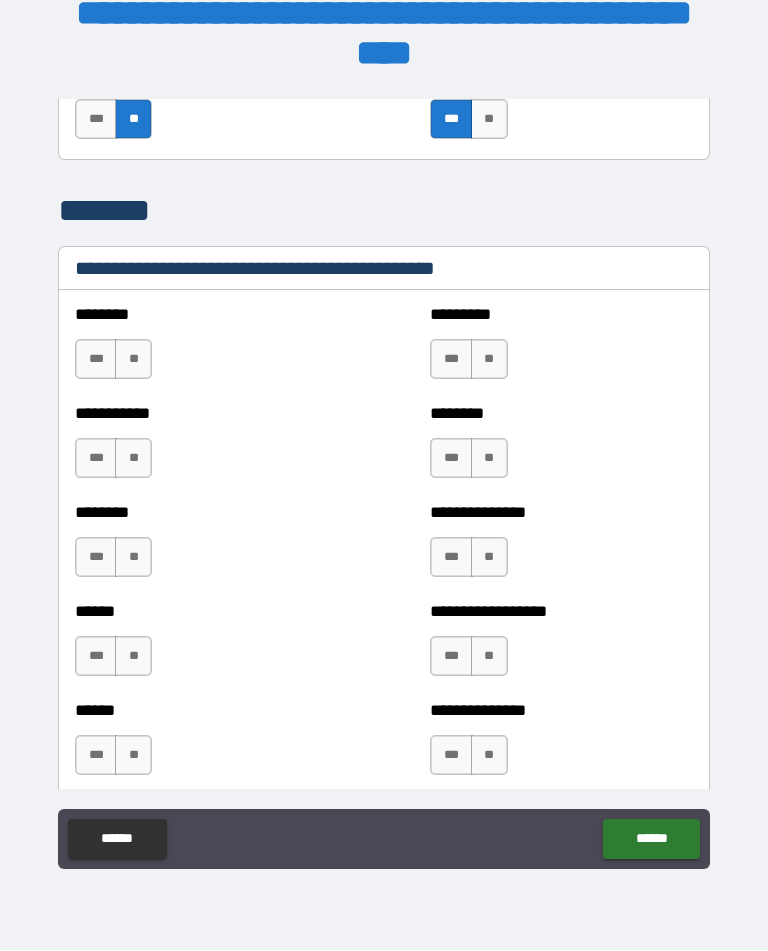 scroll, scrollTop: 2471, scrollLeft: 0, axis: vertical 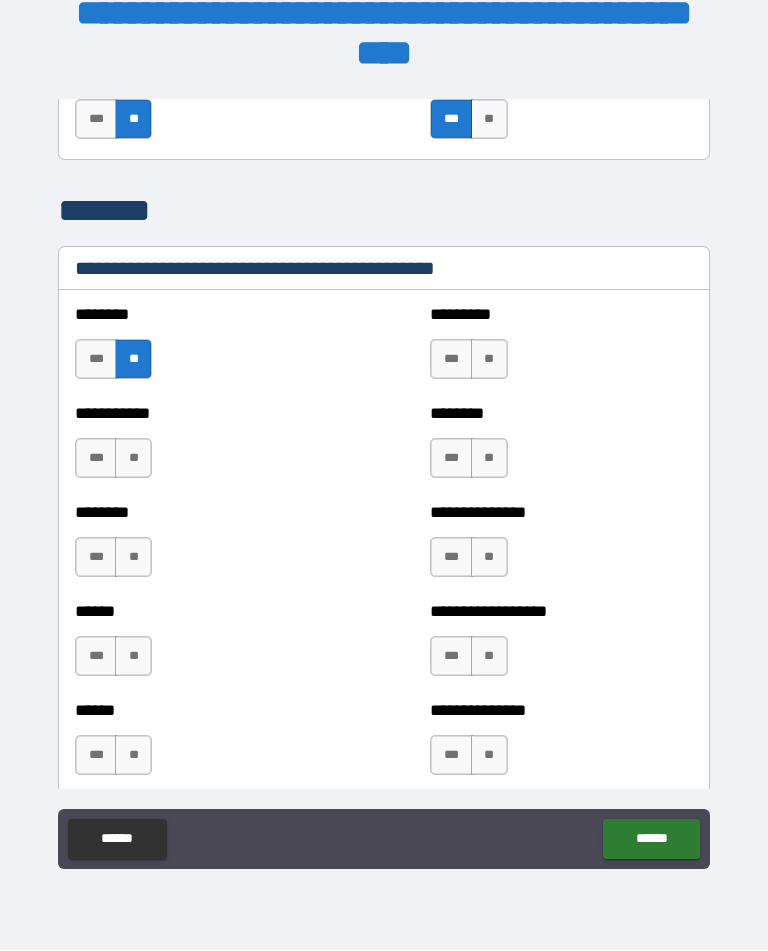 click on "**" at bounding box center [133, 459] 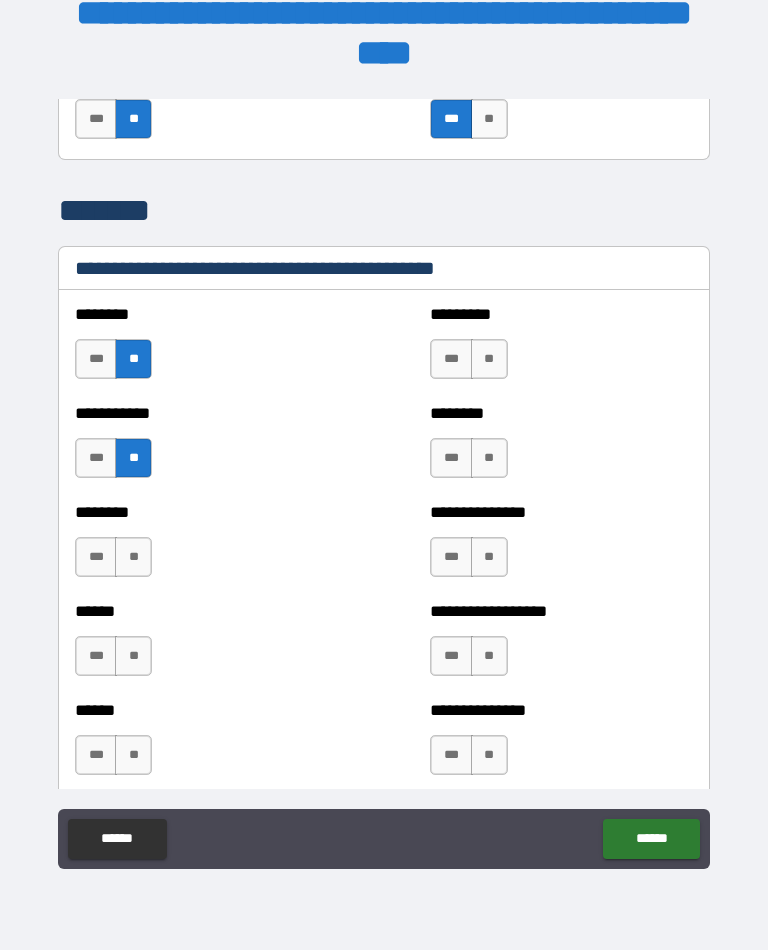 click on "**" at bounding box center [133, 558] 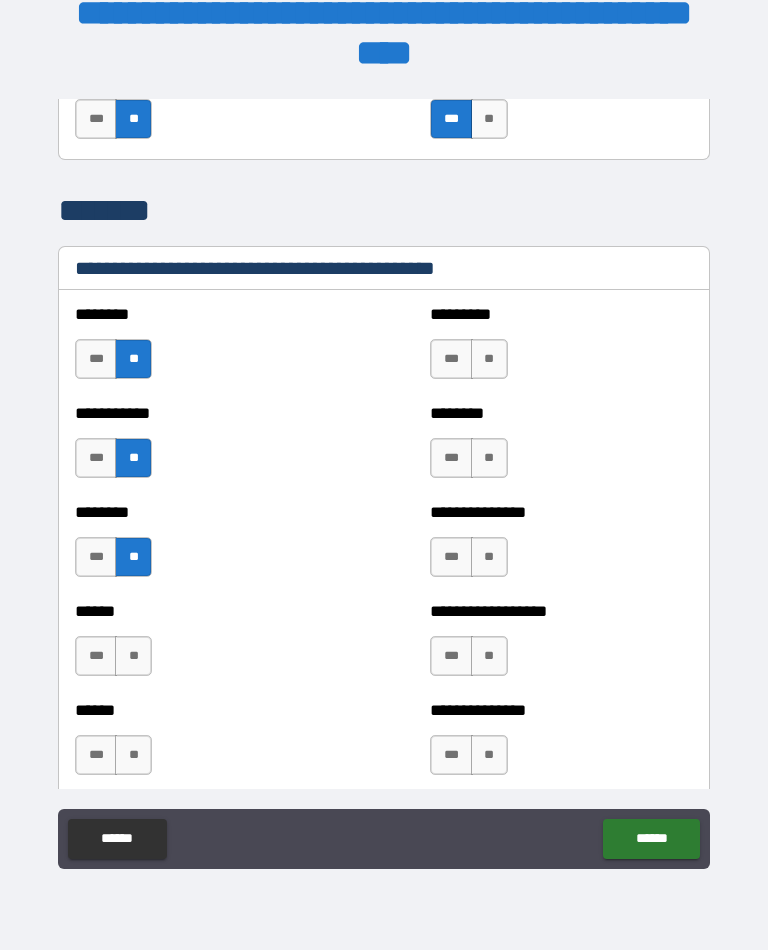 click on "**" at bounding box center [133, 657] 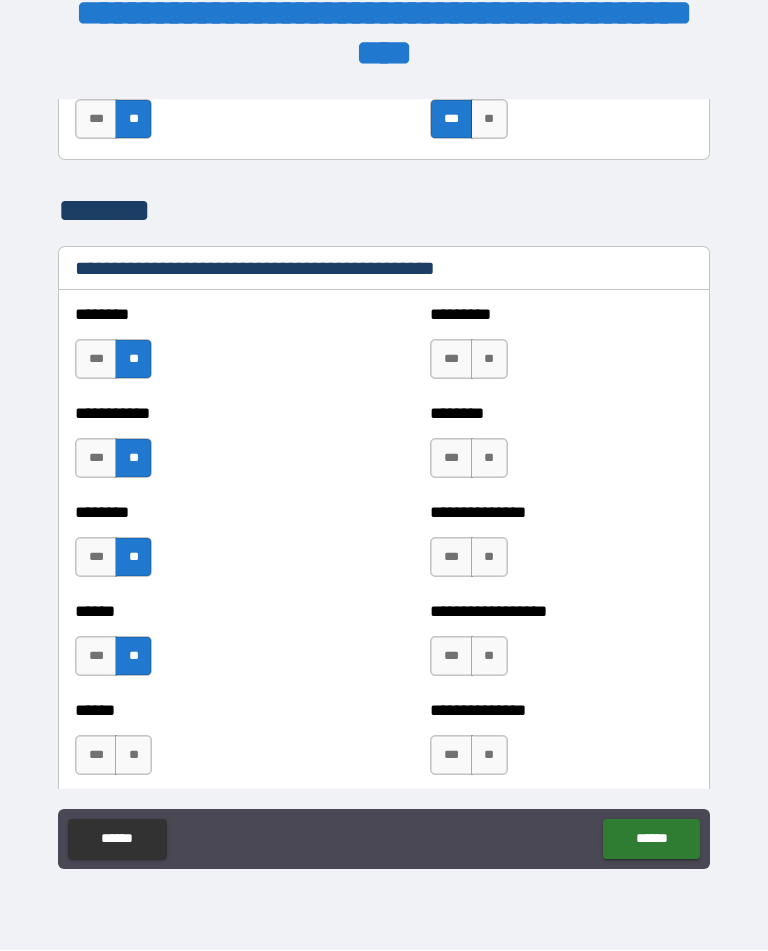 click on "**" at bounding box center [133, 756] 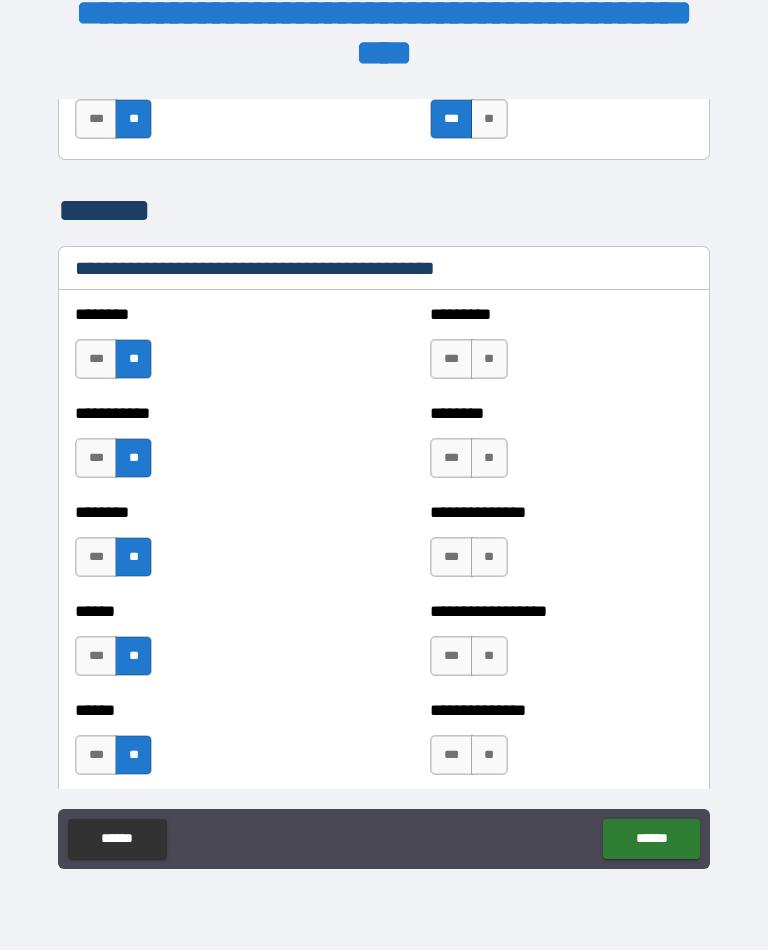 click on "**" at bounding box center [489, 756] 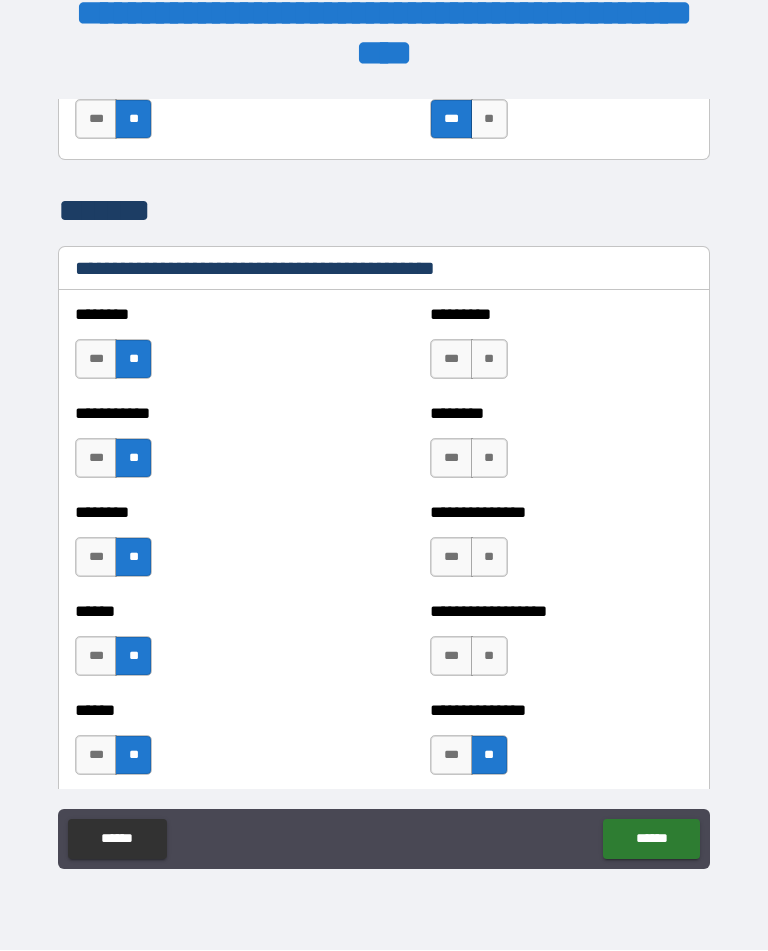click on "**" at bounding box center (489, 657) 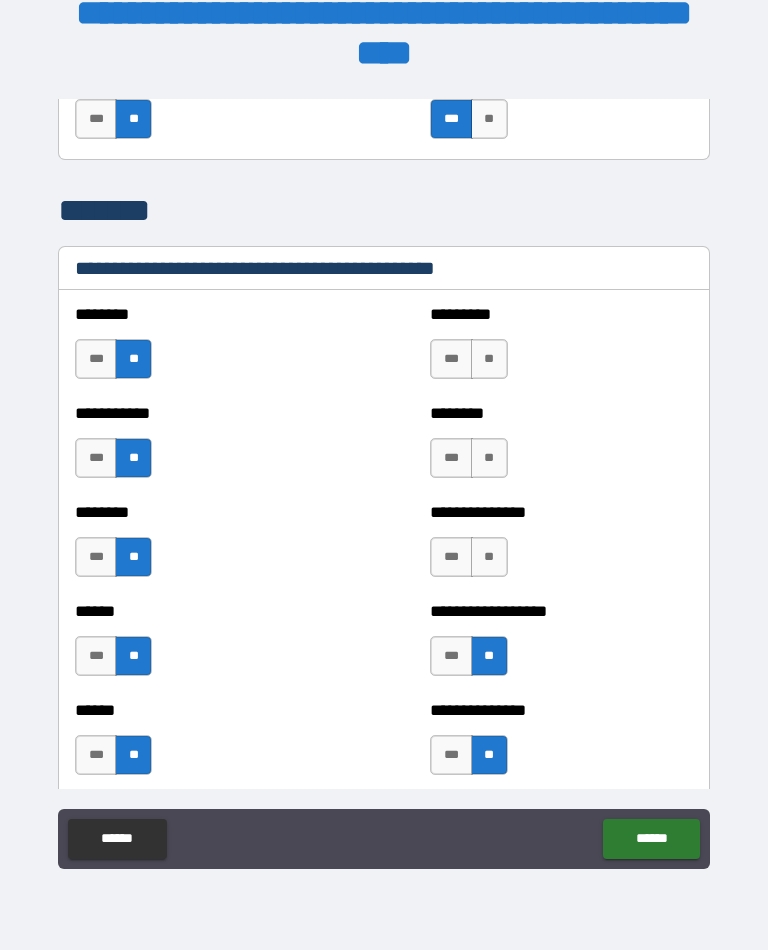 click on "**" at bounding box center [489, 558] 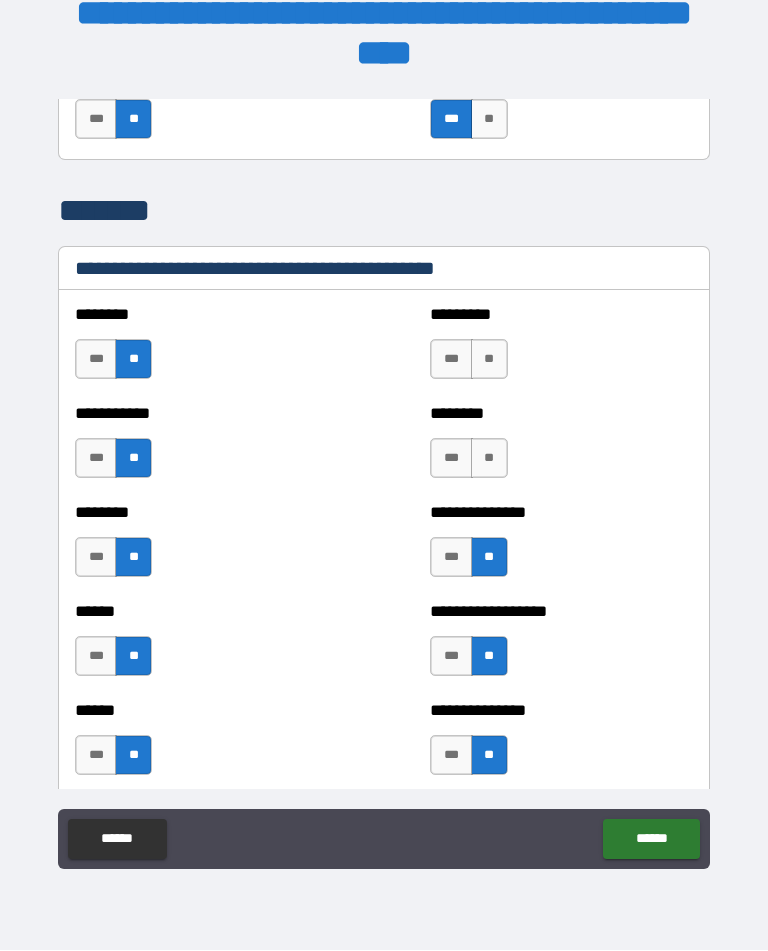 click on "**" at bounding box center (489, 459) 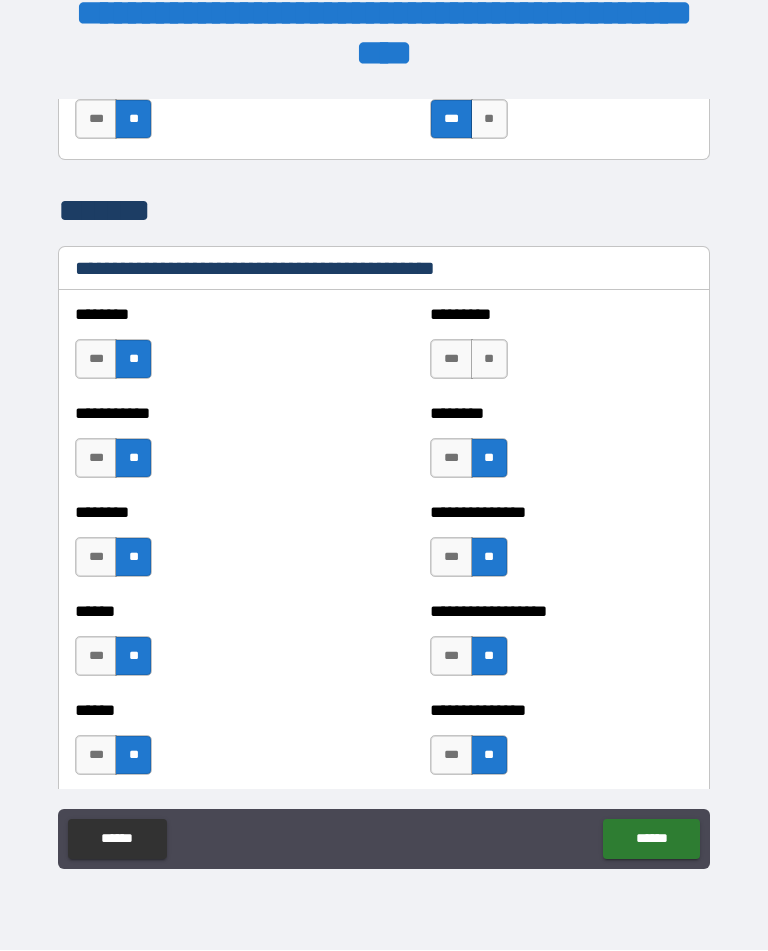click on "**" at bounding box center [489, 360] 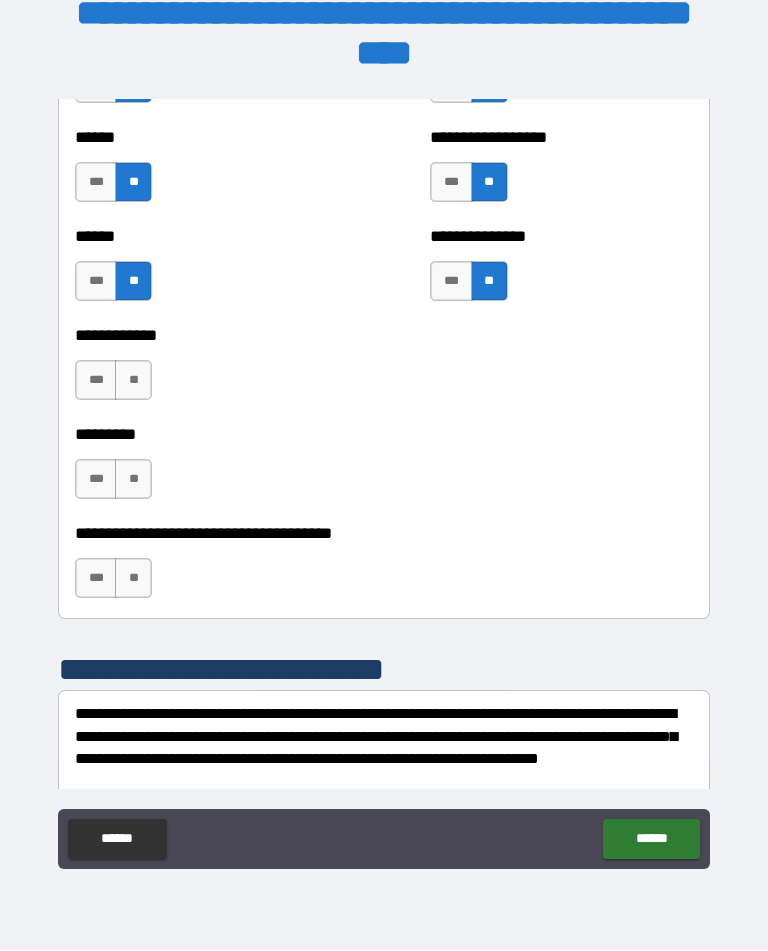 scroll, scrollTop: 2943, scrollLeft: 0, axis: vertical 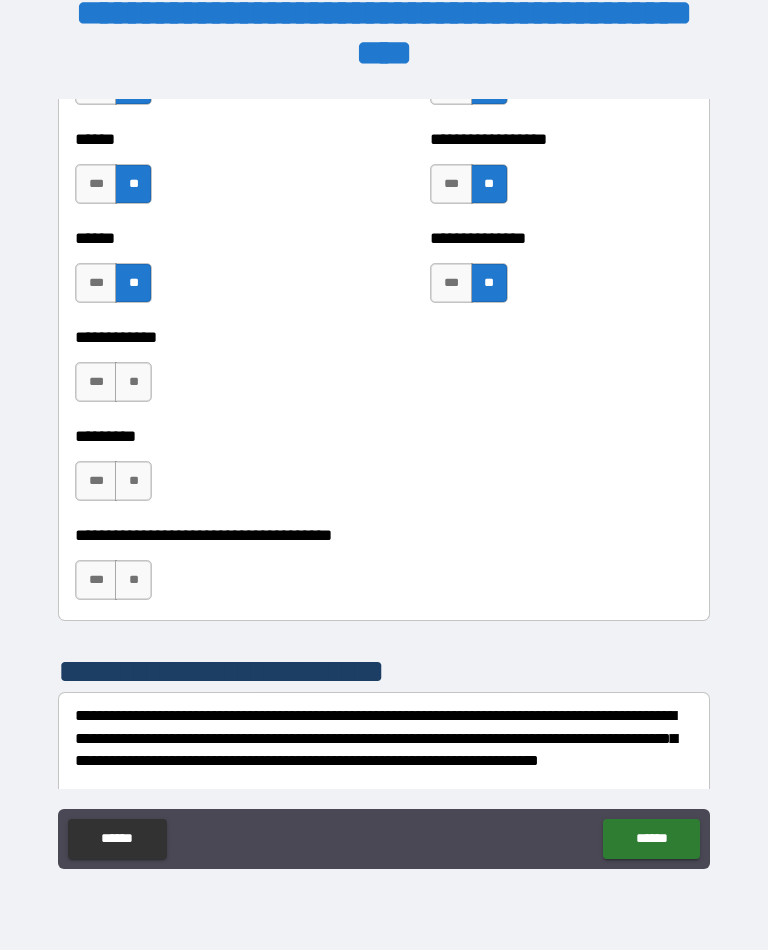 click on "**" at bounding box center [133, 383] 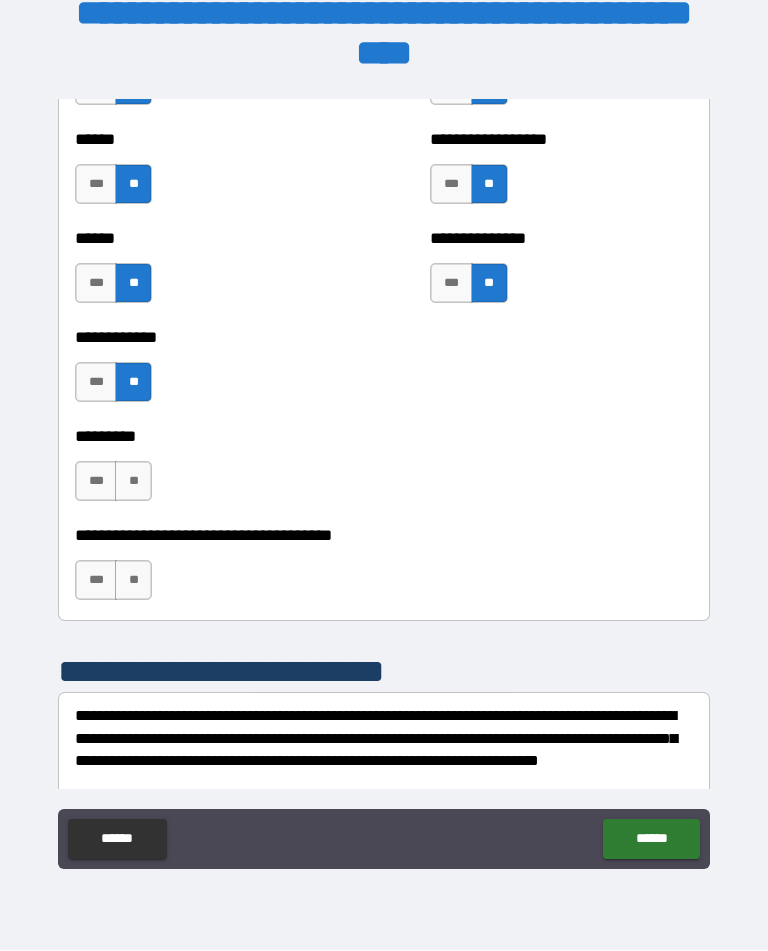 click on "**" at bounding box center (133, 482) 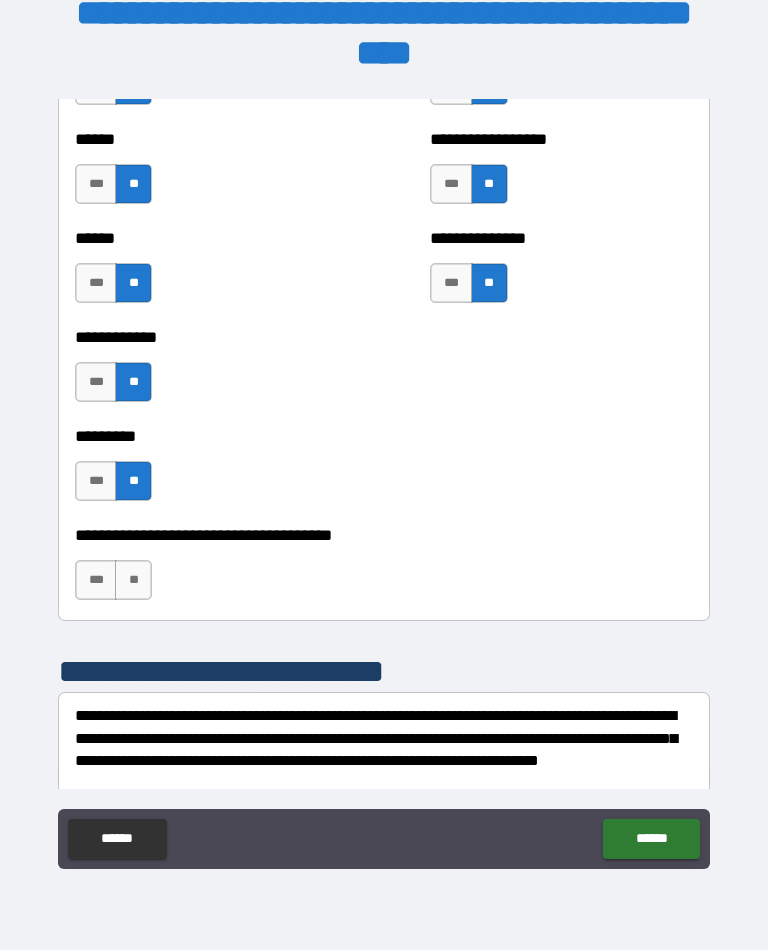 click on "**" at bounding box center (133, 581) 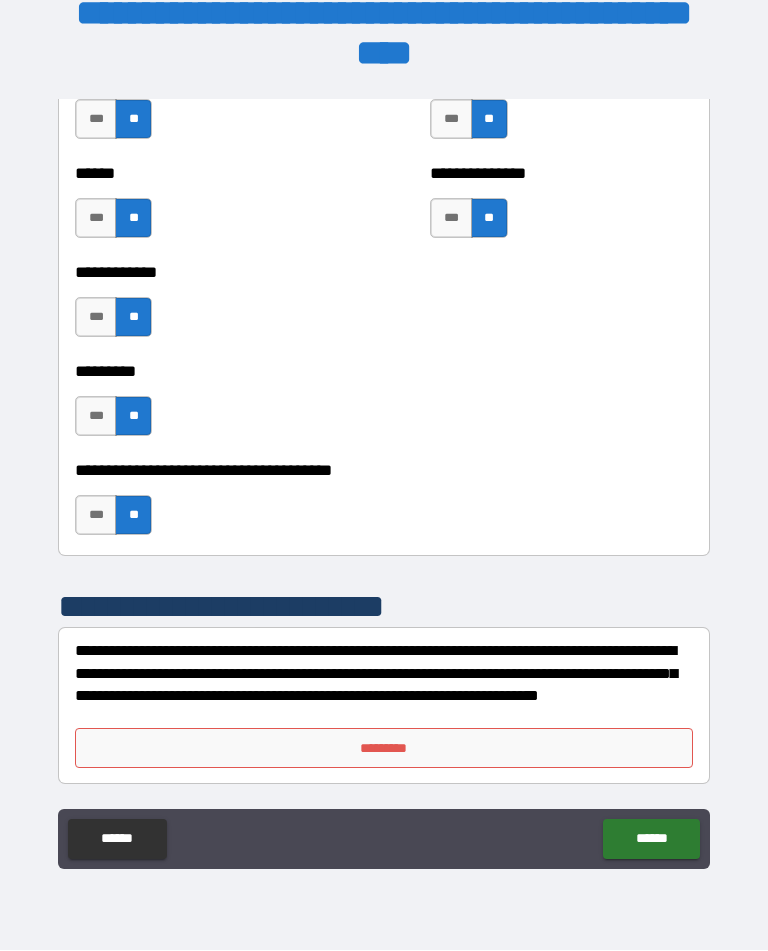 scroll, scrollTop: 3008, scrollLeft: 0, axis: vertical 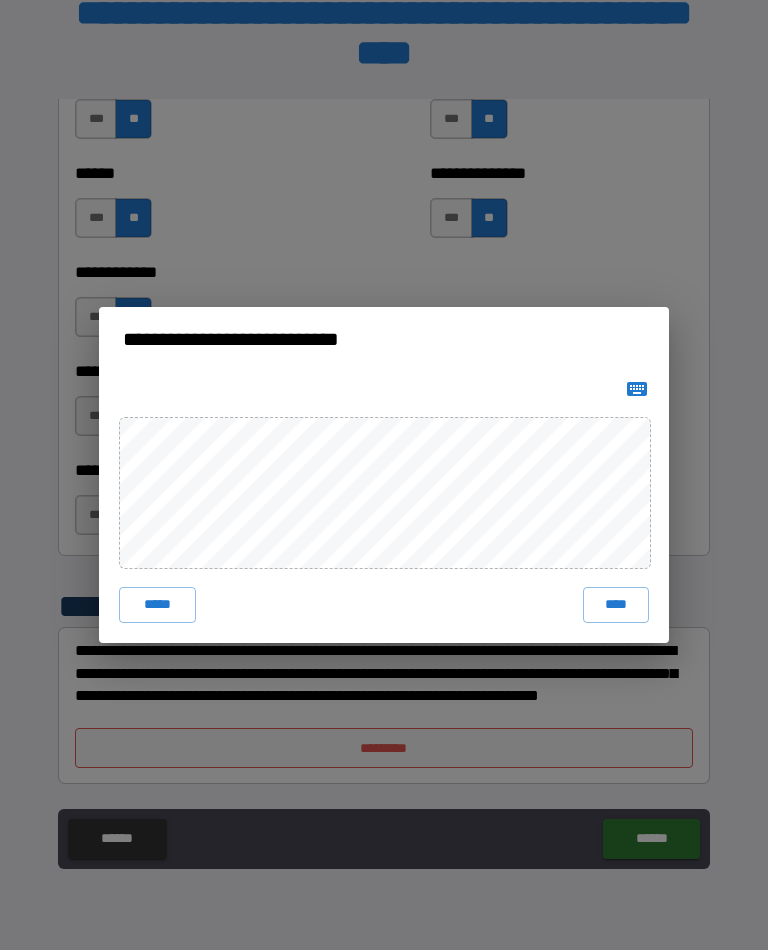 click on "****" at bounding box center [616, 606] 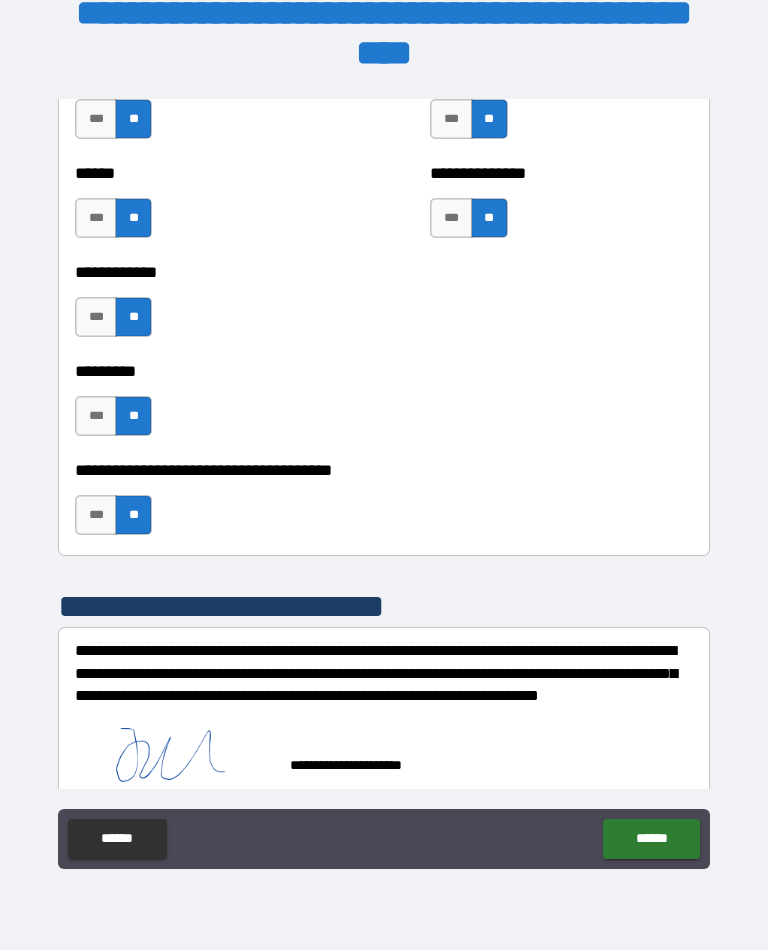 click on "******" at bounding box center (651, 840) 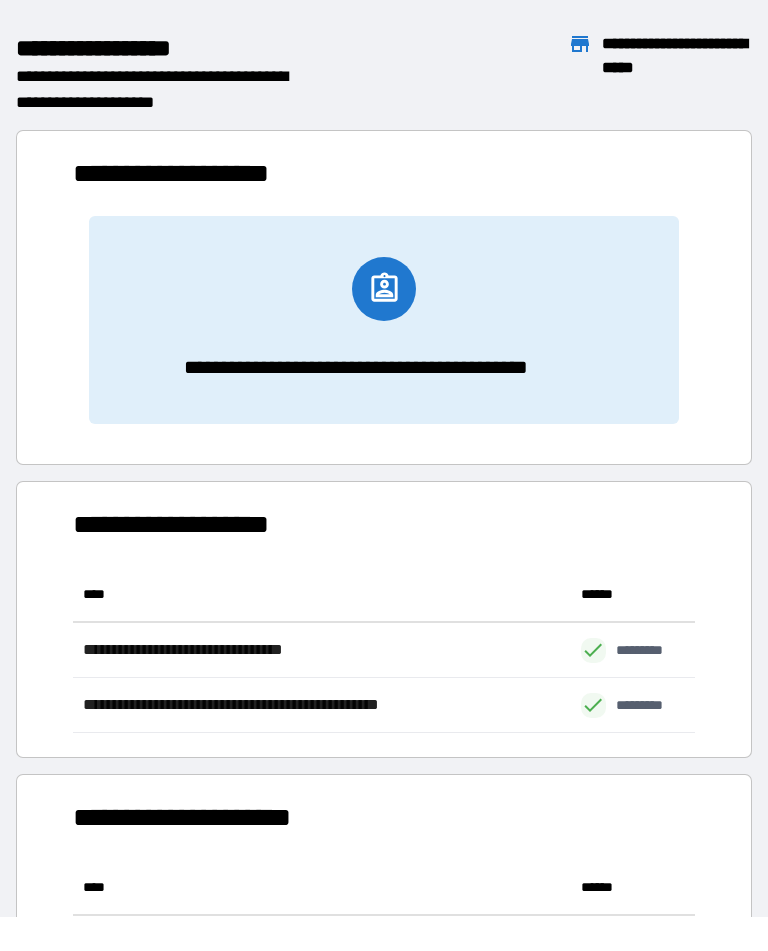 scroll, scrollTop: 166, scrollLeft: 622, axis: both 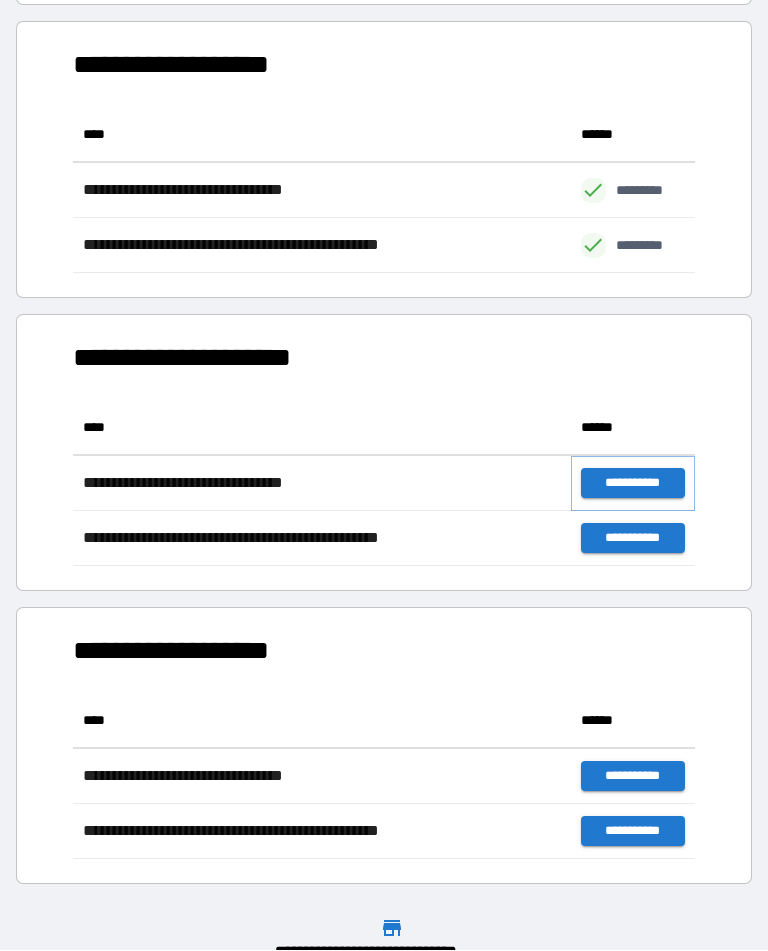 click on "**********" at bounding box center [633, 484] 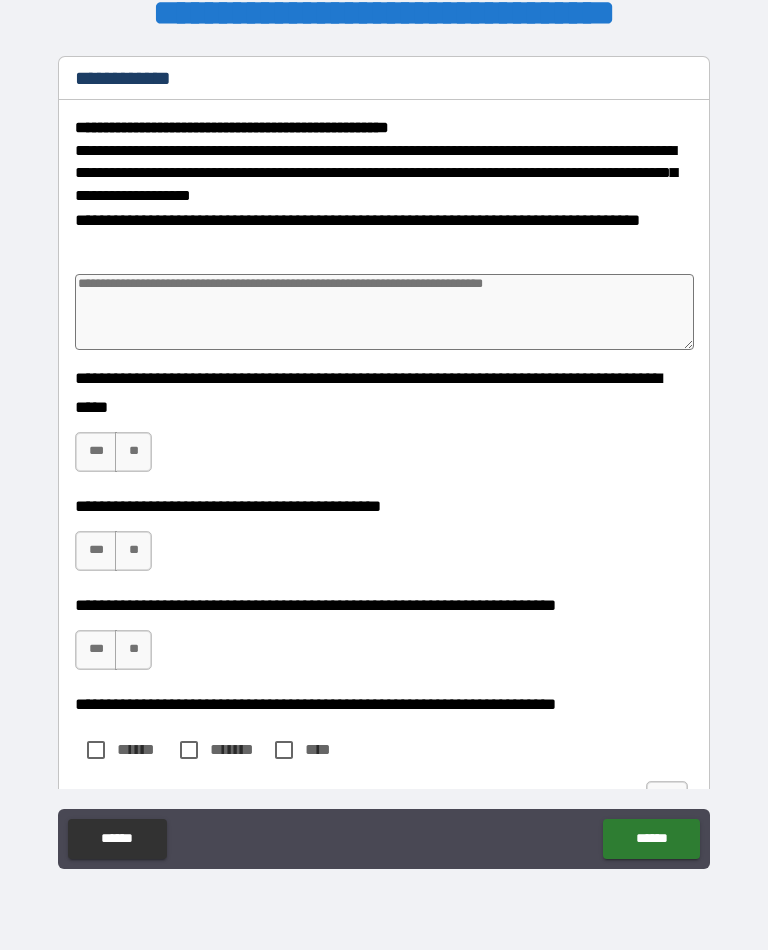 click on "**" at bounding box center (133, 453) 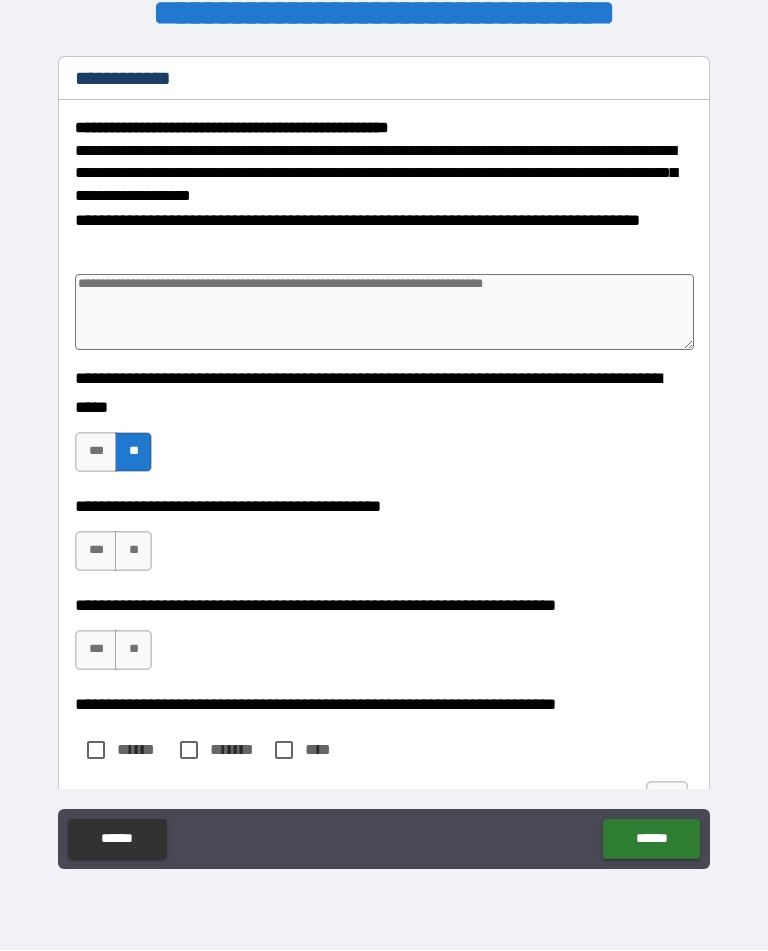 click on "***" at bounding box center [96, 552] 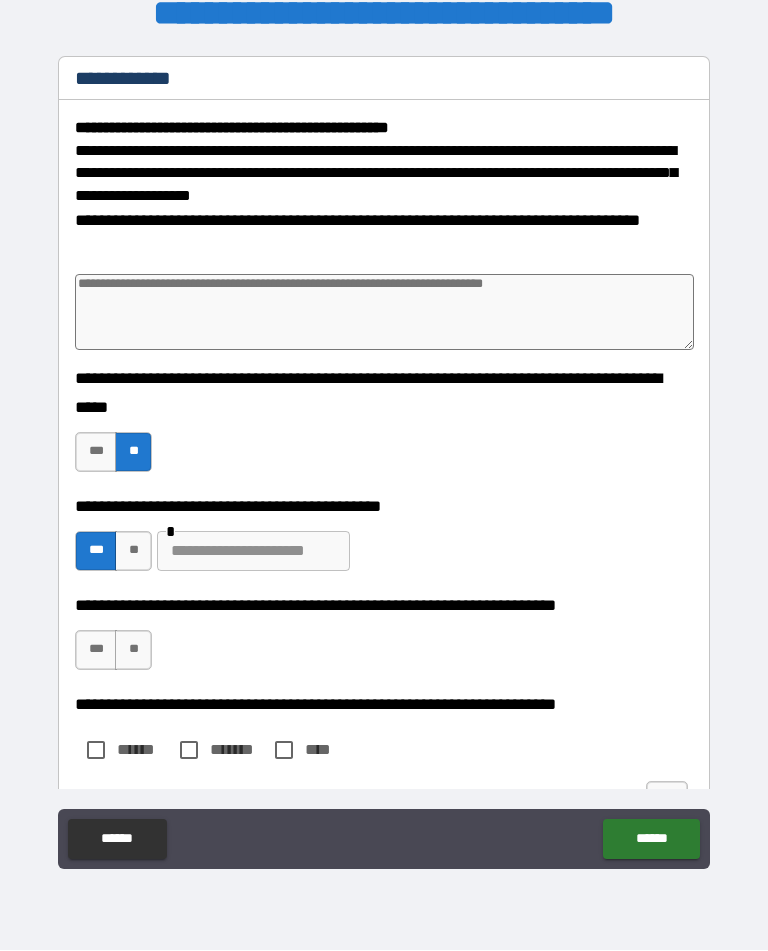 type on "*" 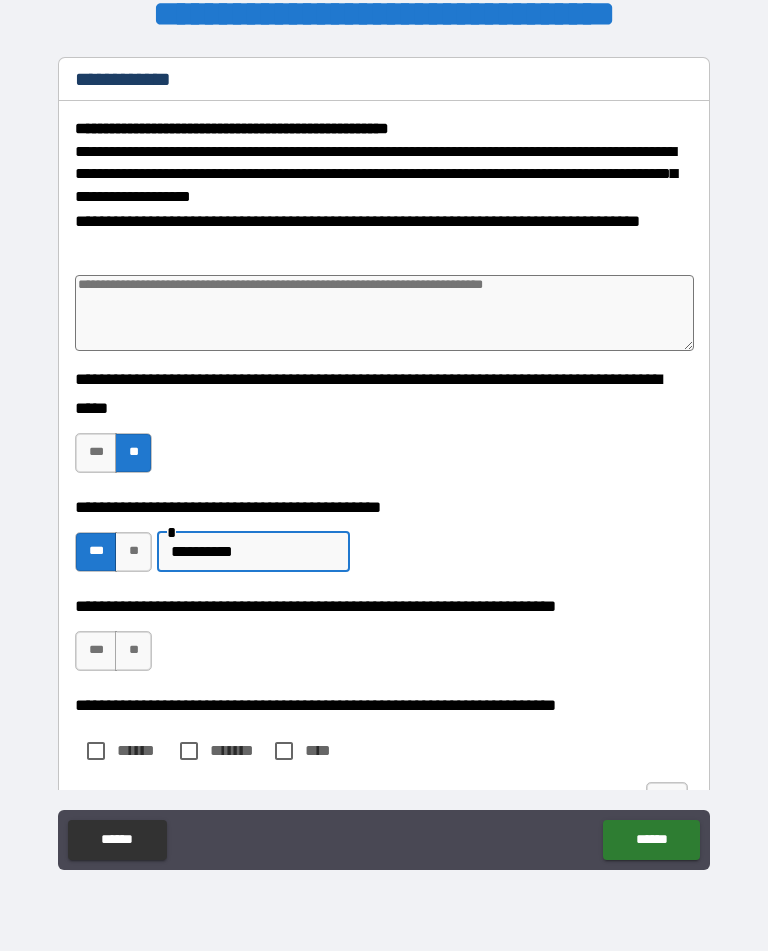 type on "**********" 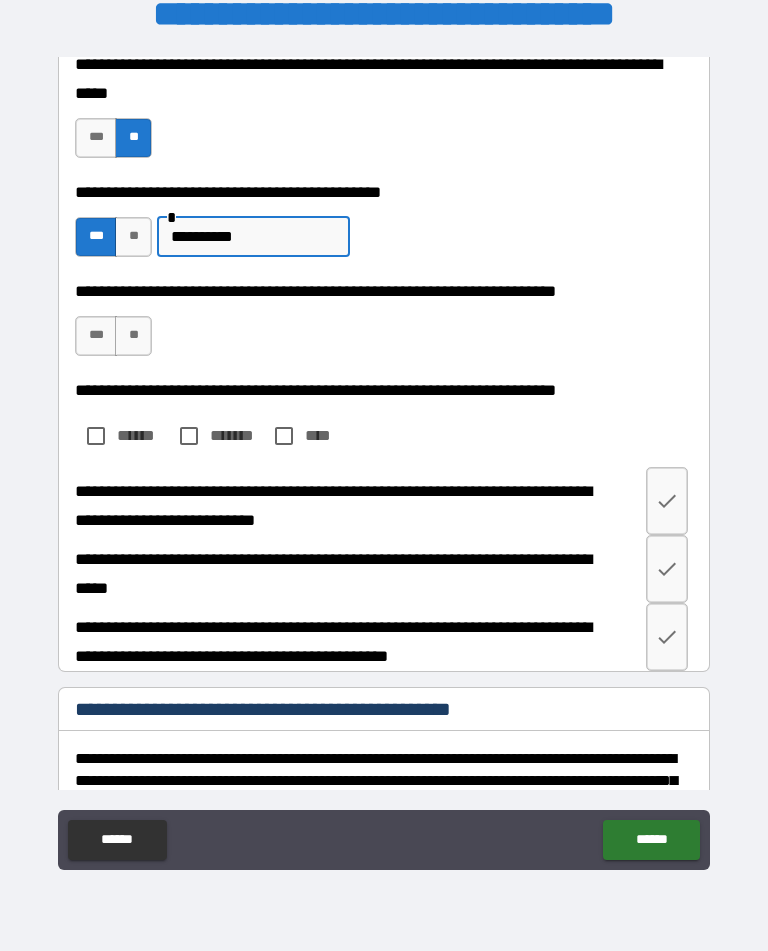 scroll, scrollTop: 316, scrollLeft: 0, axis: vertical 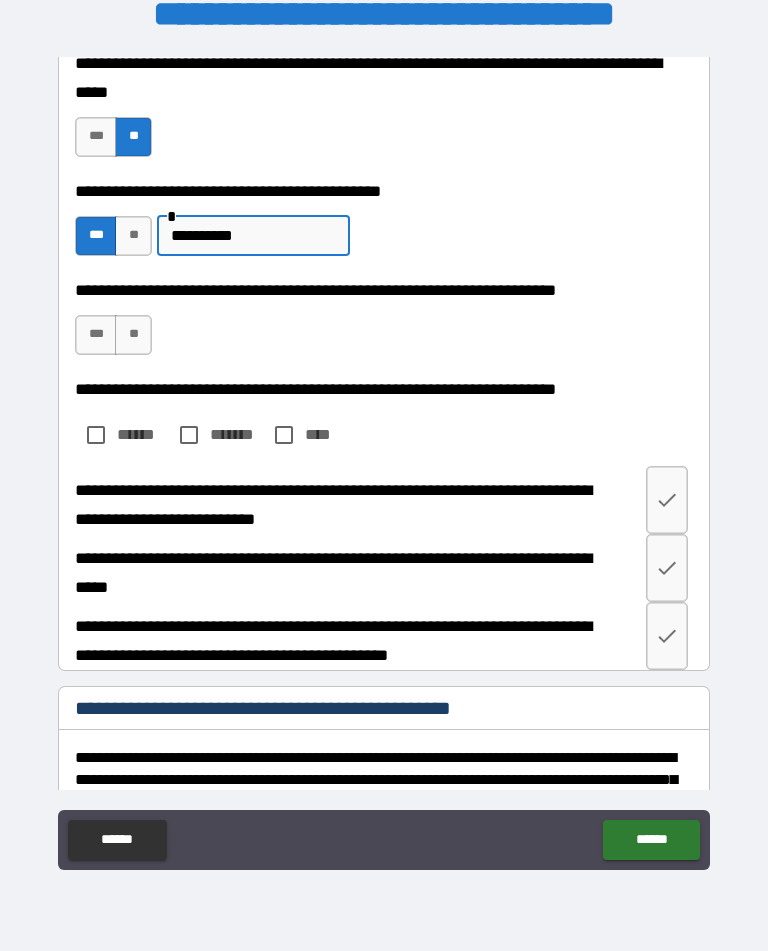 click on "***" at bounding box center (96, 335) 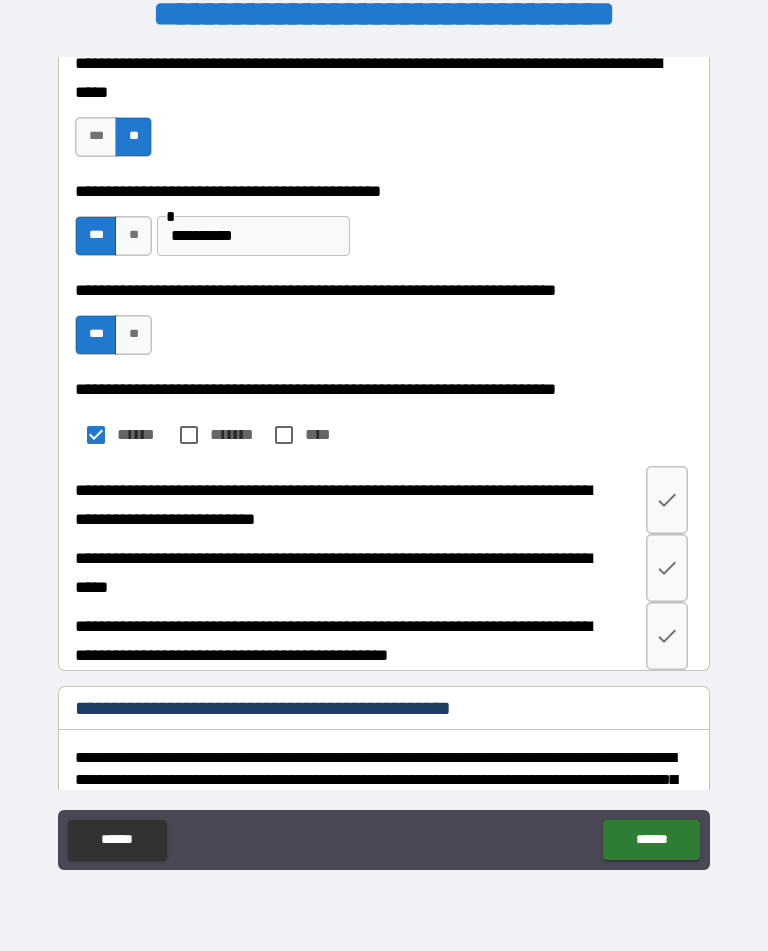 click 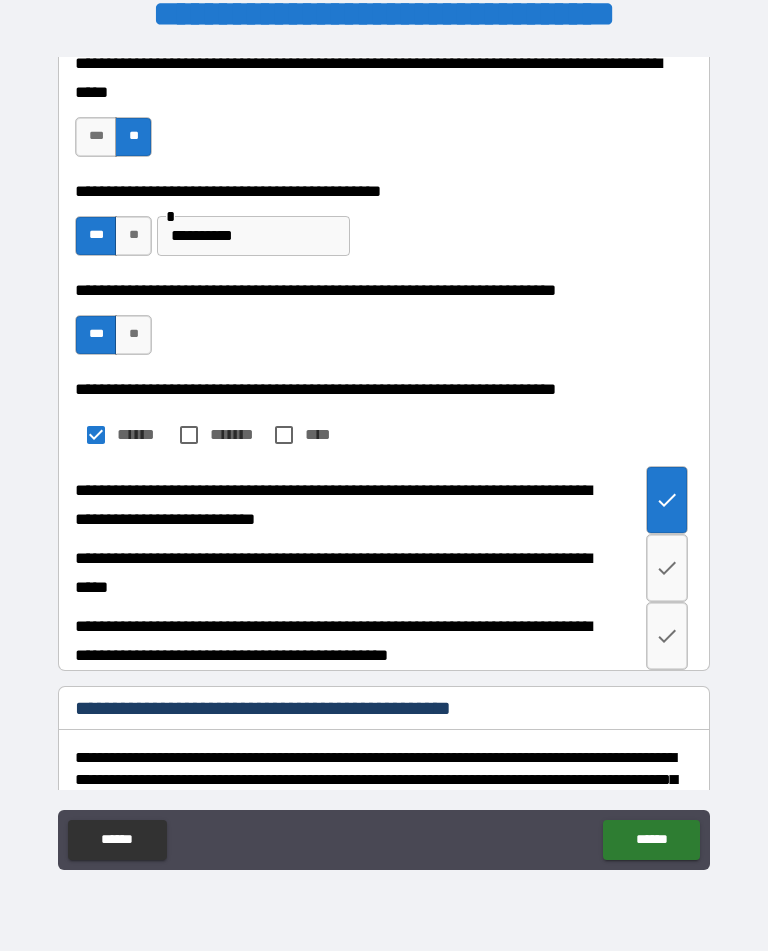 click at bounding box center [667, 568] 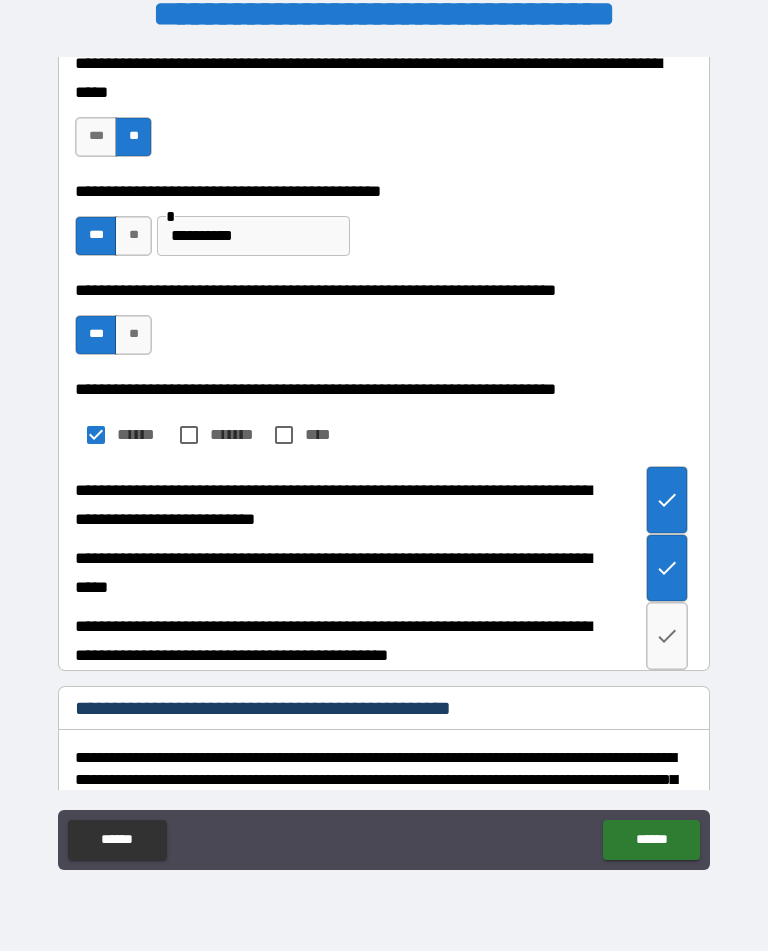 click at bounding box center [667, 636] 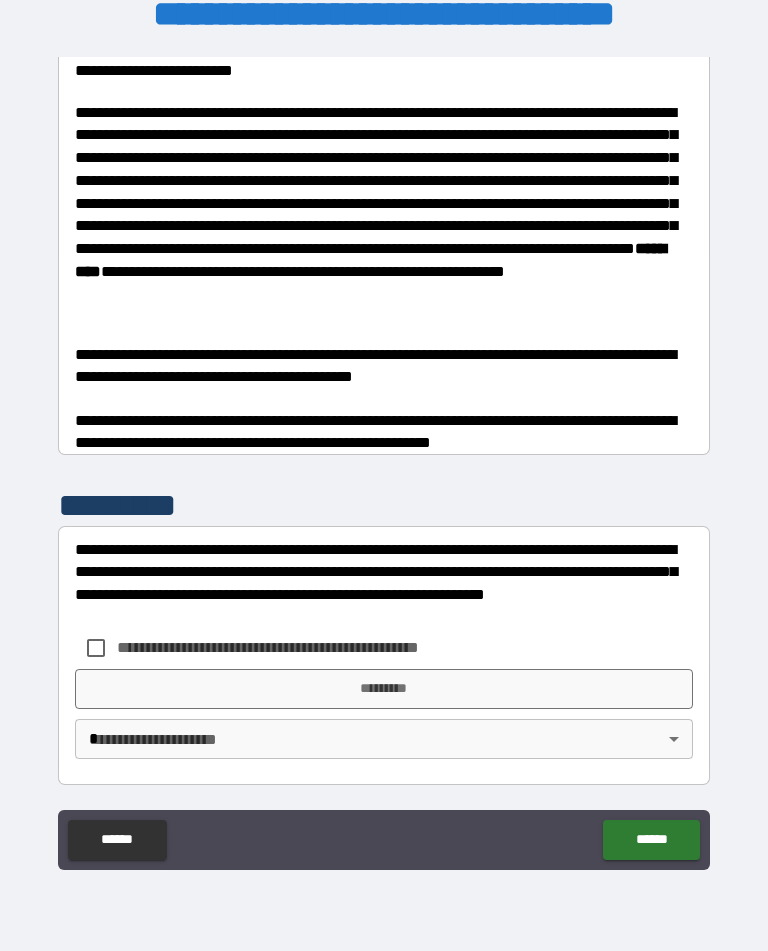 scroll, scrollTop: 1356, scrollLeft: 0, axis: vertical 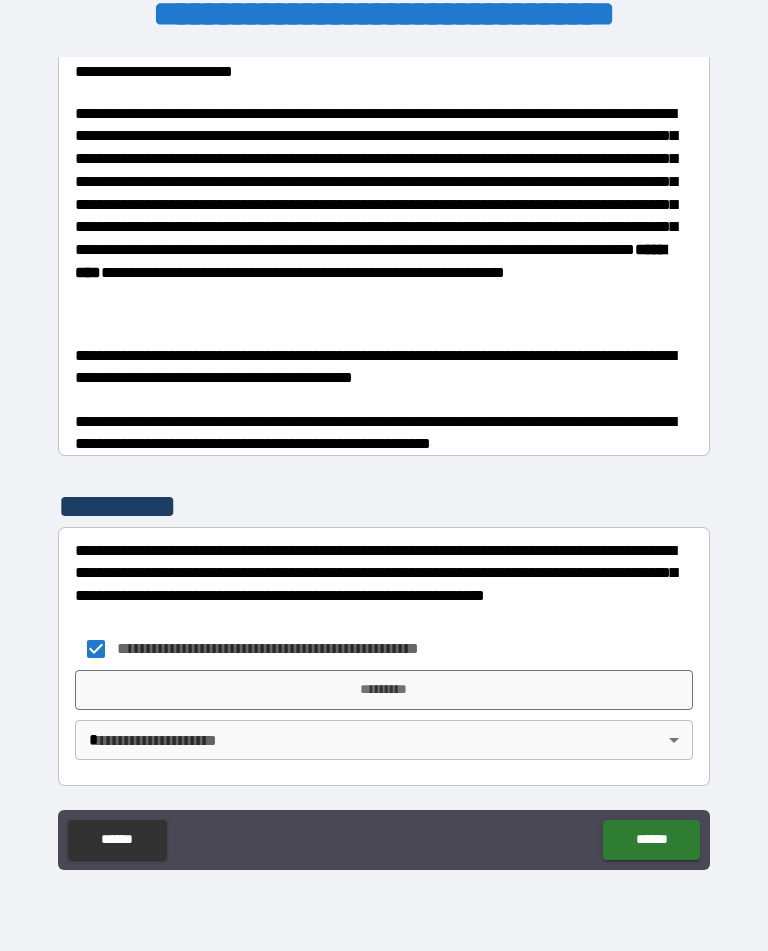 click on "*********" at bounding box center (384, 690) 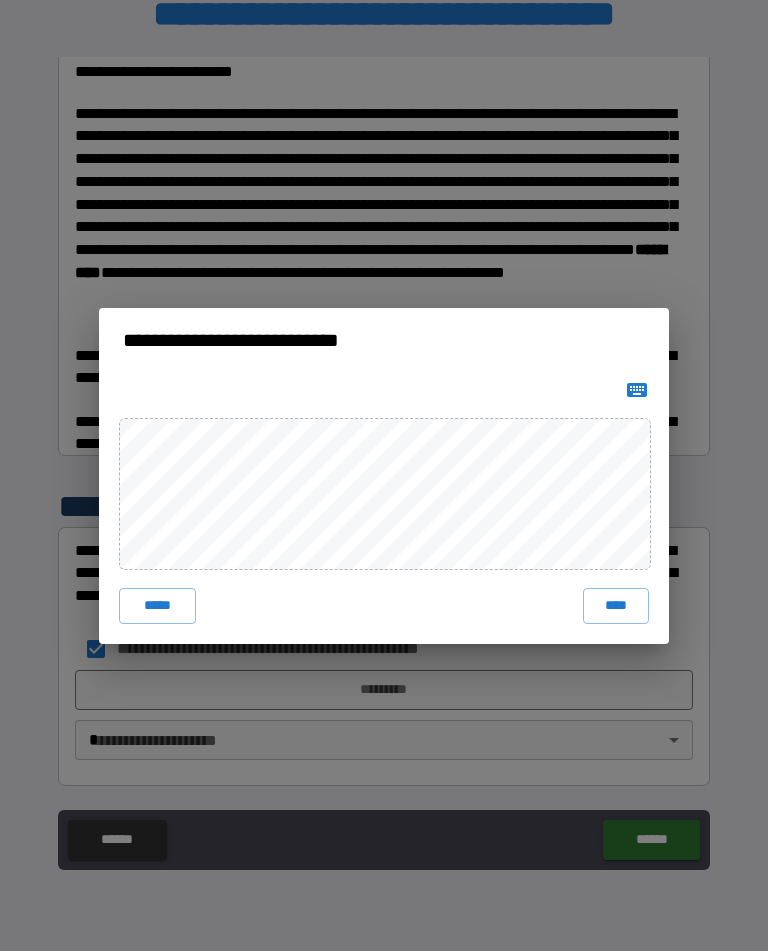 click on "****" at bounding box center (616, 606) 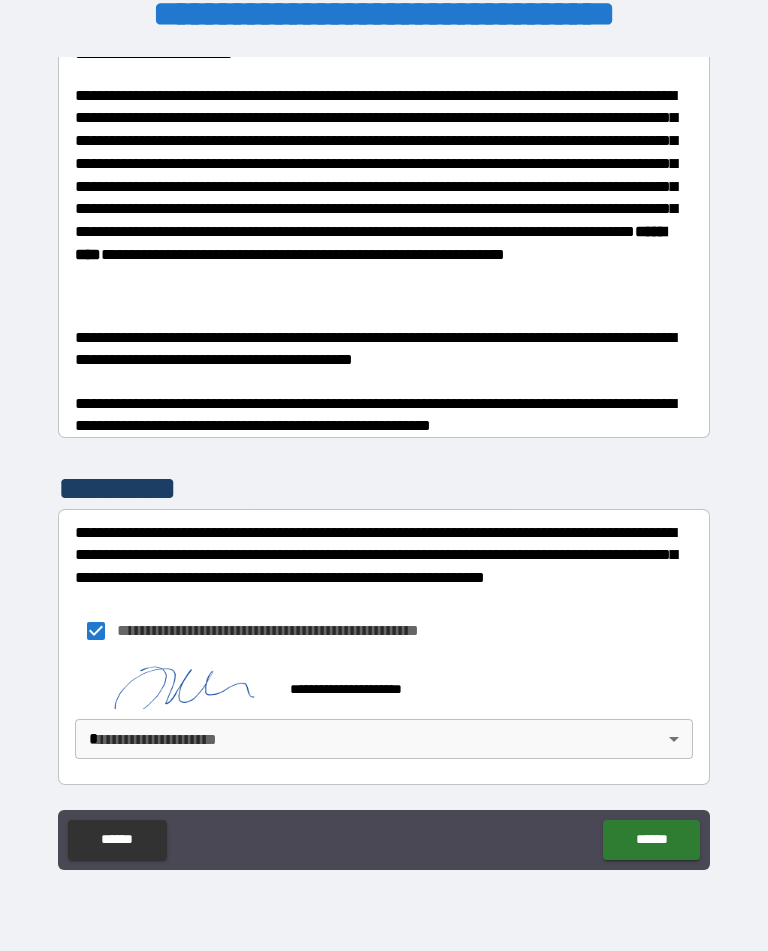 scroll, scrollTop: 1373, scrollLeft: 0, axis: vertical 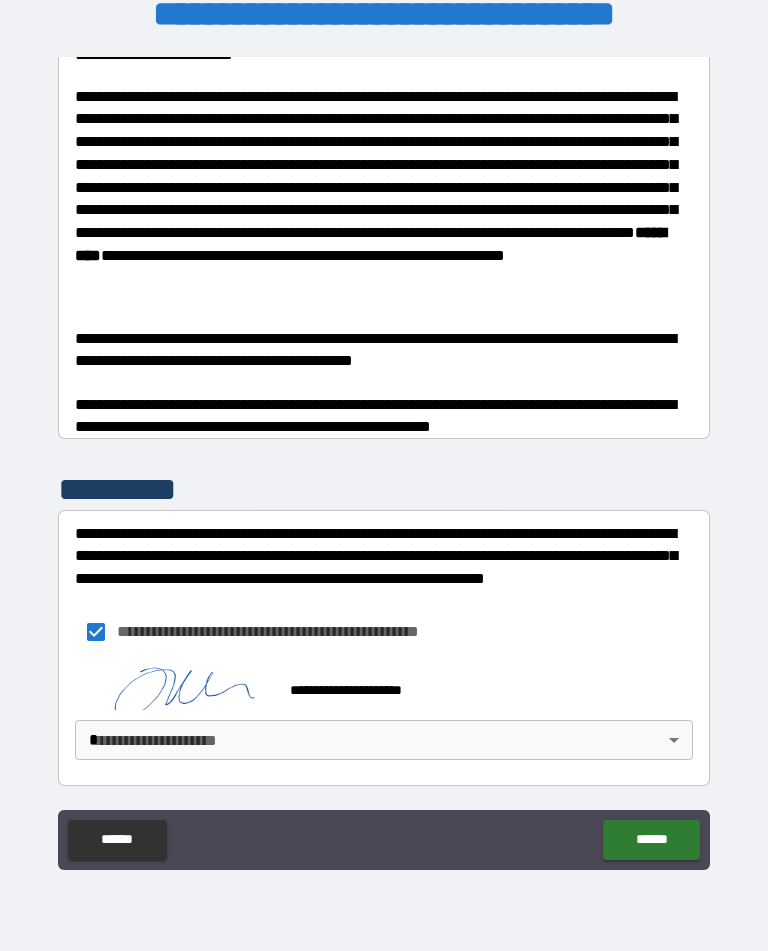 click on "**********" at bounding box center [384, 459] 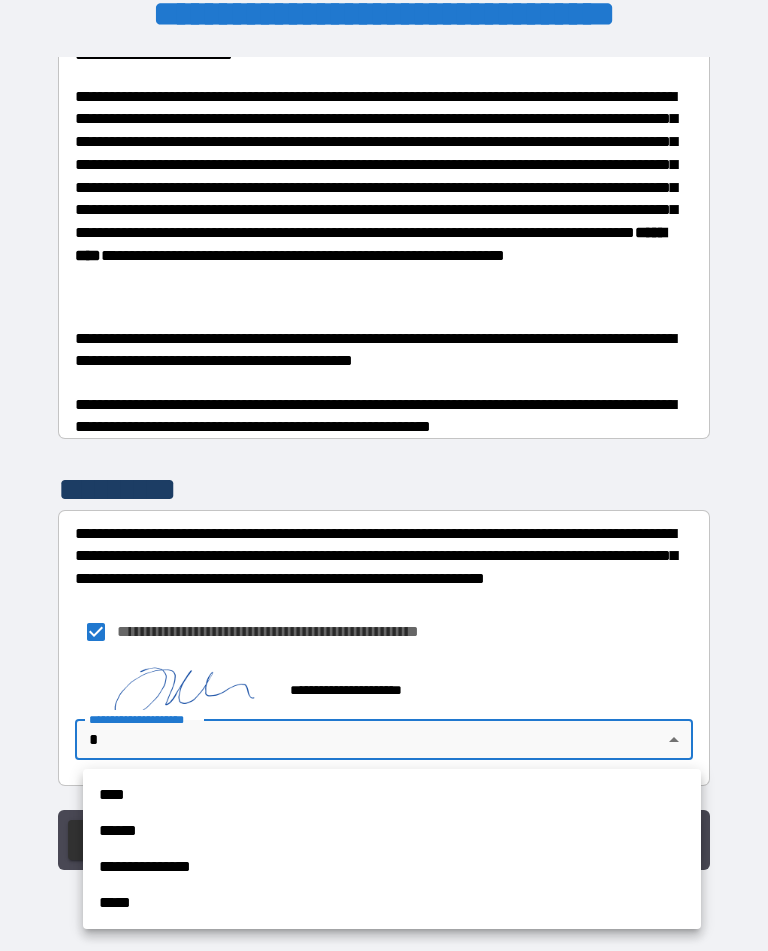 click on "******" at bounding box center (392, 831) 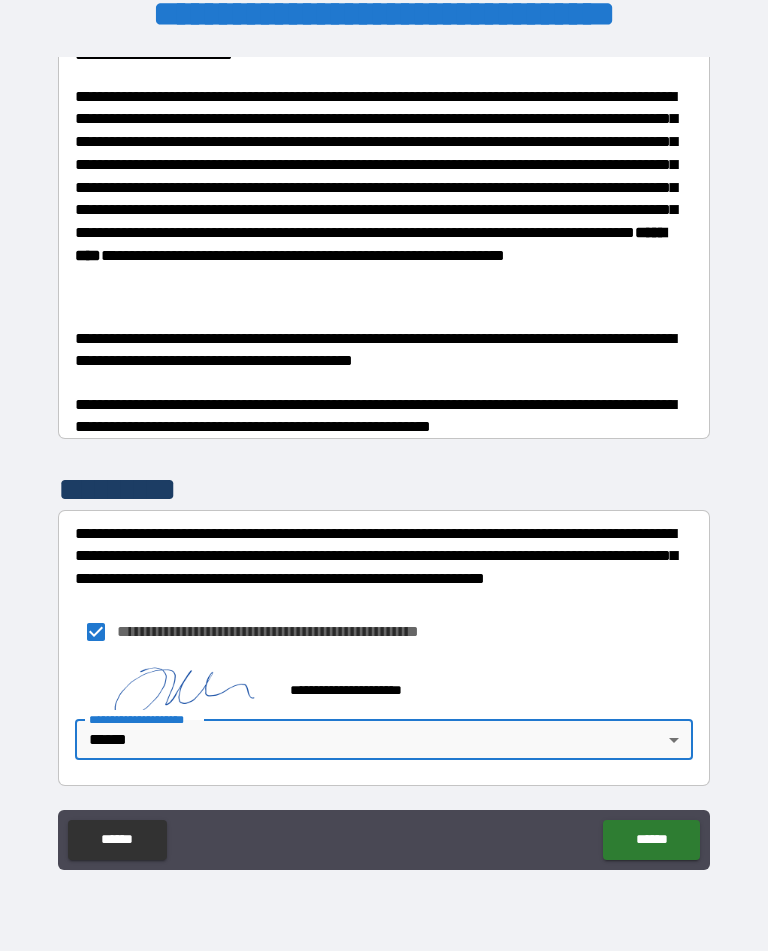 click on "**********" at bounding box center [384, 459] 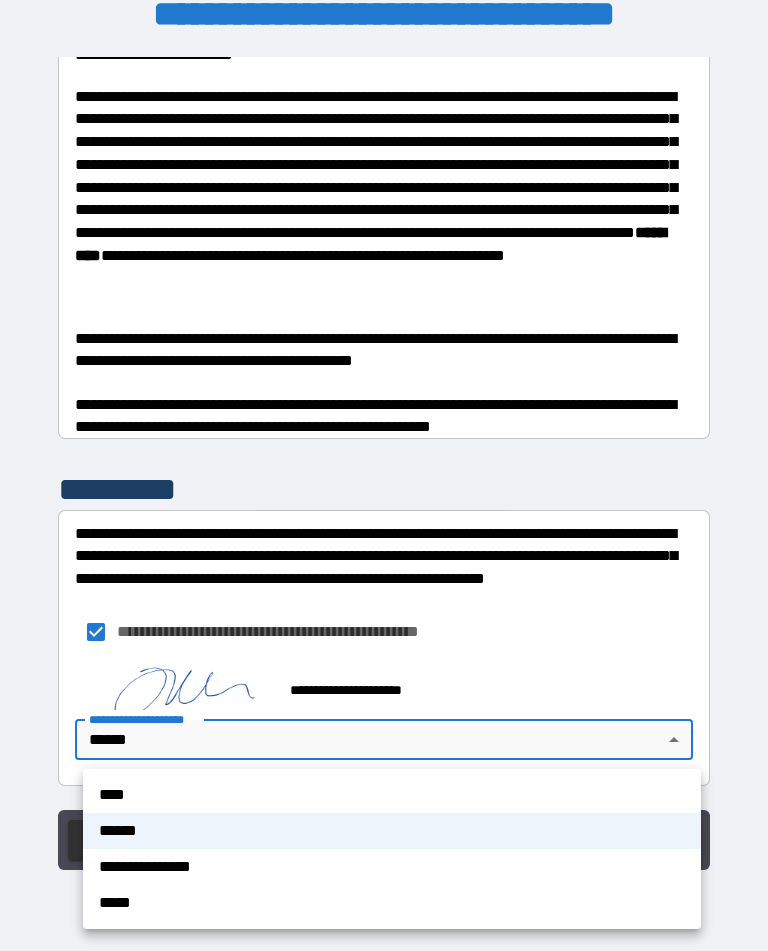 click on "**********" at bounding box center (392, 867) 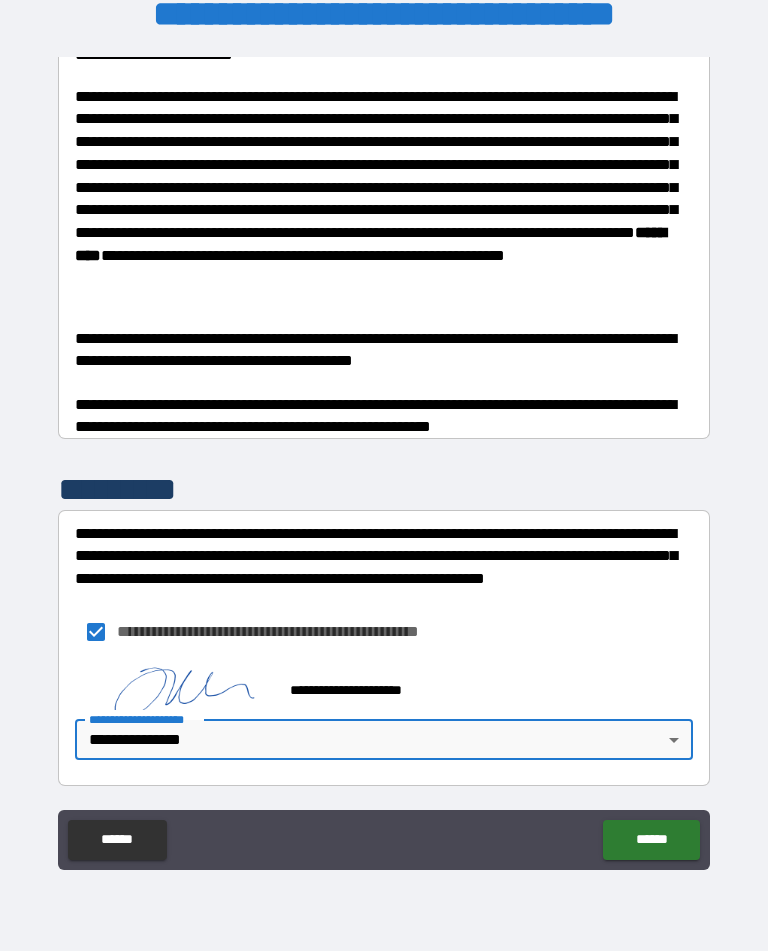 type on "*" 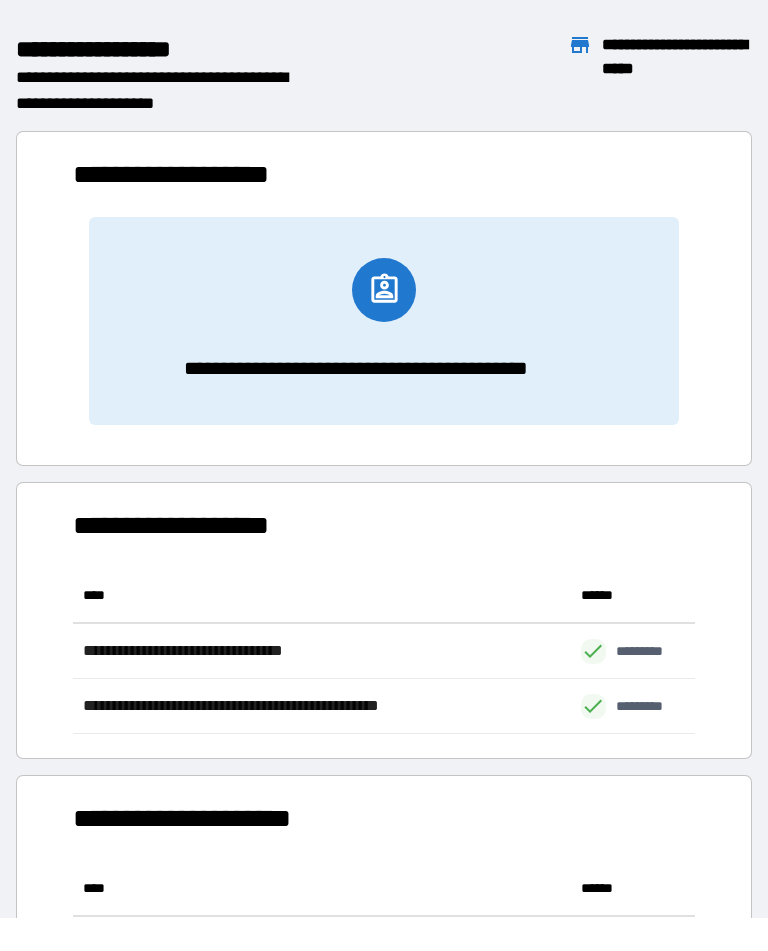 scroll, scrollTop: 166, scrollLeft: 622, axis: both 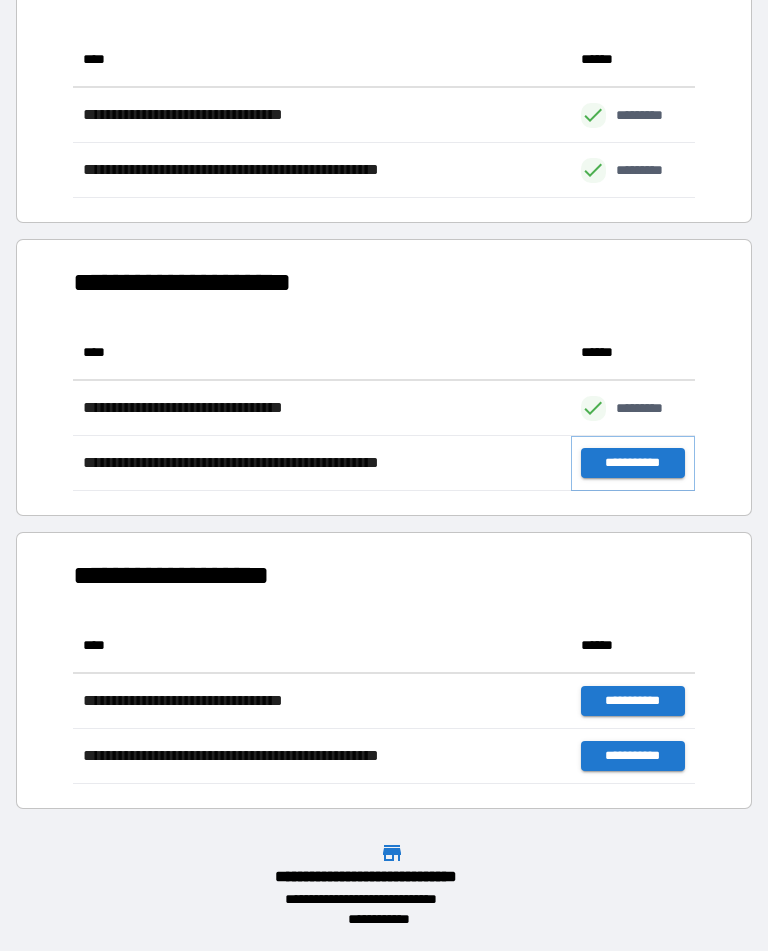 click on "**********" at bounding box center [633, 463] 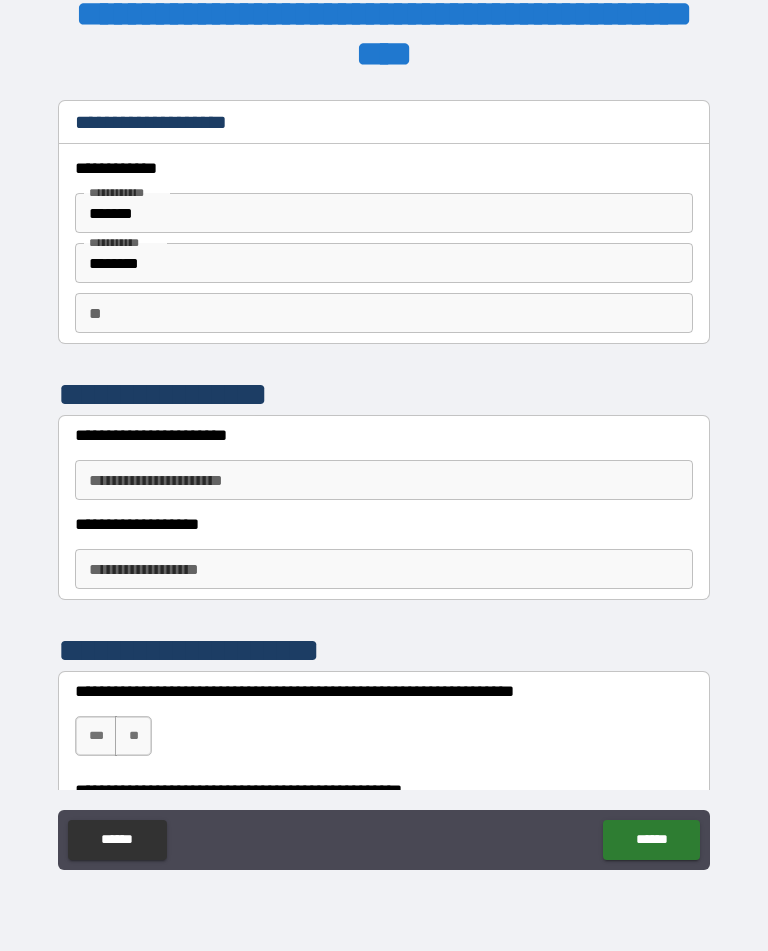 click on "**" at bounding box center [384, 313] 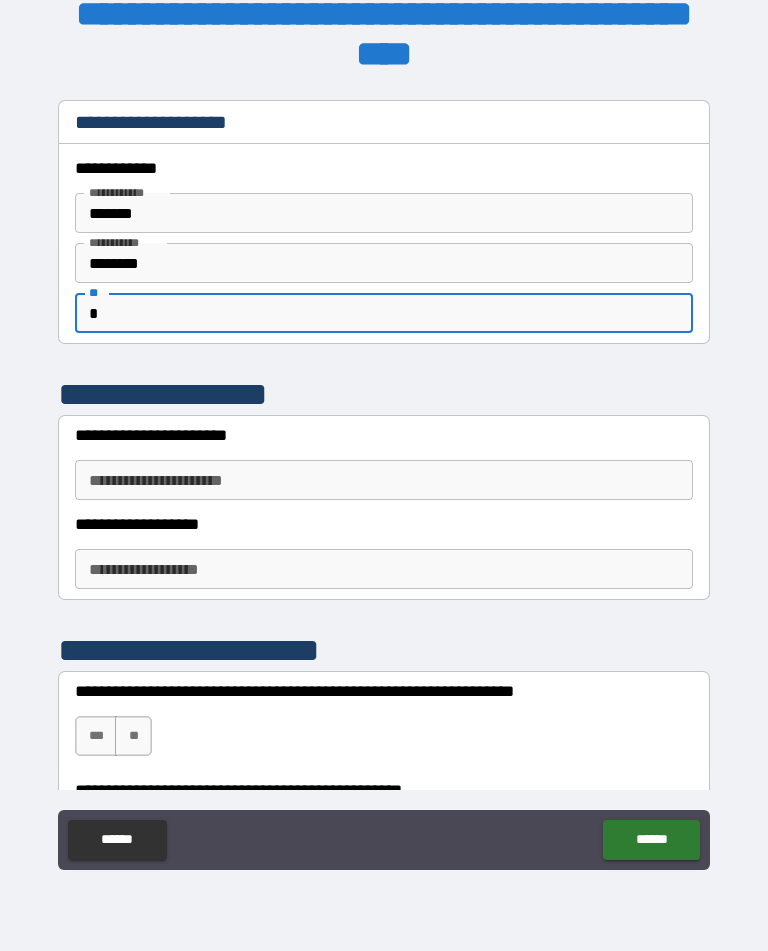 type on "*" 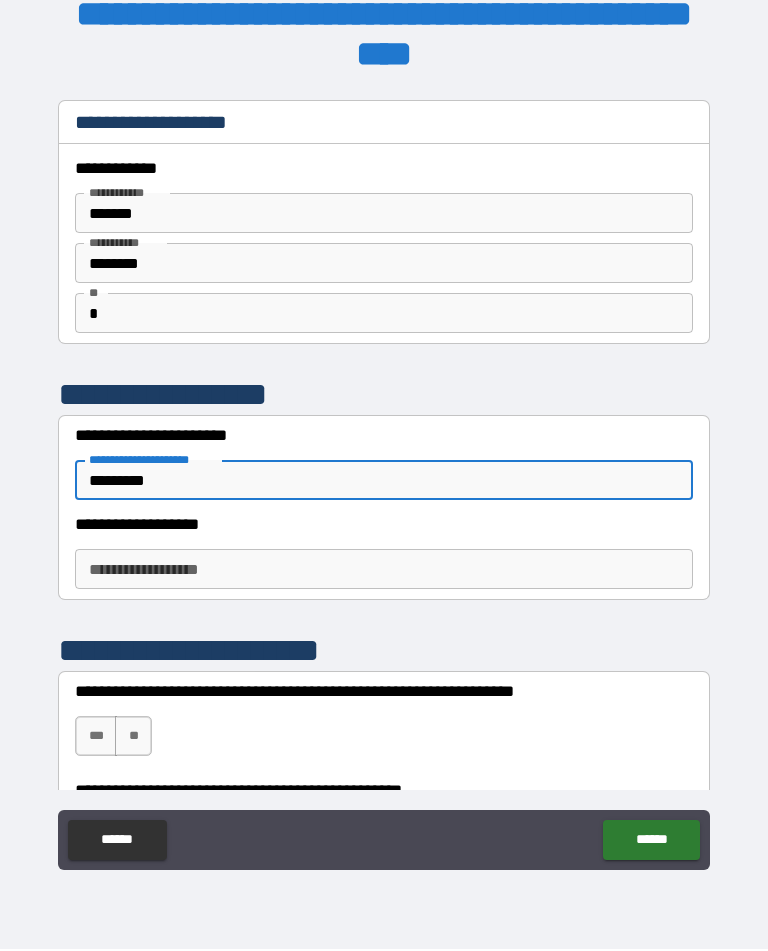 scroll, scrollTop: 0, scrollLeft: 0, axis: both 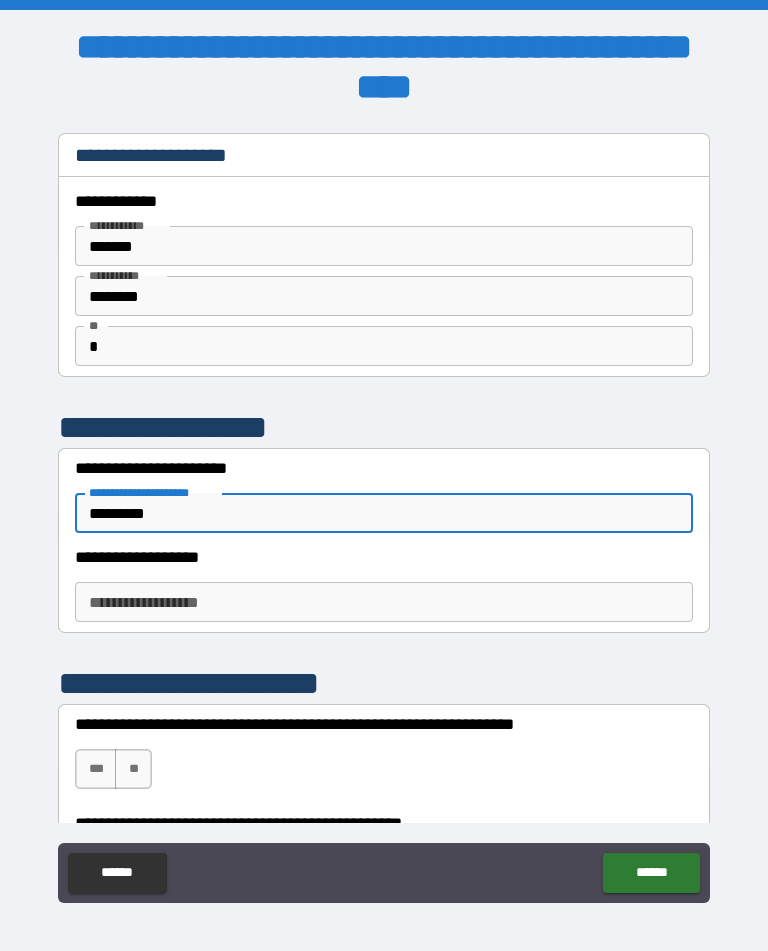 type on "*********" 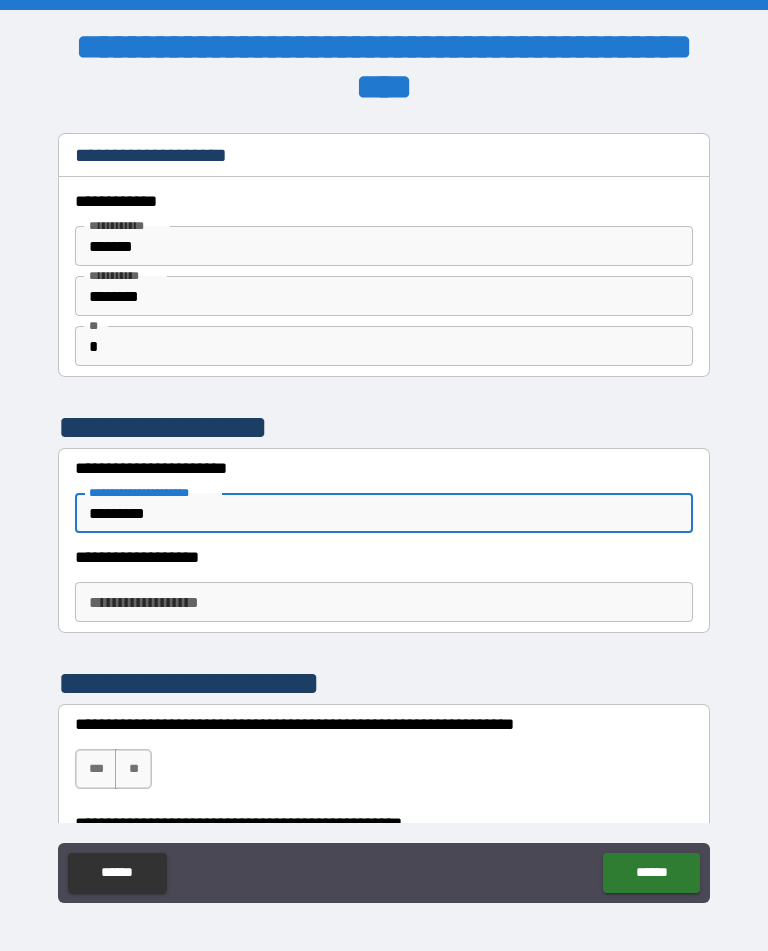 click on "**********" at bounding box center [384, 602] 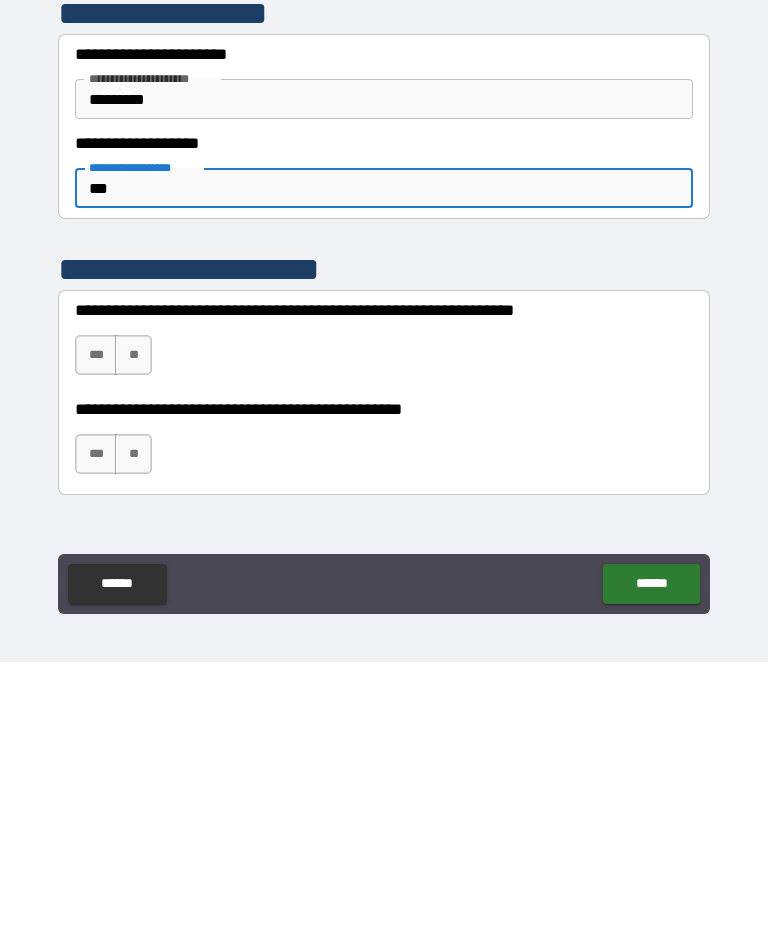 scroll, scrollTop: 128, scrollLeft: 0, axis: vertical 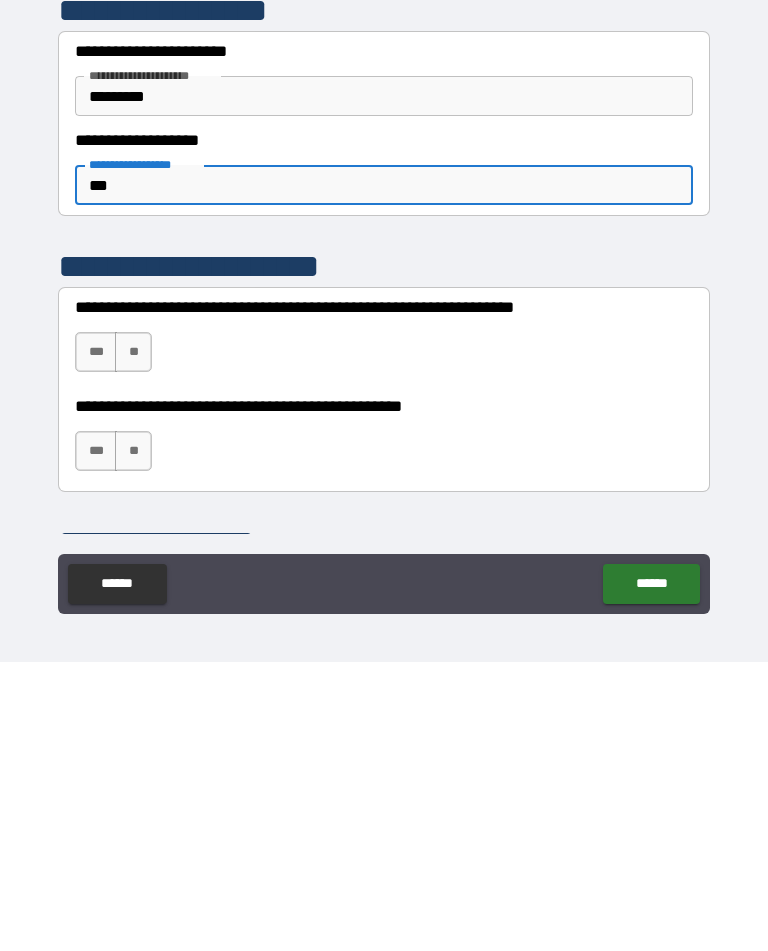 type on "***" 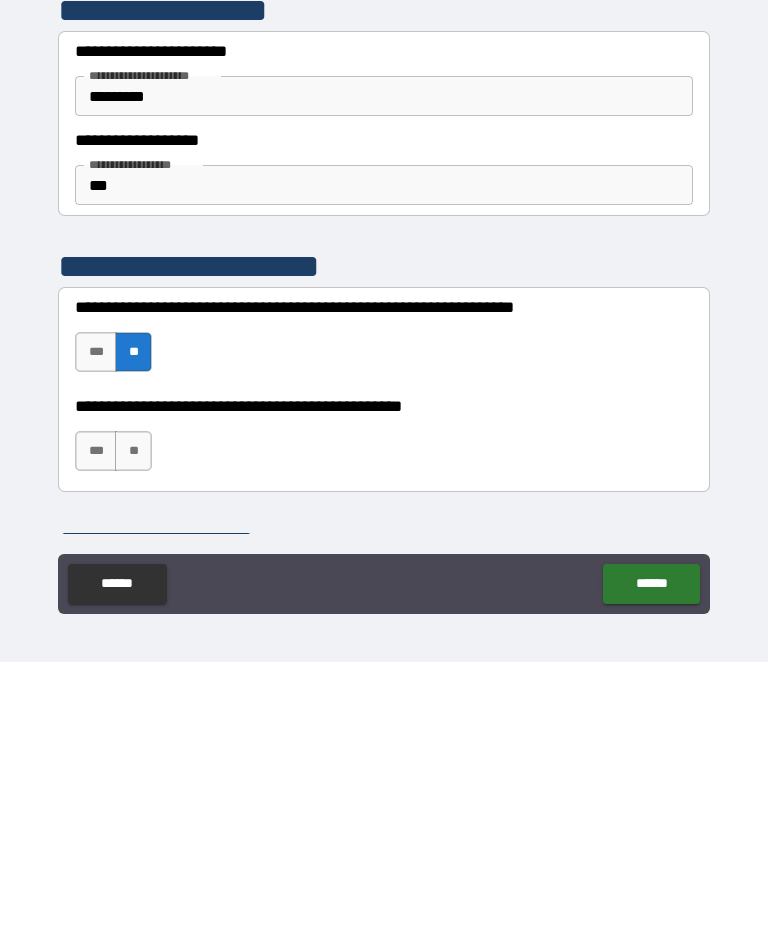 scroll, scrollTop: 33, scrollLeft: 0, axis: vertical 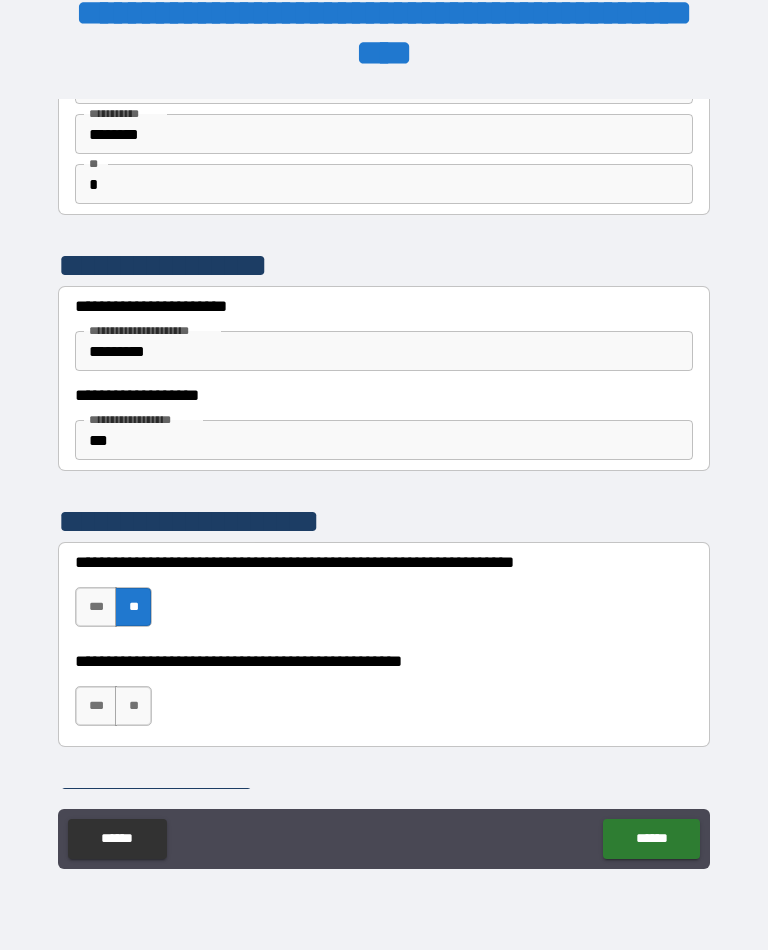 click on "**" at bounding box center (133, 707) 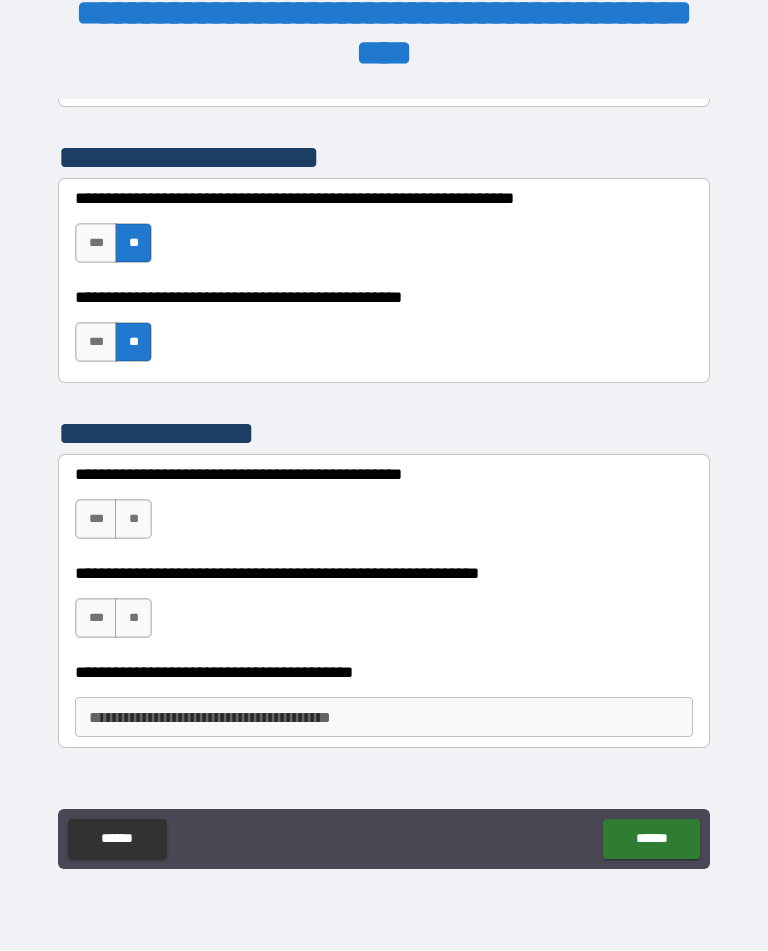 scroll, scrollTop: 505, scrollLeft: 0, axis: vertical 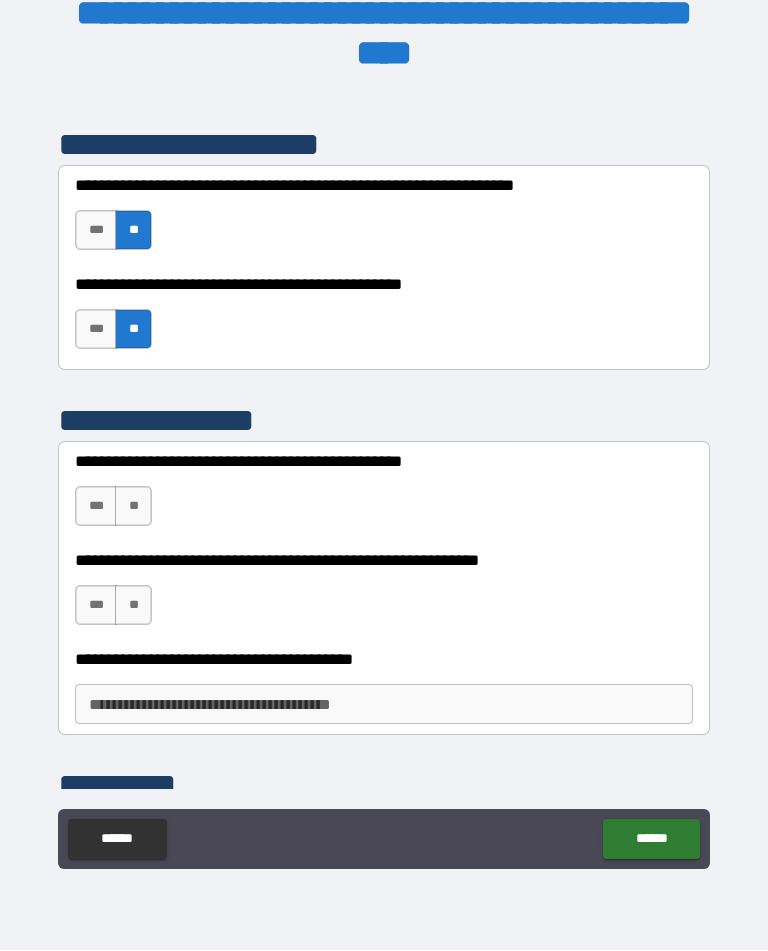 click on "***" at bounding box center [96, 507] 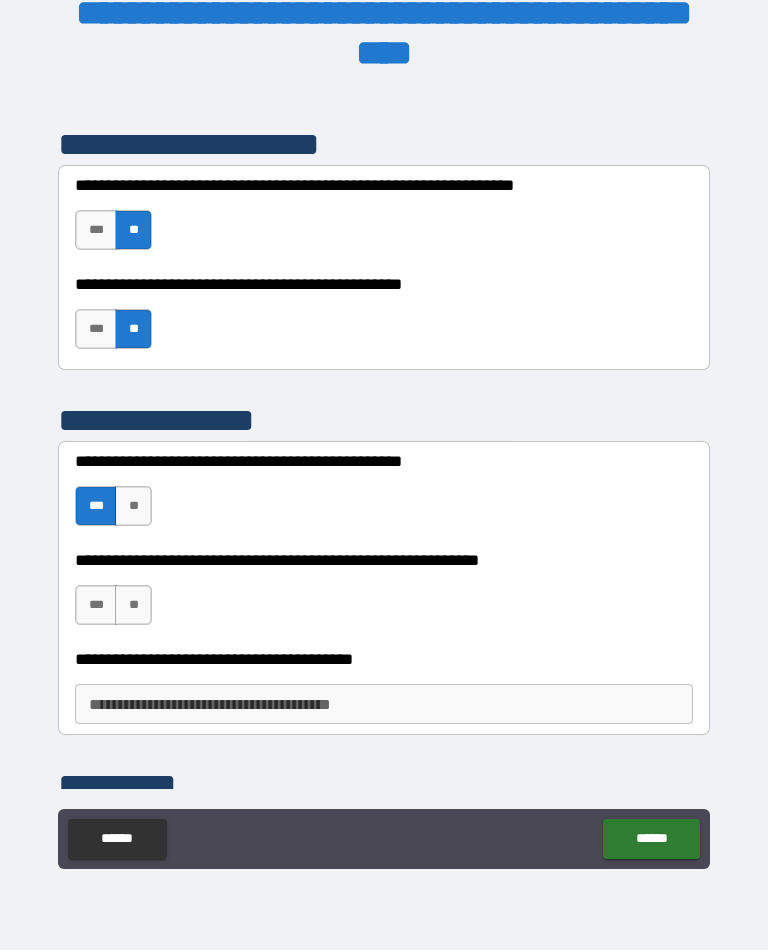 click on "**" at bounding box center [133, 606] 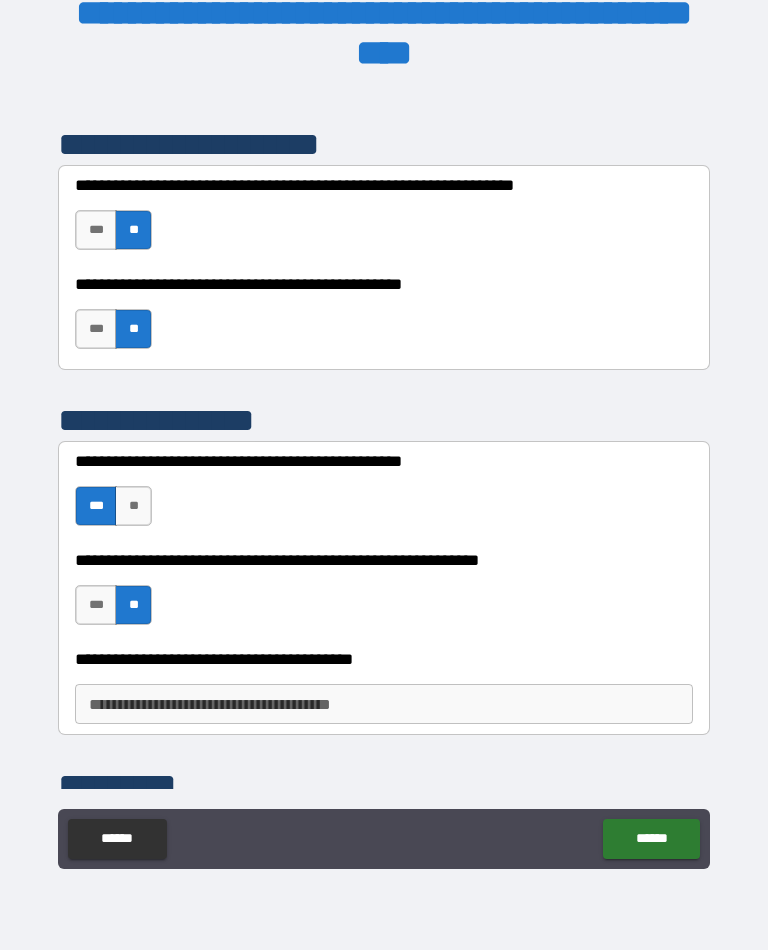 click on "**********" at bounding box center (384, 705) 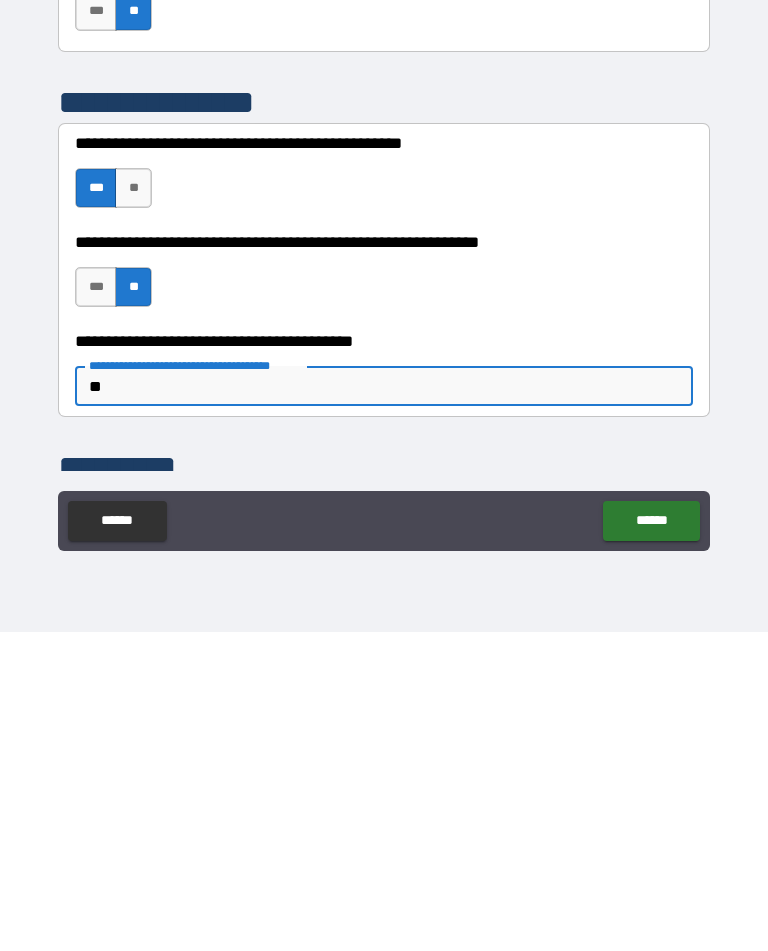 scroll, scrollTop: 33, scrollLeft: 0, axis: vertical 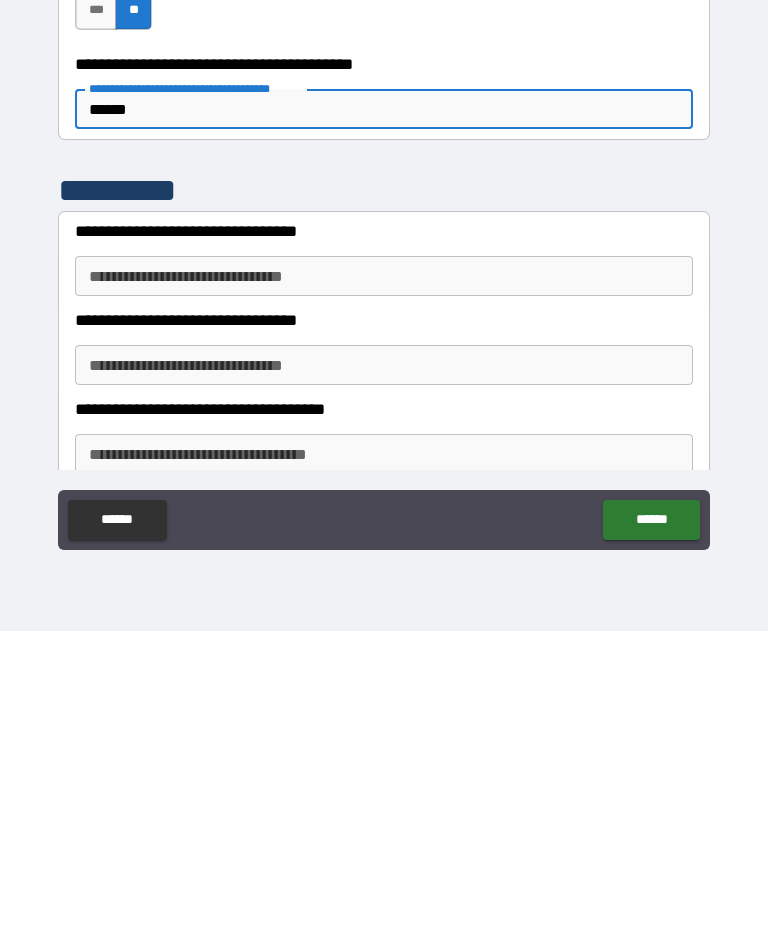 type on "******" 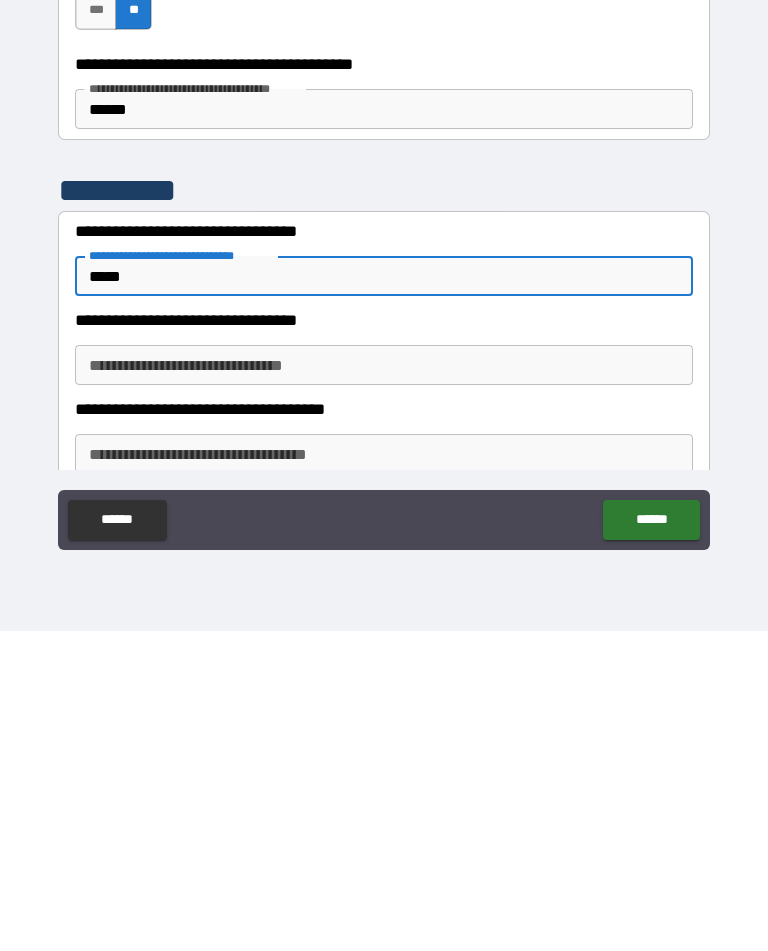 type on "*****" 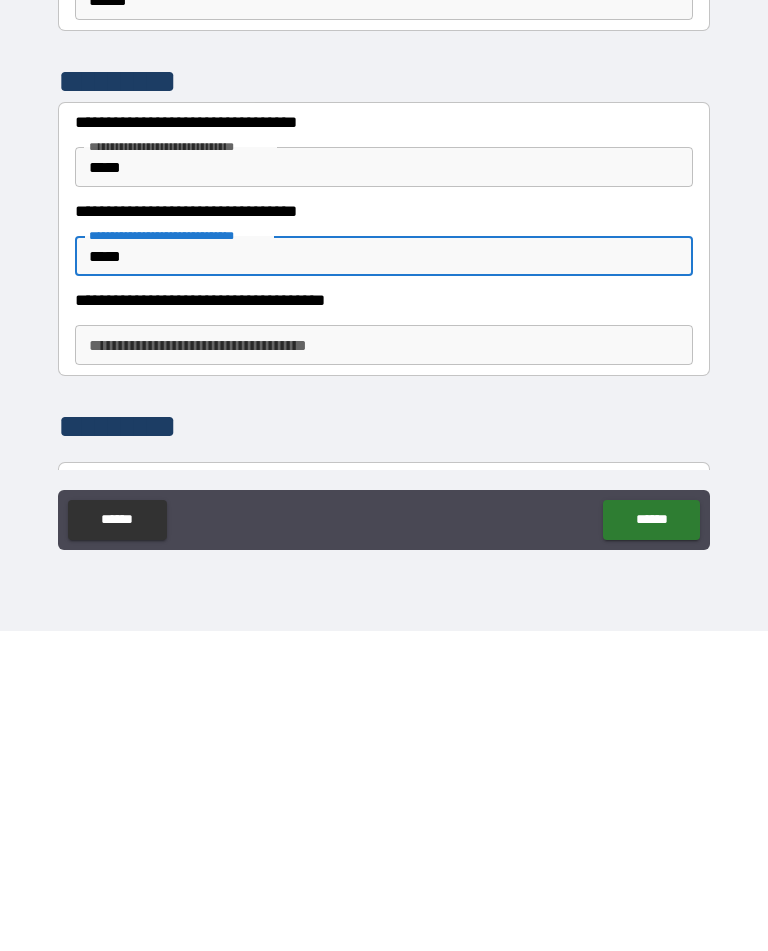 scroll, scrollTop: 924, scrollLeft: 0, axis: vertical 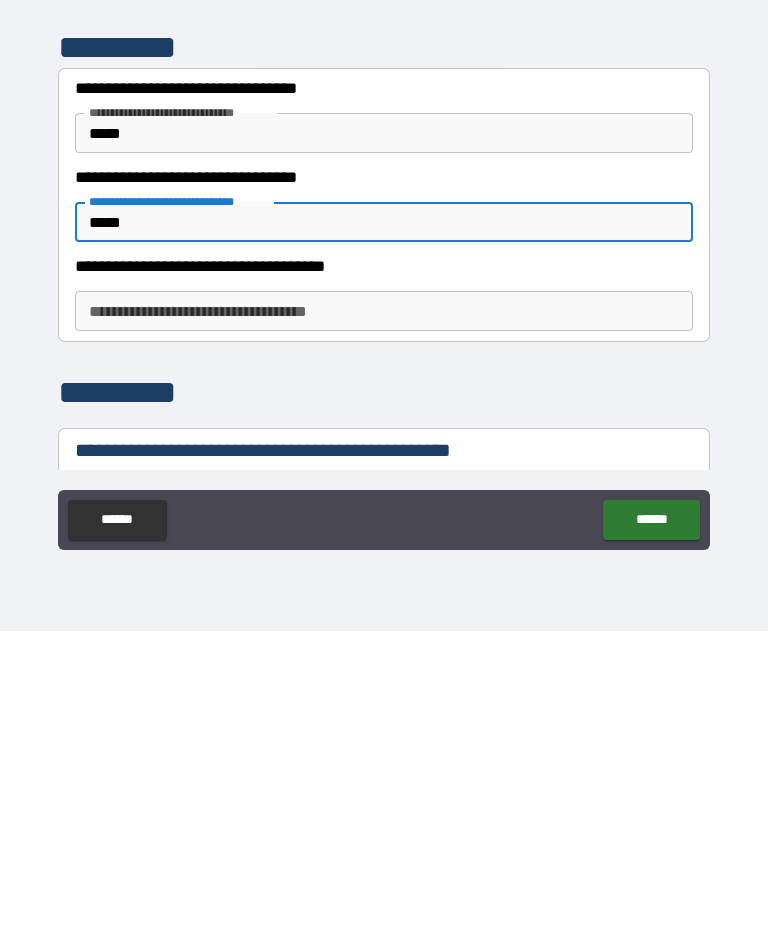 type on "*****" 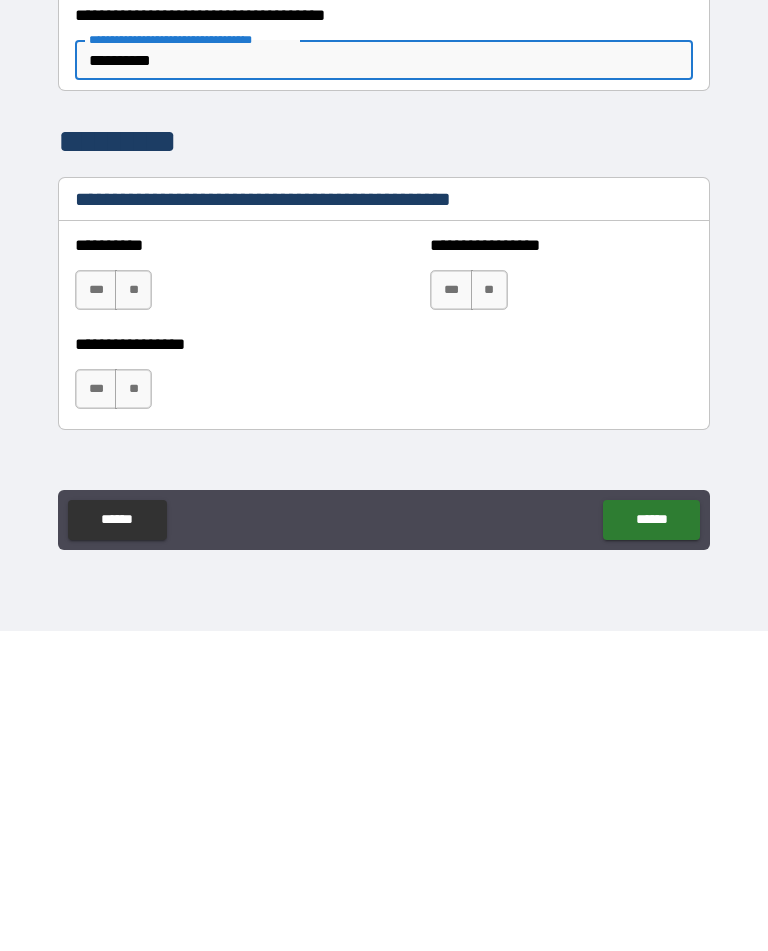 scroll, scrollTop: 1187, scrollLeft: 0, axis: vertical 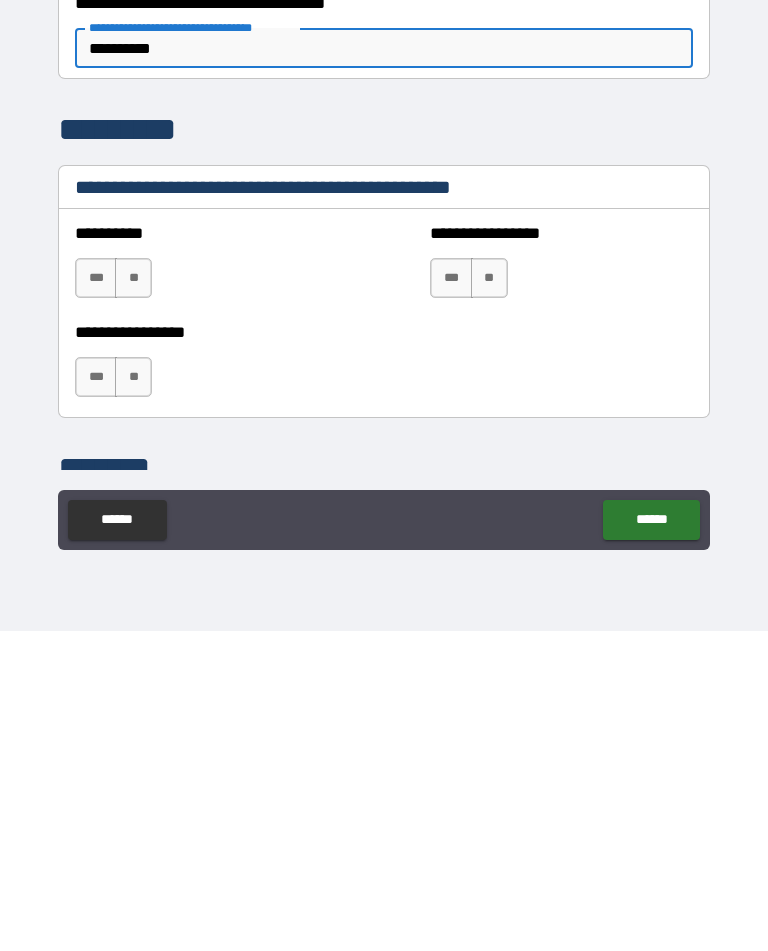 type on "**********" 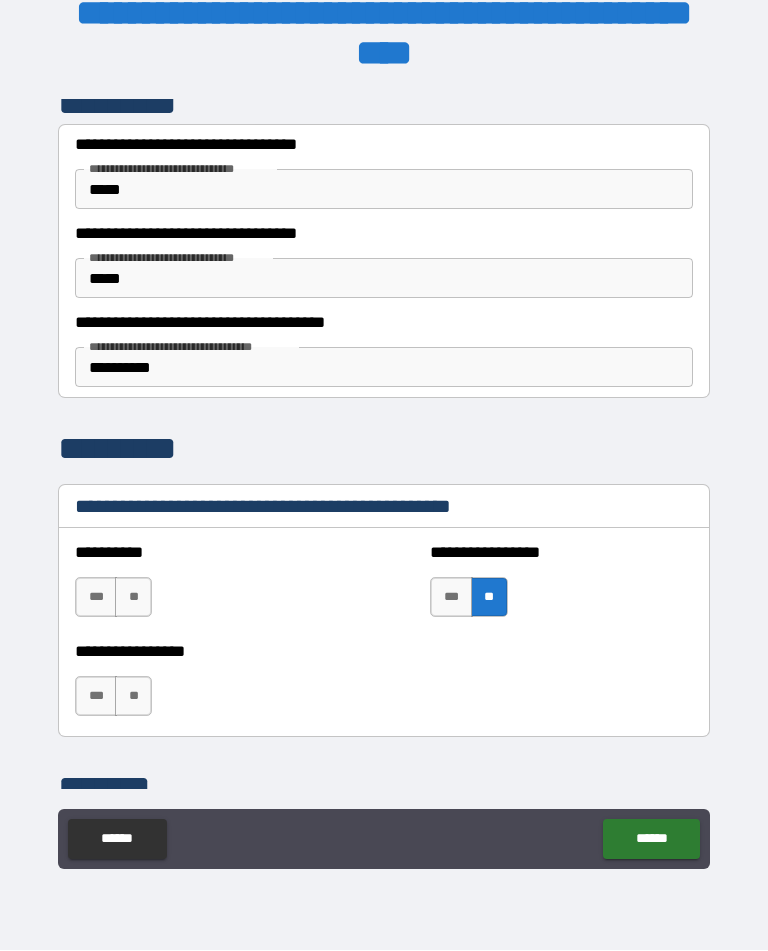 click on "**" at bounding box center [133, 598] 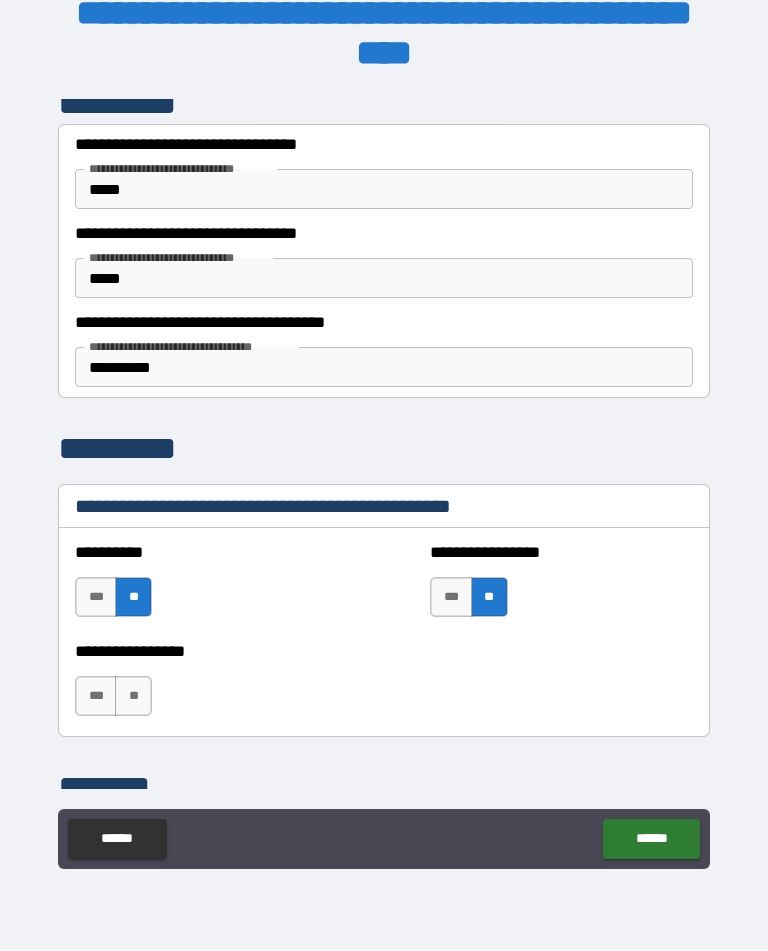 click on "**" at bounding box center [133, 697] 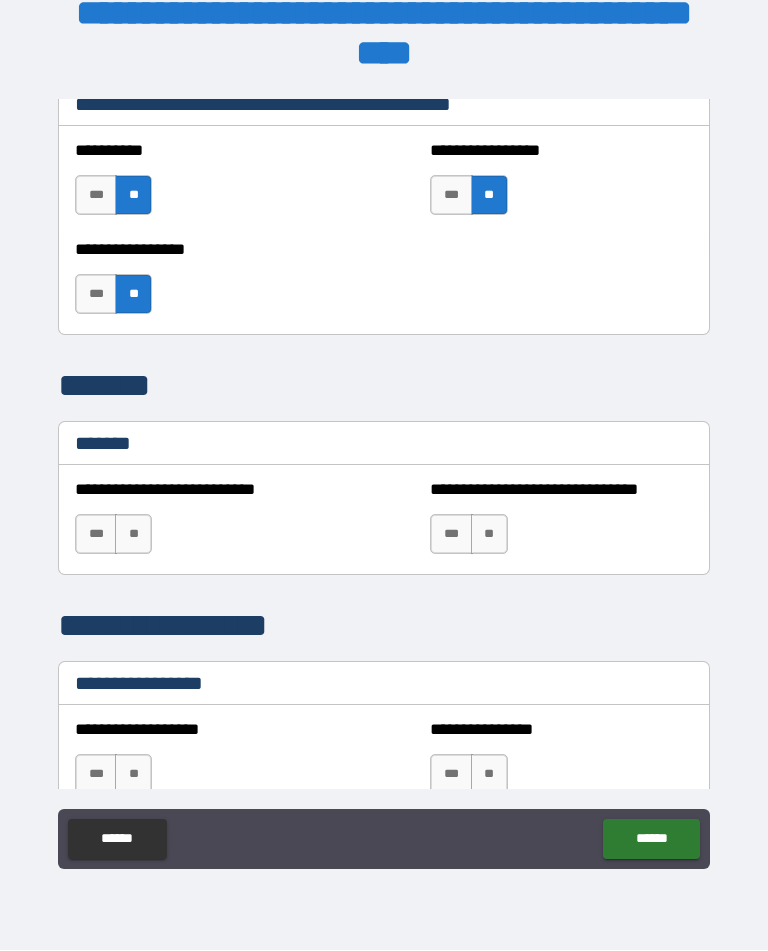 scroll, scrollTop: 1589, scrollLeft: 0, axis: vertical 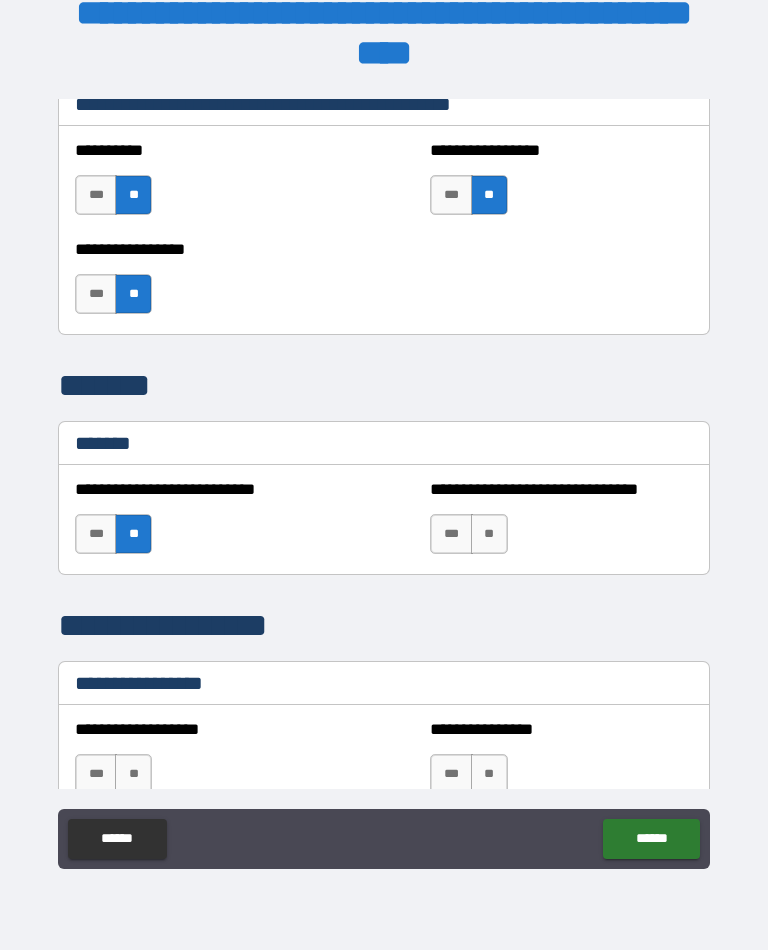 click on "**" at bounding box center [133, 775] 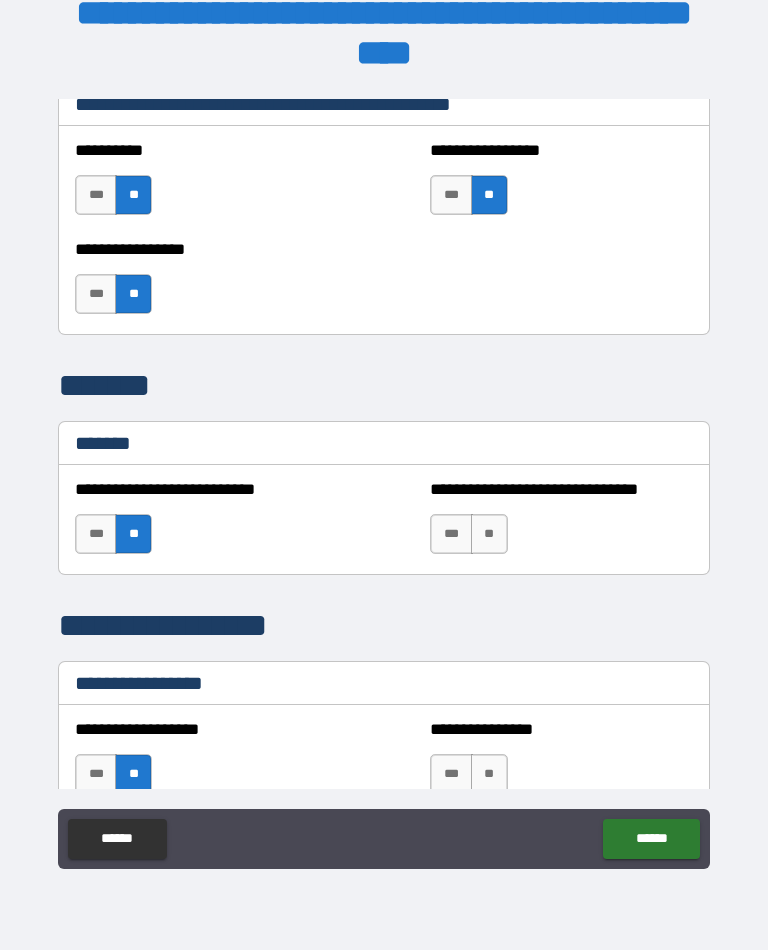 click on "**" at bounding box center [489, 535] 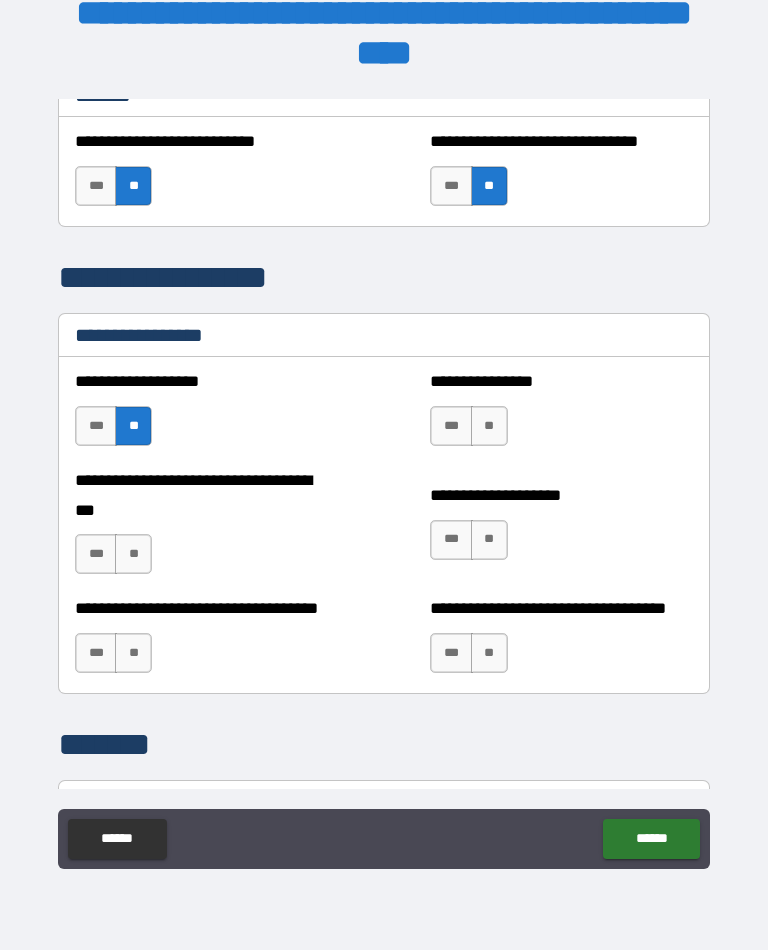 scroll, scrollTop: 1937, scrollLeft: 0, axis: vertical 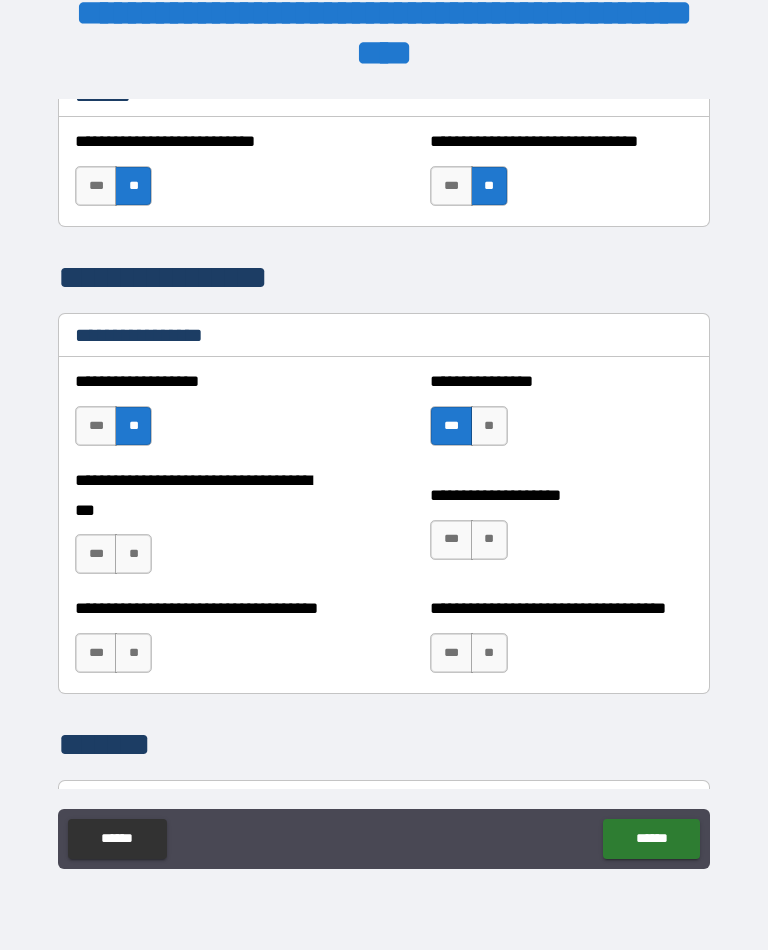click on "**" at bounding box center (133, 555) 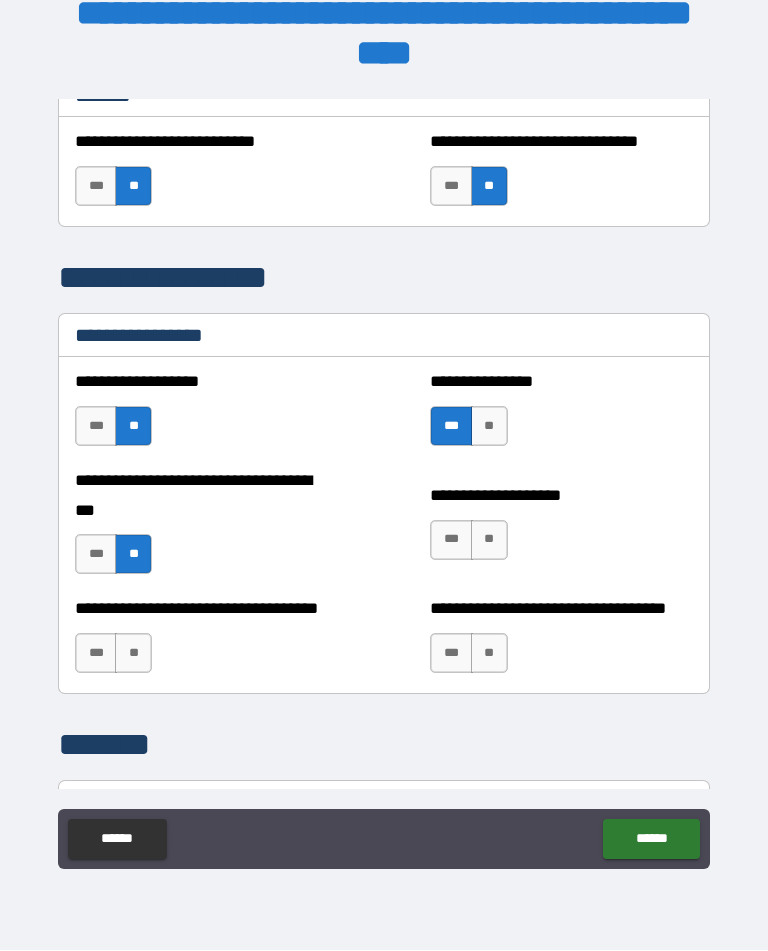 click on "**" at bounding box center (489, 541) 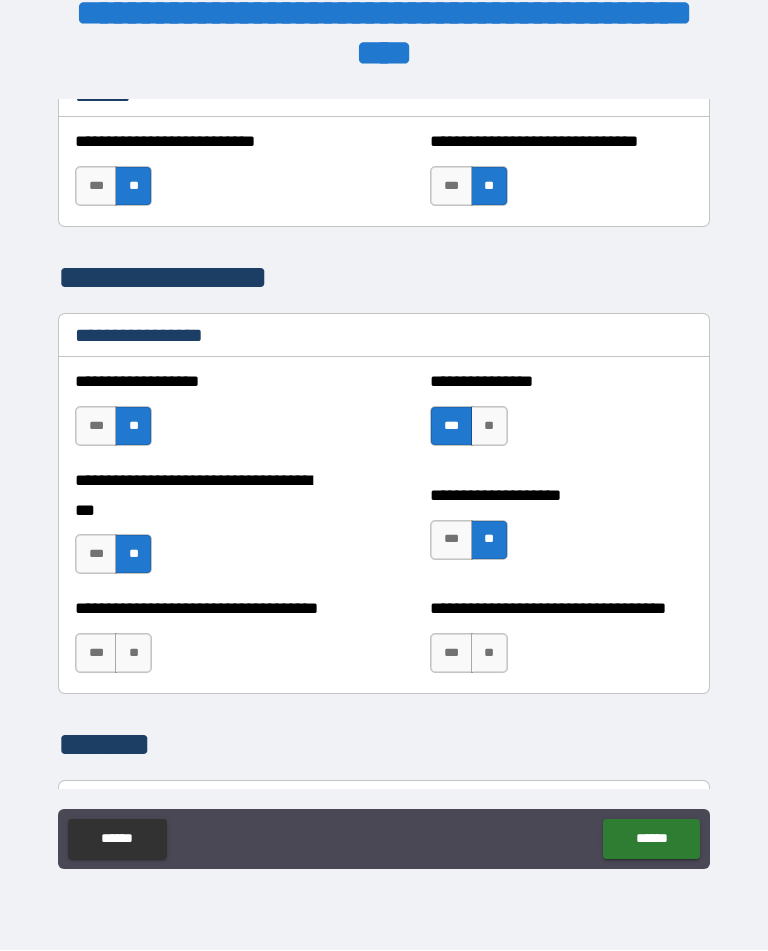 click on "**" at bounding box center [133, 654] 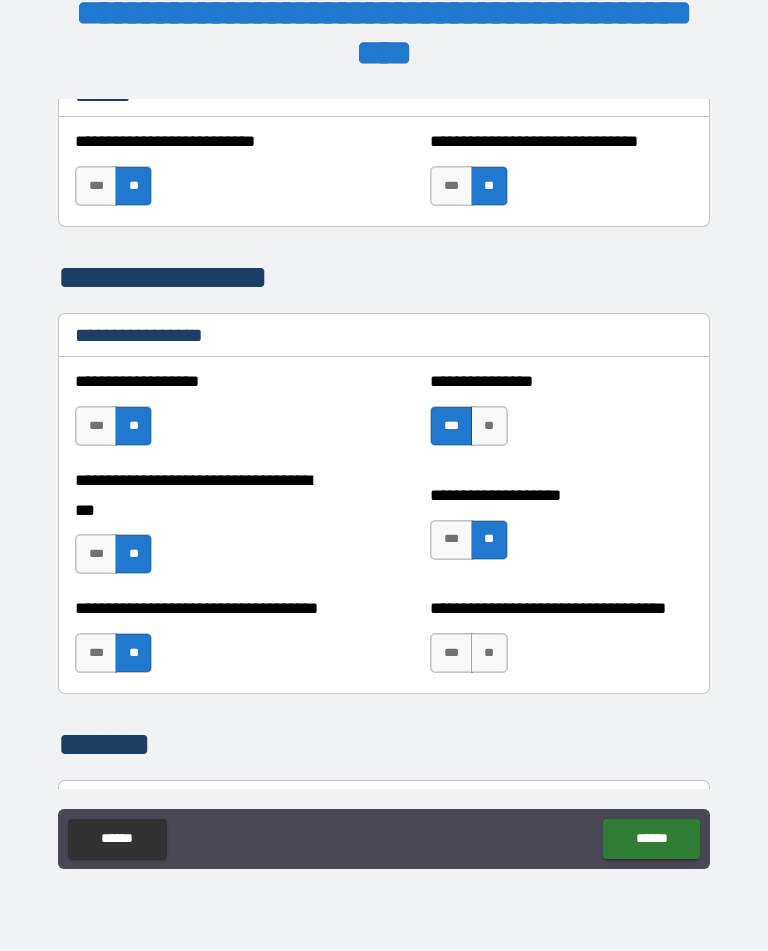 click on "**" at bounding box center [489, 654] 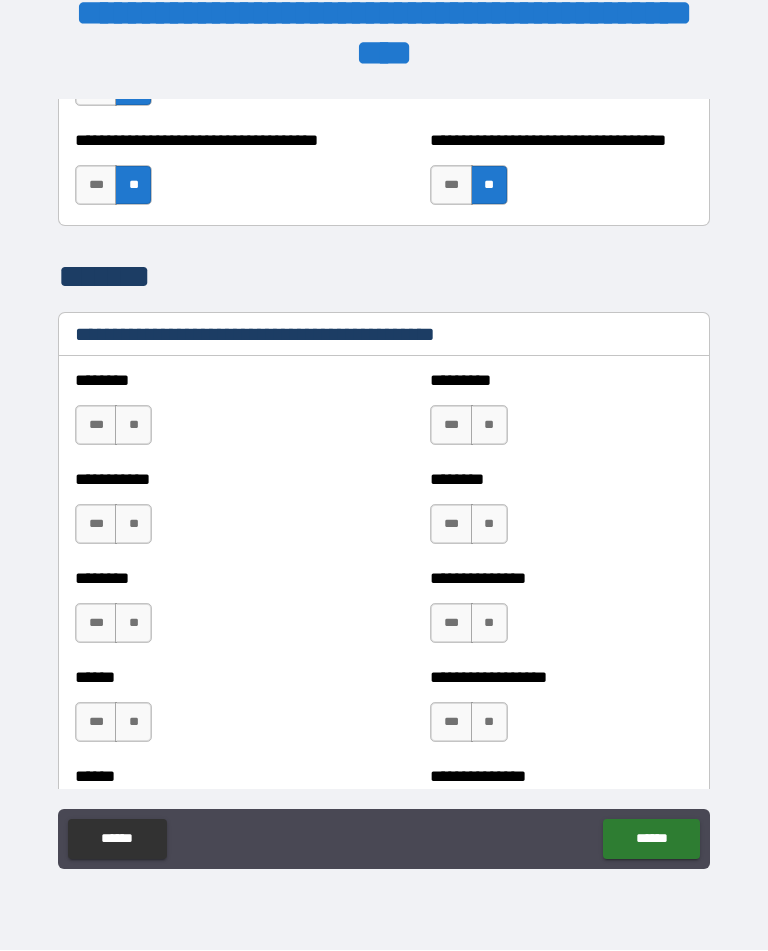 scroll, scrollTop: 2406, scrollLeft: 0, axis: vertical 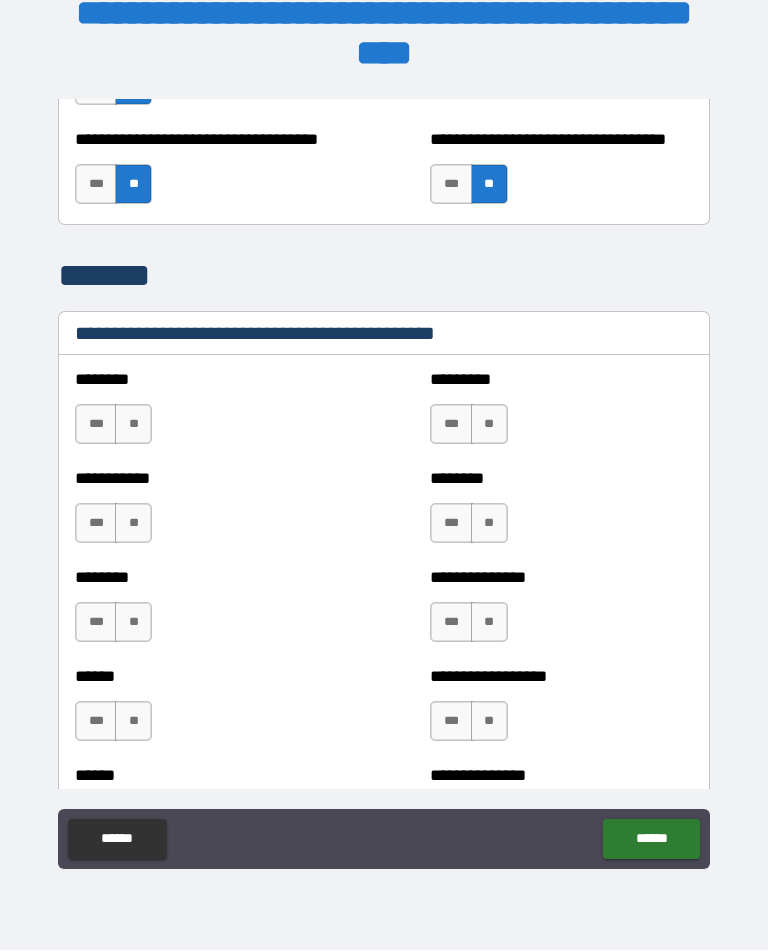 click on "**" at bounding box center [133, 425] 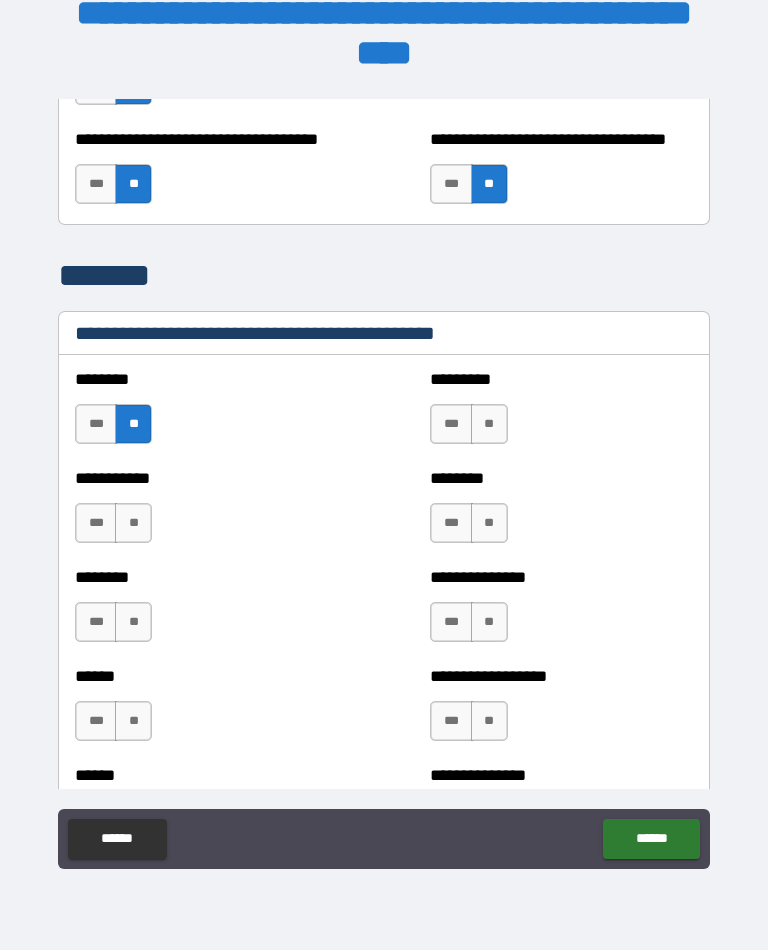 click on "**" at bounding box center [133, 524] 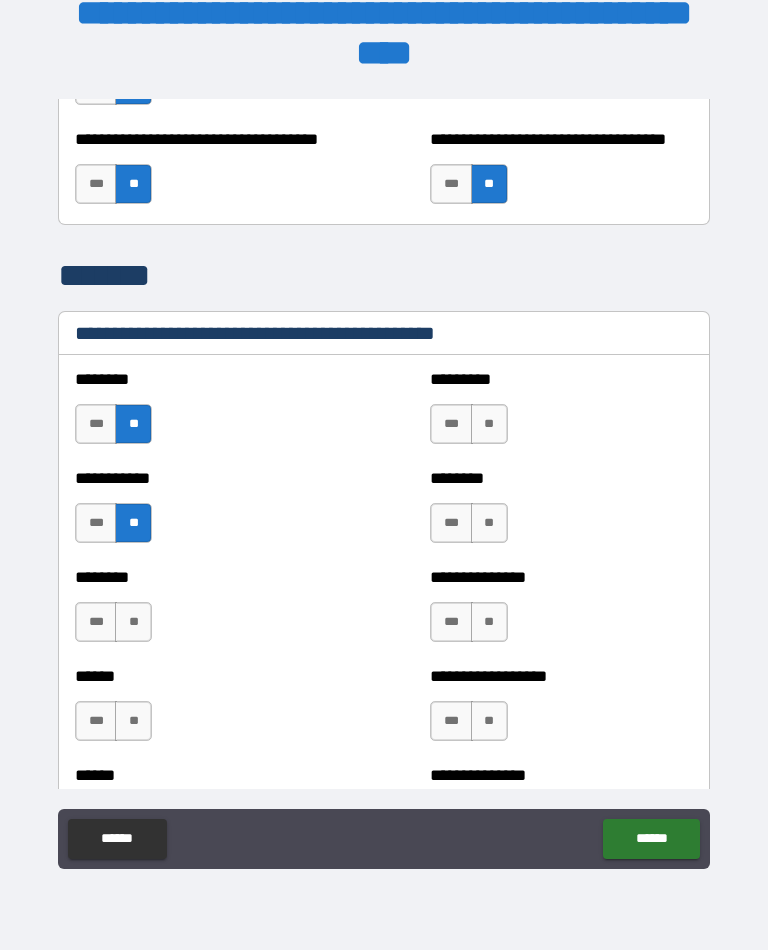 click on "**" at bounding box center (133, 623) 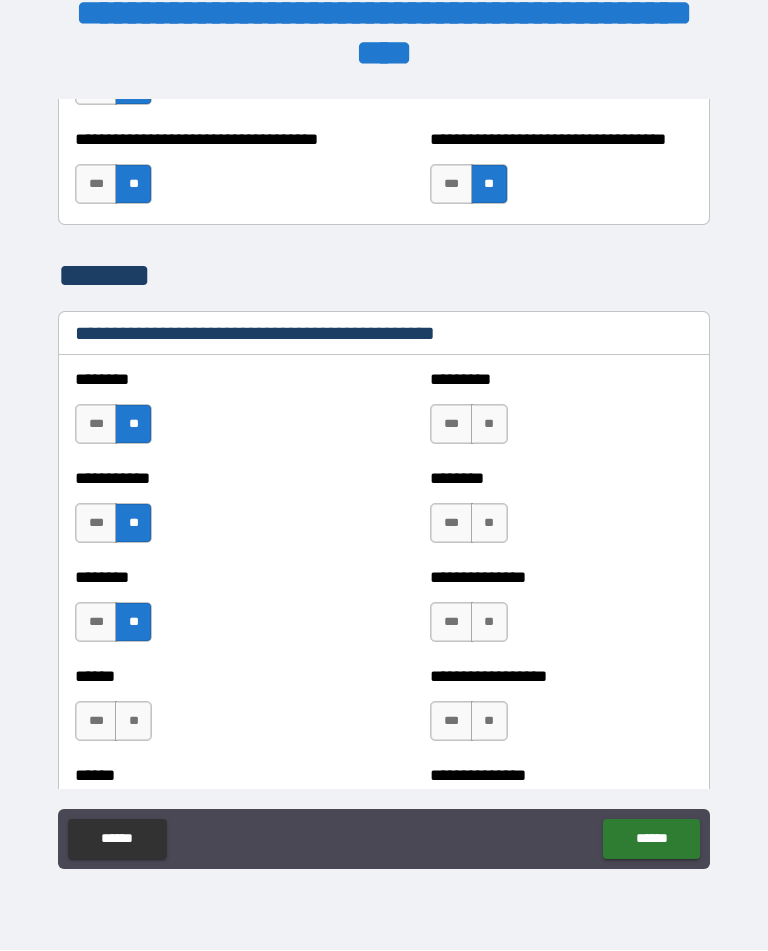 click on "**" at bounding box center (133, 722) 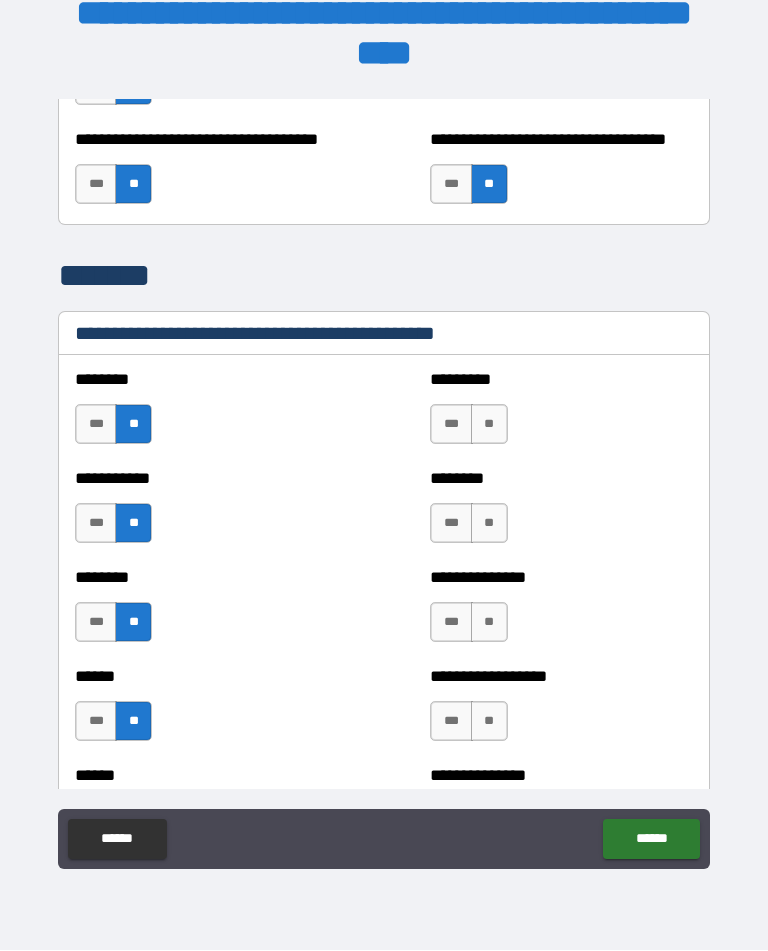 click on "**" at bounding box center [489, 425] 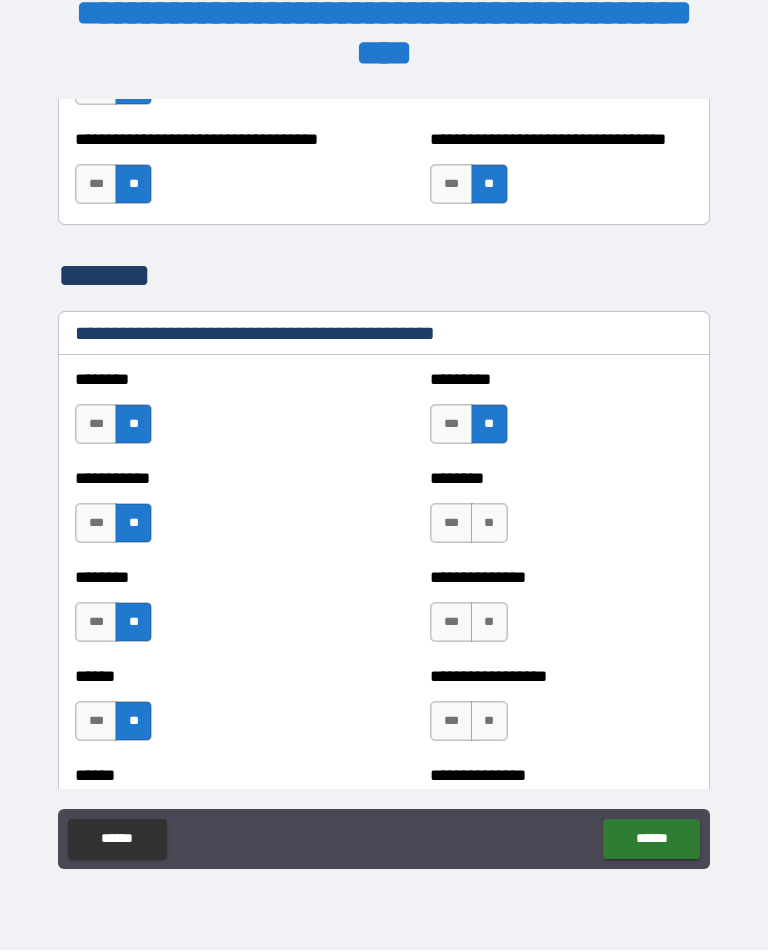 click on "**" at bounding box center (489, 524) 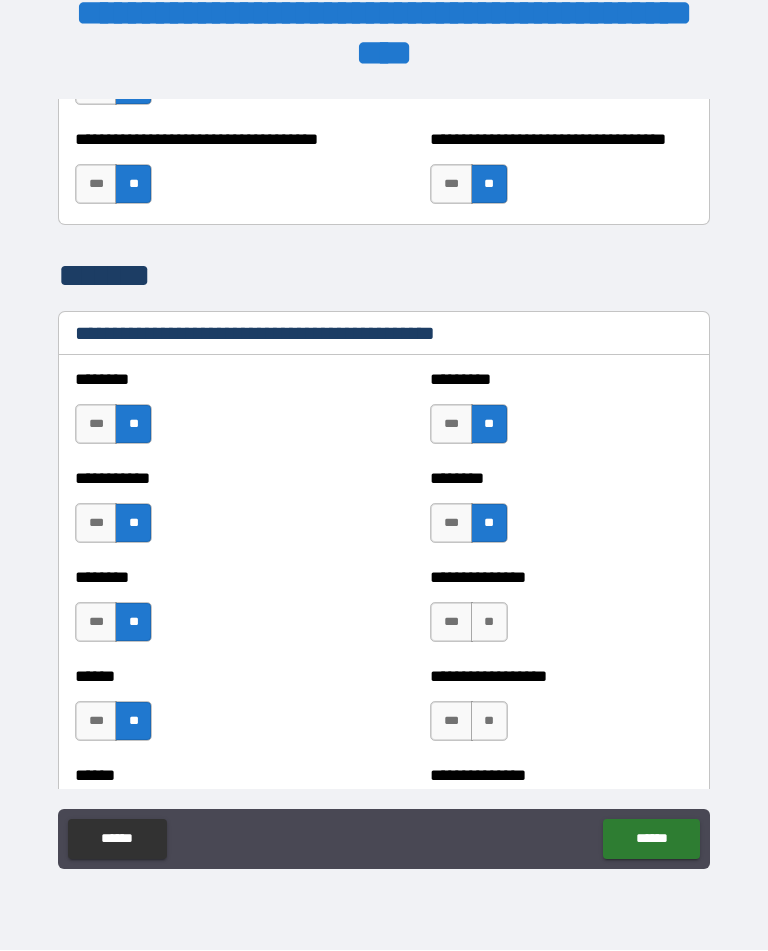 click on "**" at bounding box center (489, 623) 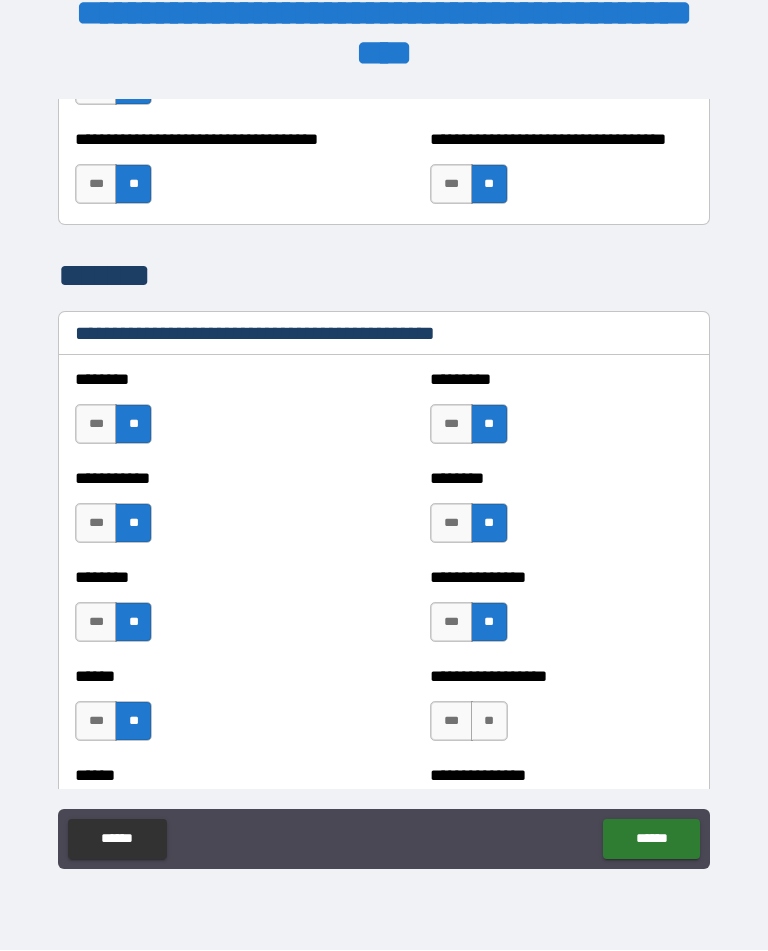 click on "**" at bounding box center (489, 722) 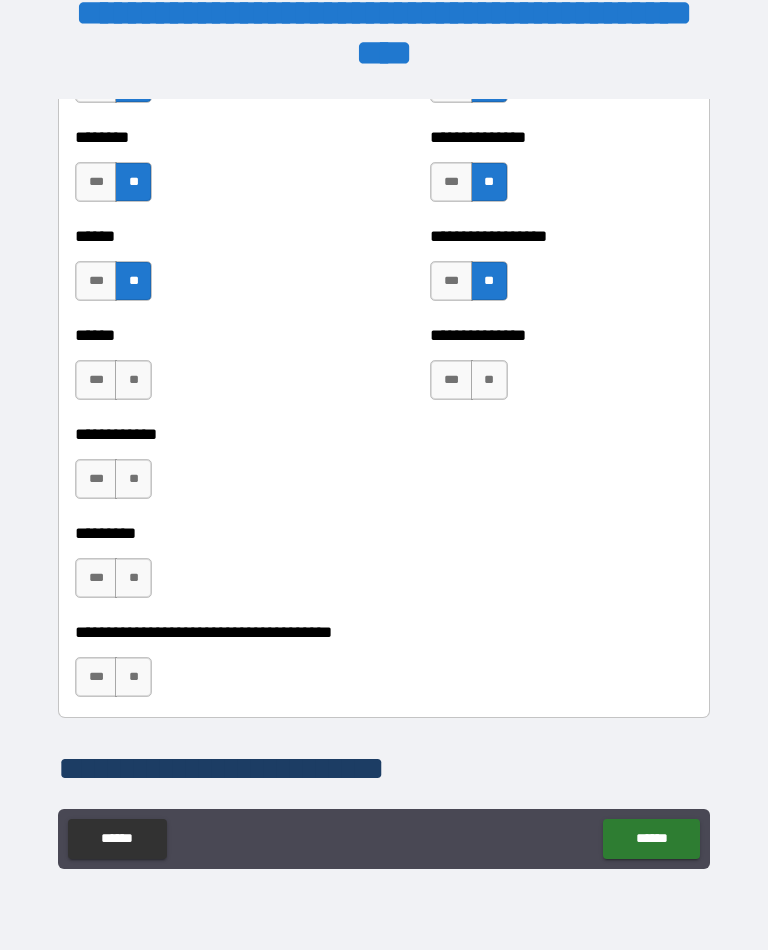 scroll, scrollTop: 2885, scrollLeft: 0, axis: vertical 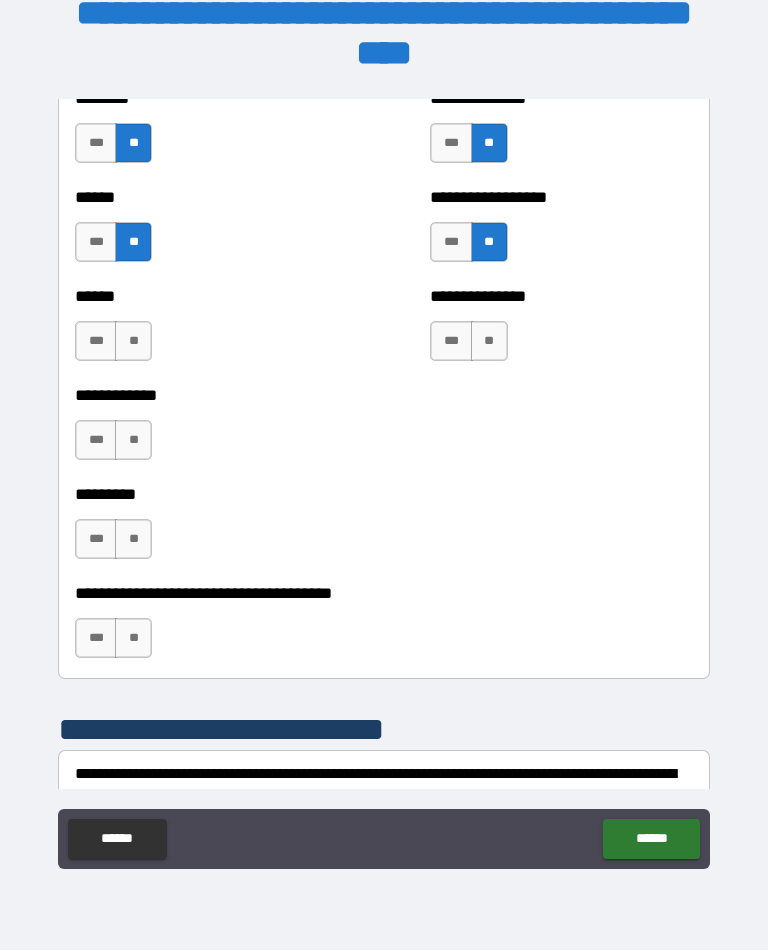 click on "**" at bounding box center (489, 342) 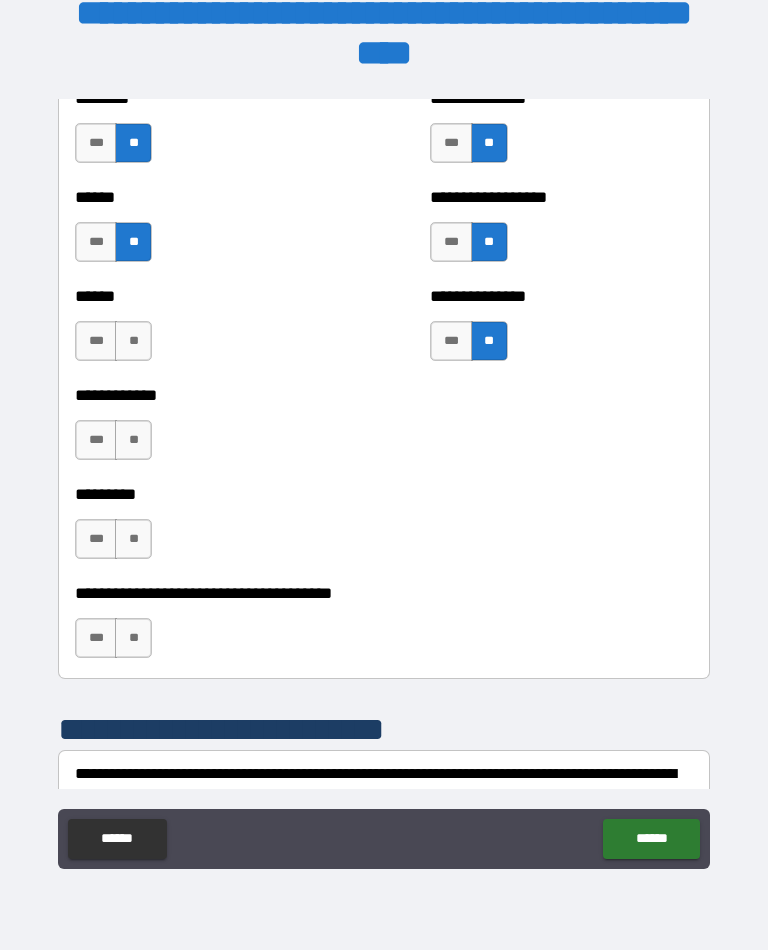 click on "****** *** **" at bounding box center (206, 332) 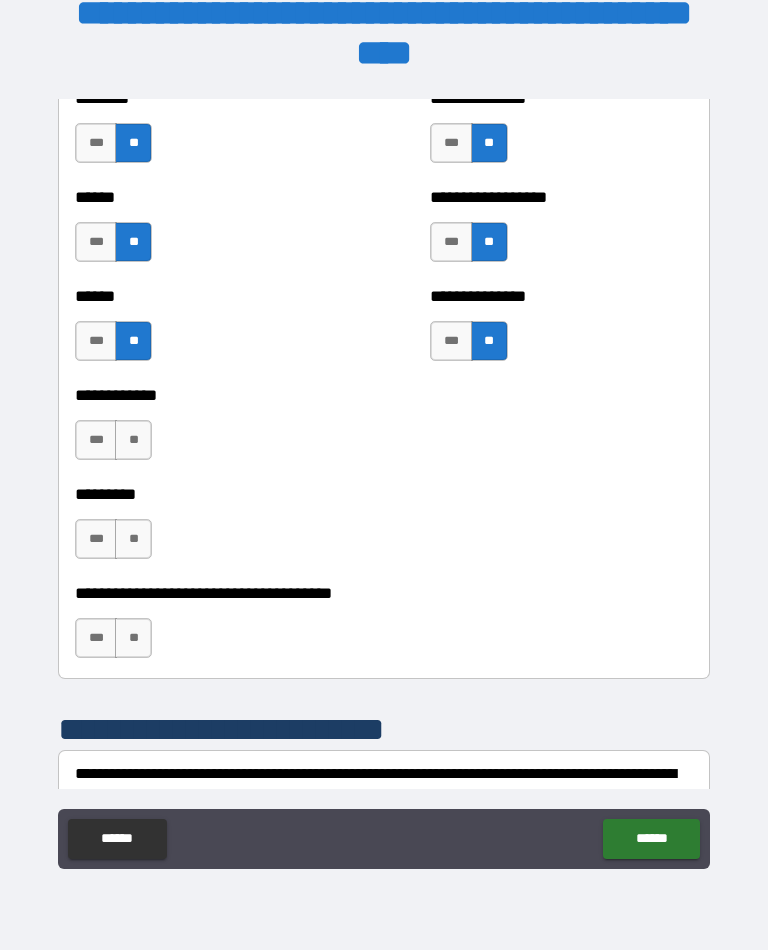 click on "**" at bounding box center (133, 441) 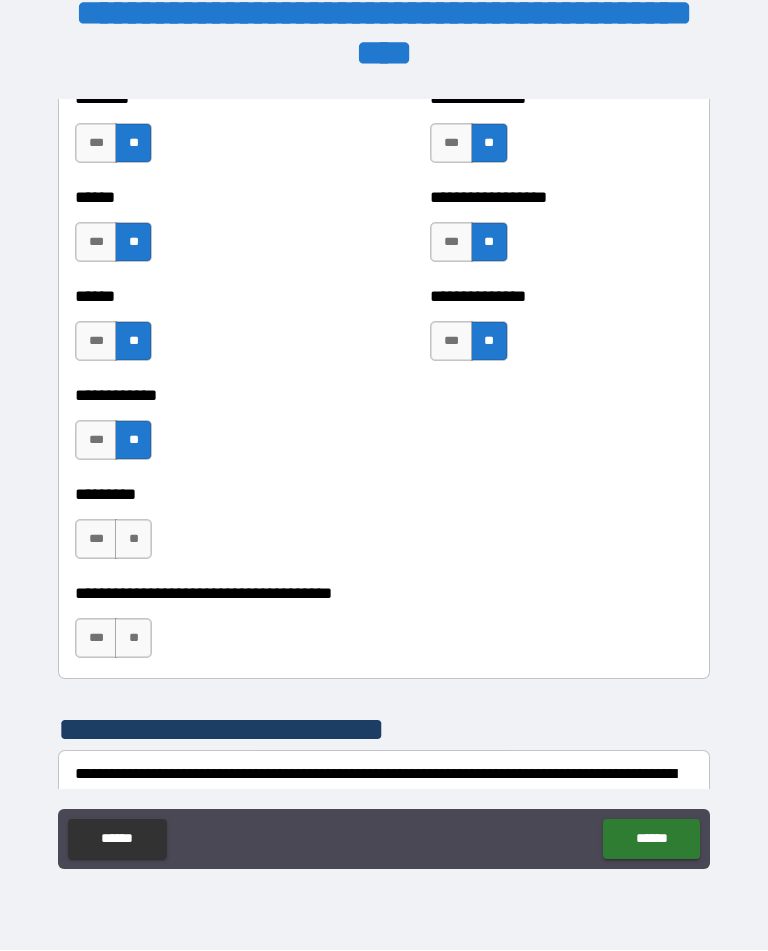 click on "**" at bounding box center [133, 540] 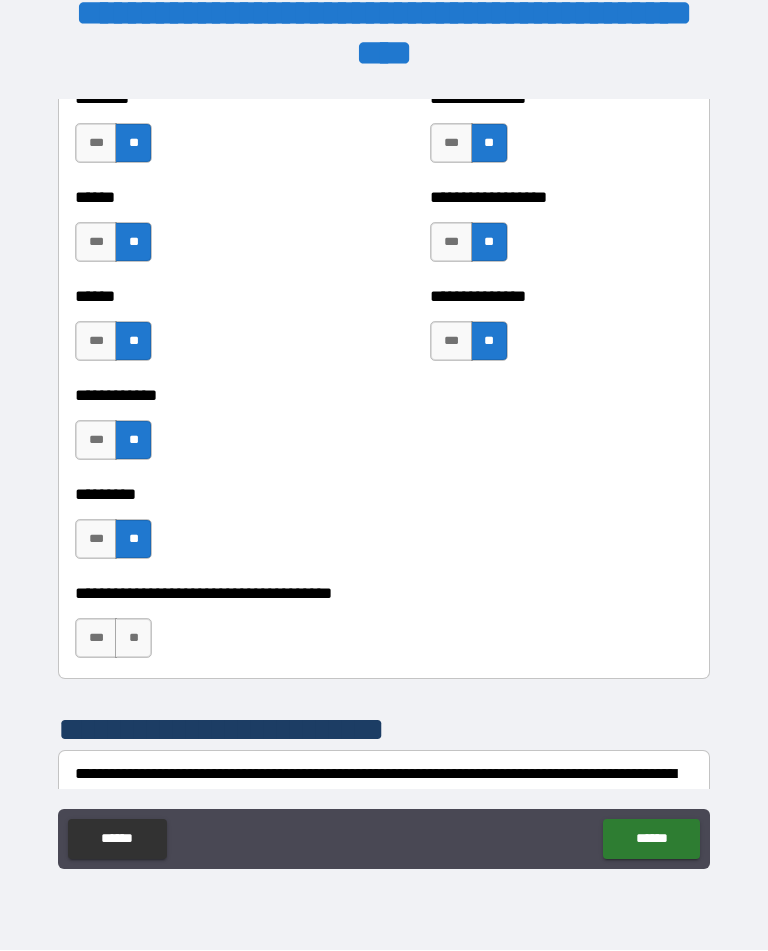 click on "**" at bounding box center [133, 639] 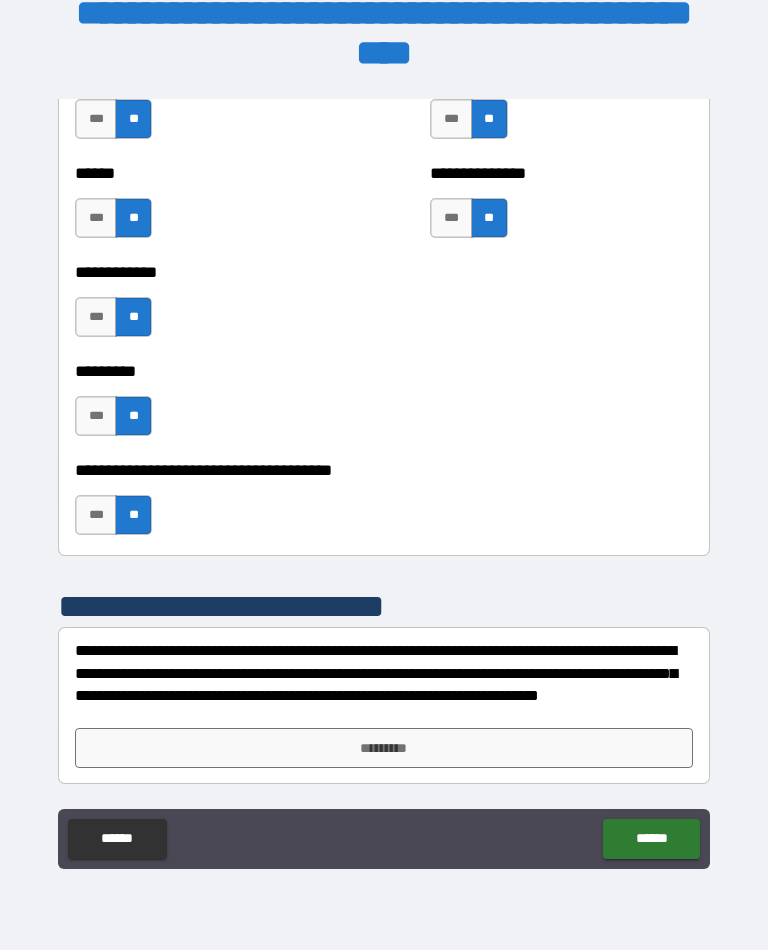 scroll, scrollTop: 3008, scrollLeft: 0, axis: vertical 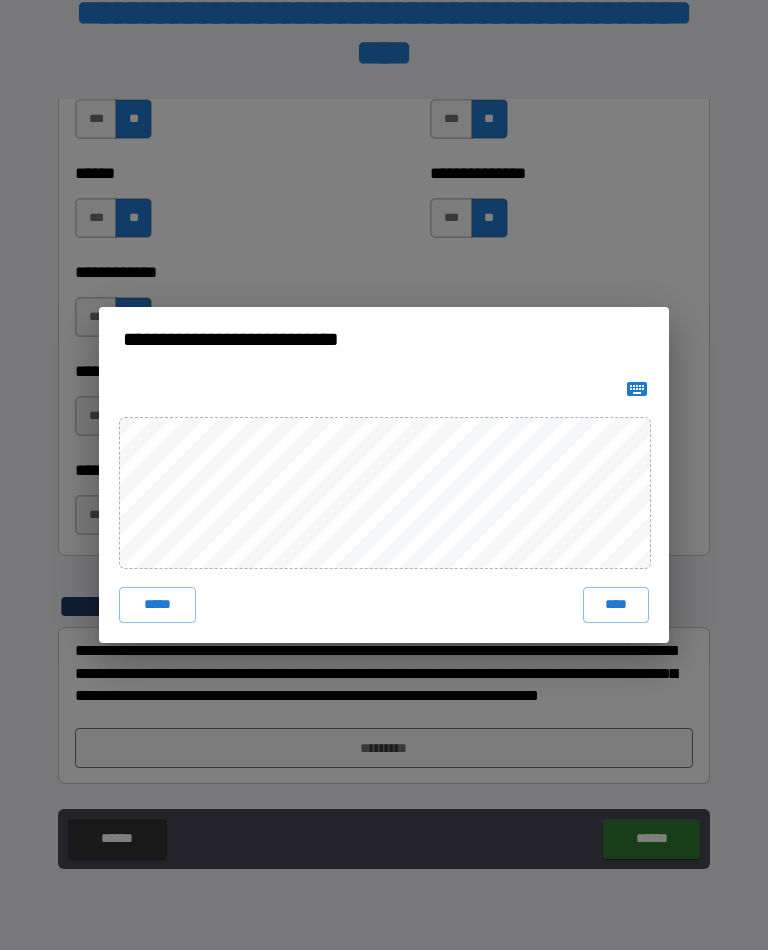 click on "****" at bounding box center [616, 606] 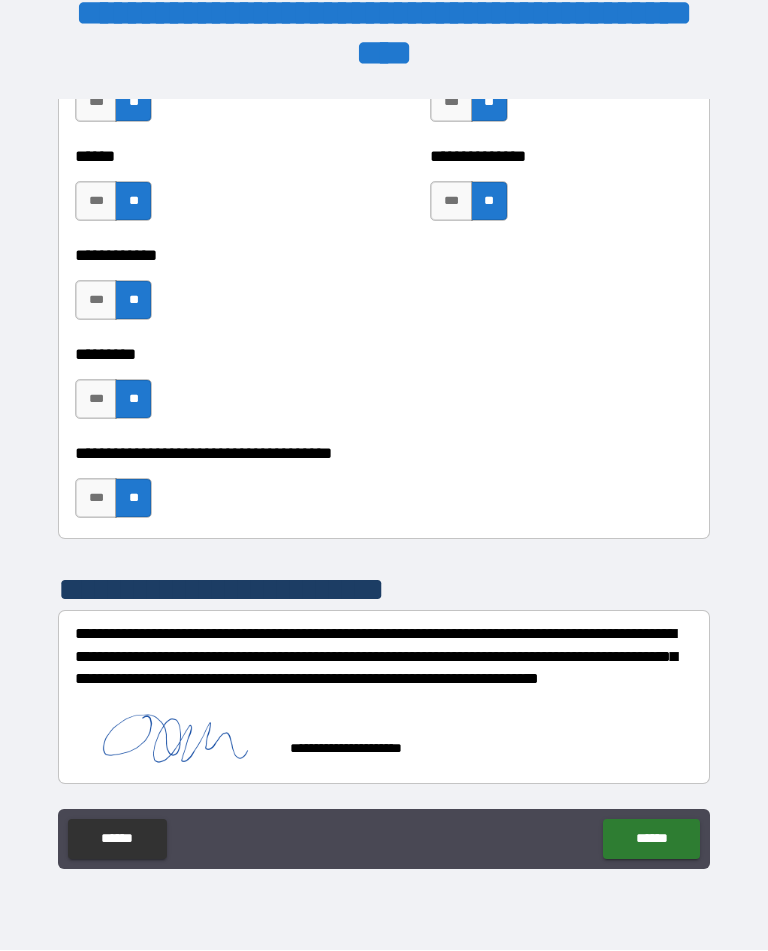 scroll, scrollTop: 3026, scrollLeft: 0, axis: vertical 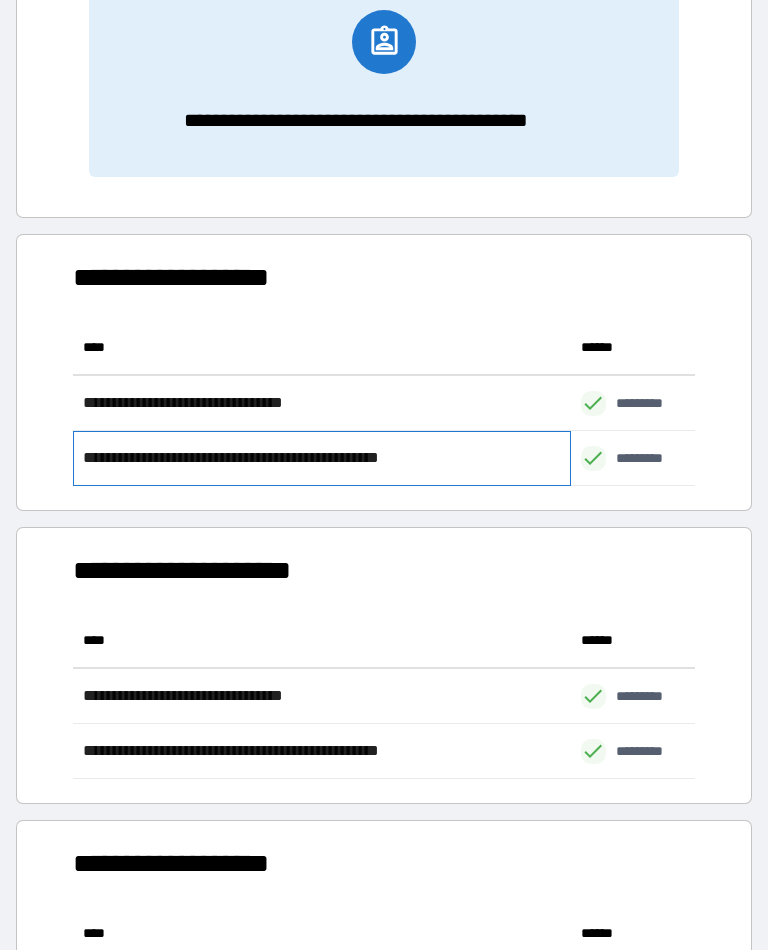 click on "**********" at bounding box center [322, 459] 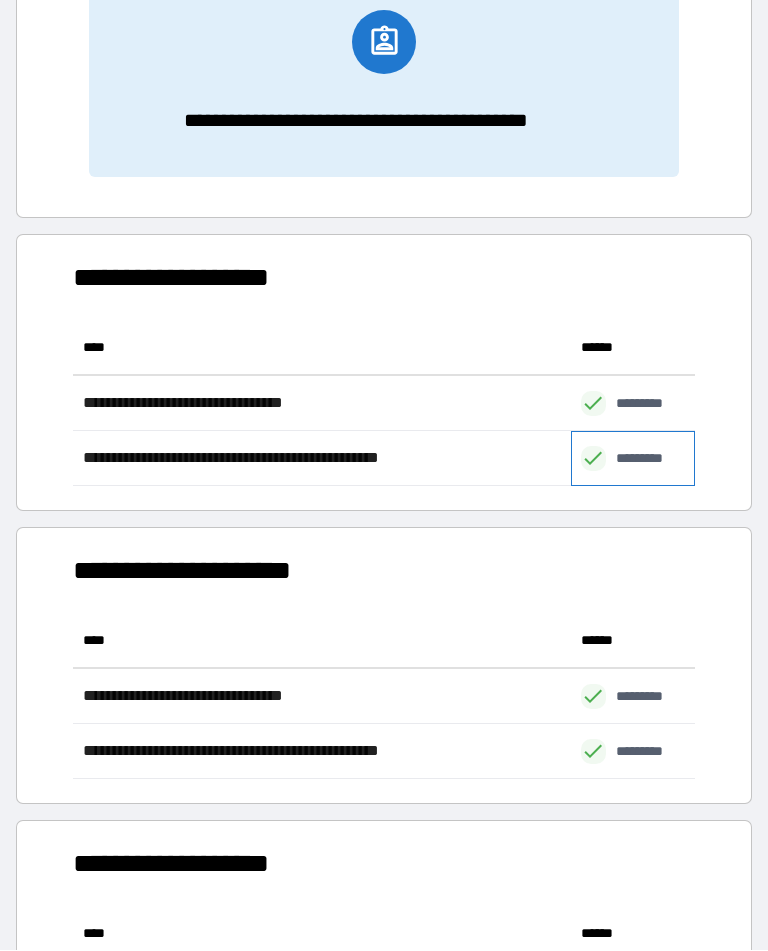 click on "*********" at bounding box center [650, 459] 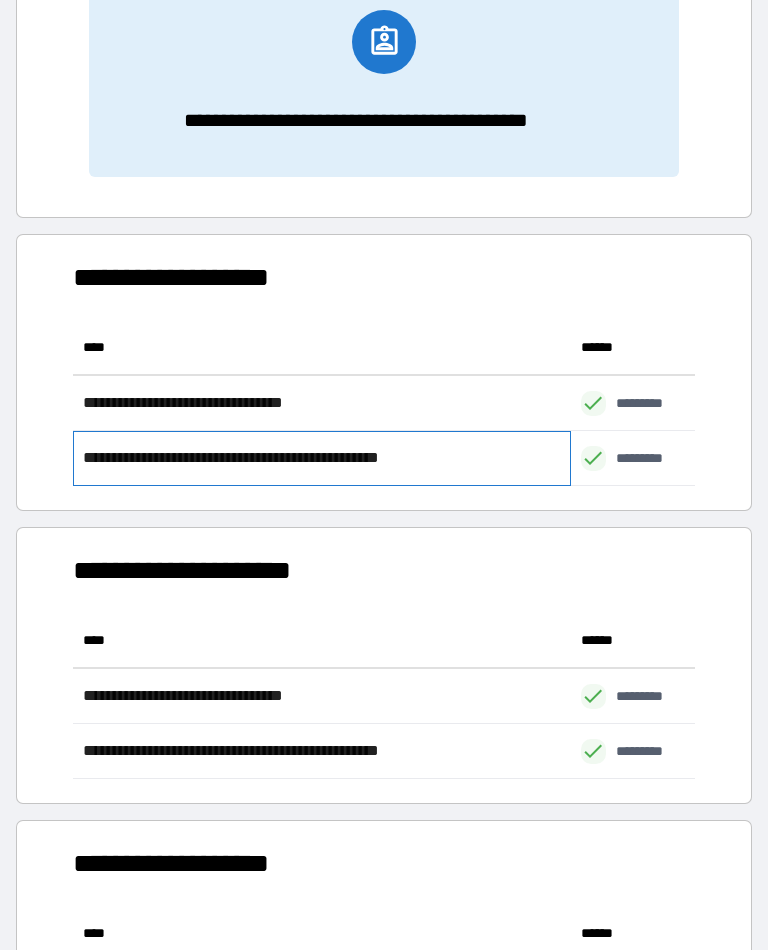 click on "**********" at bounding box center (267, 459) 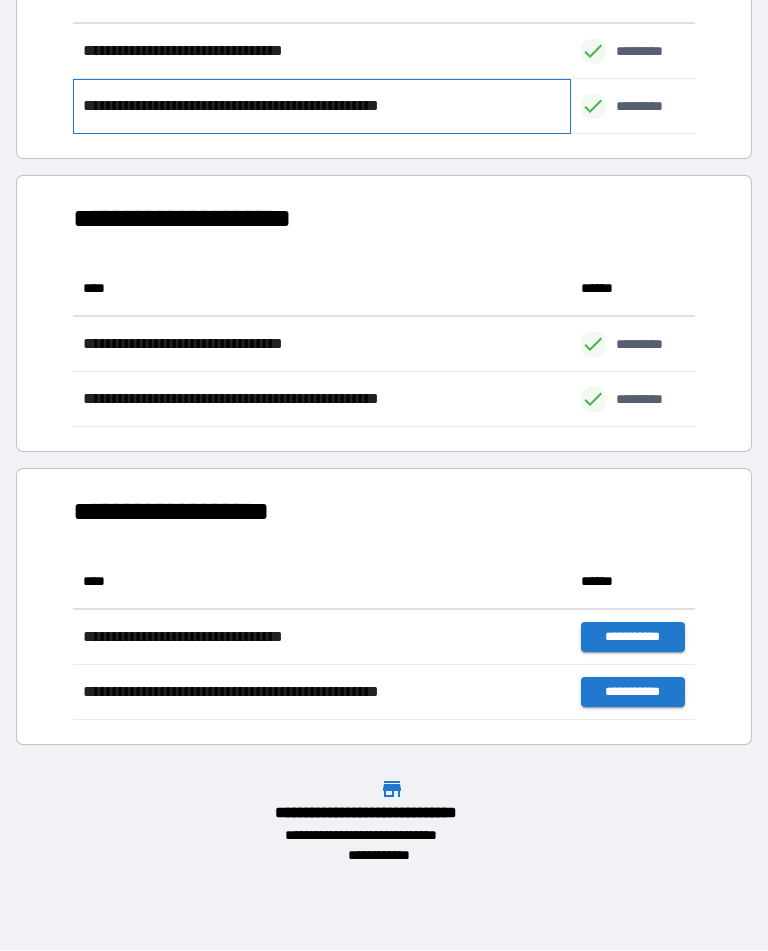 scroll, scrollTop: 599, scrollLeft: 0, axis: vertical 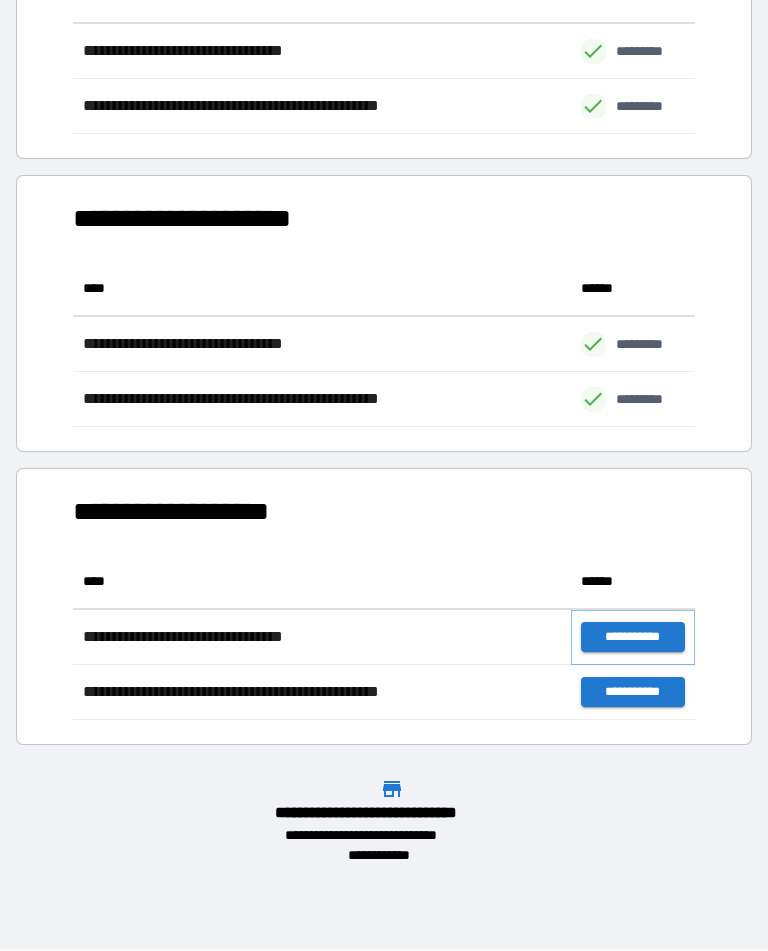 click on "**********" at bounding box center (633, 638) 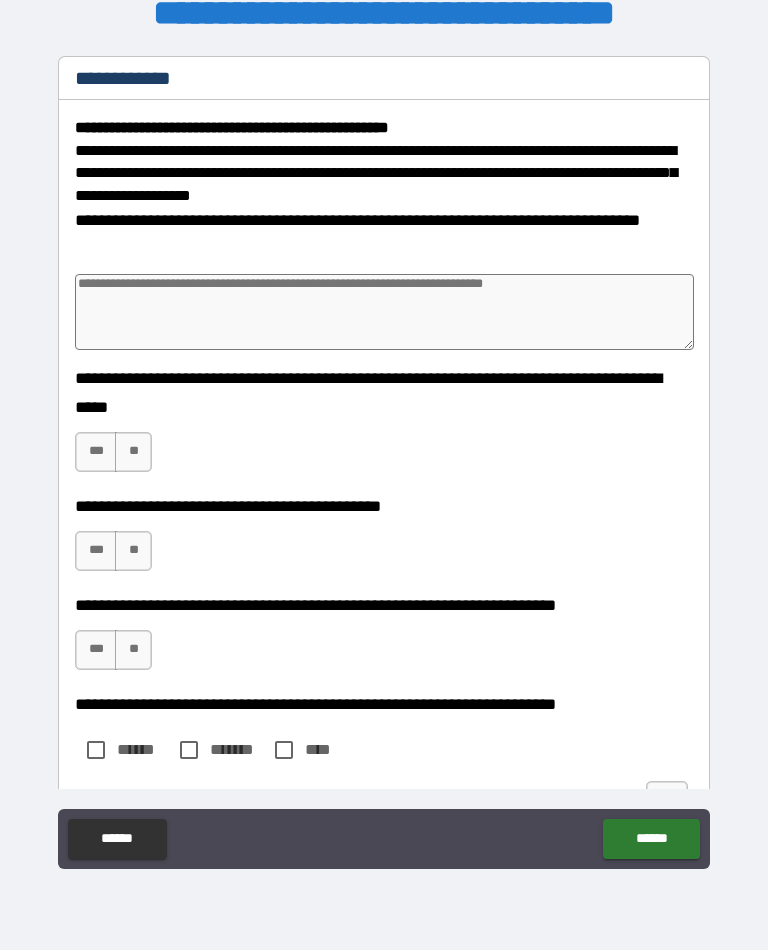 click on "**" at bounding box center (133, 453) 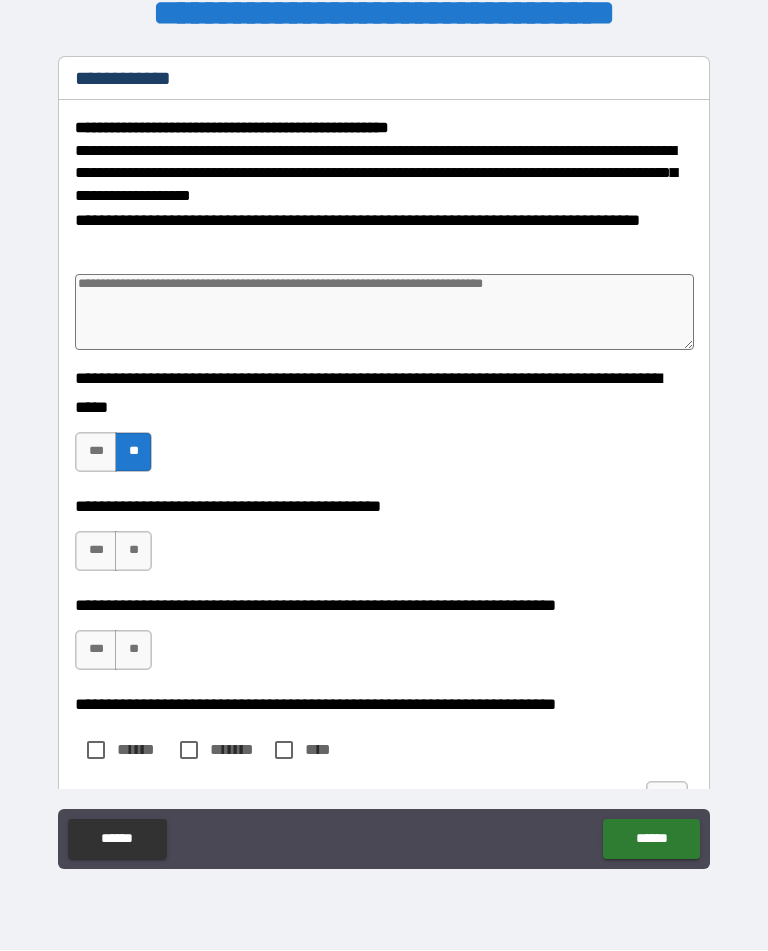 click on "***" at bounding box center [96, 552] 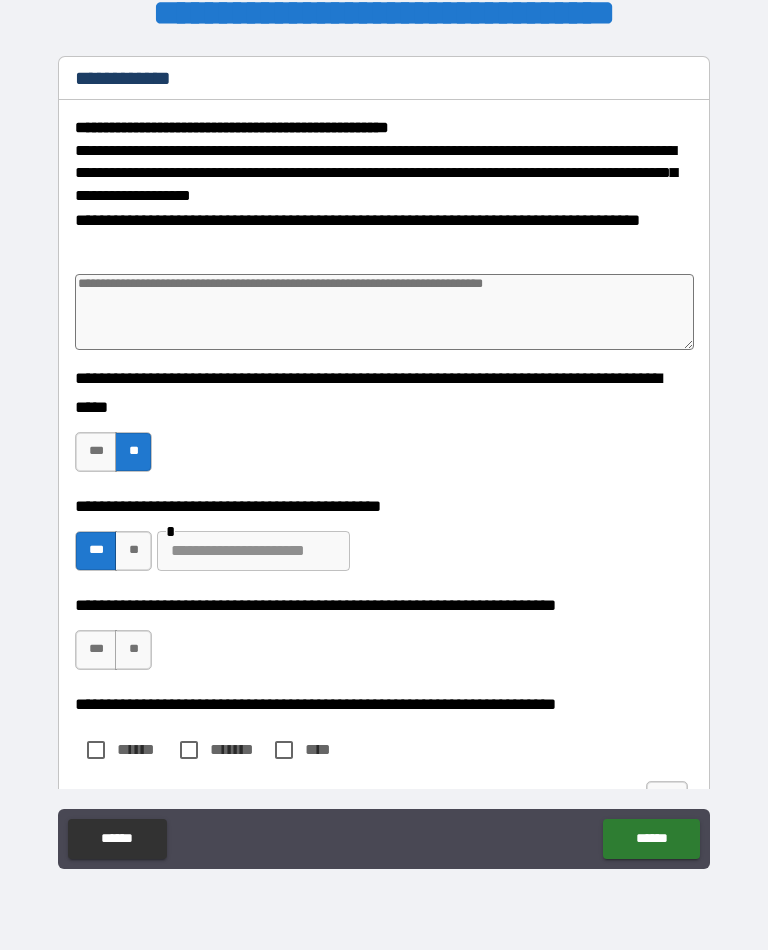 click on "**" at bounding box center (133, 651) 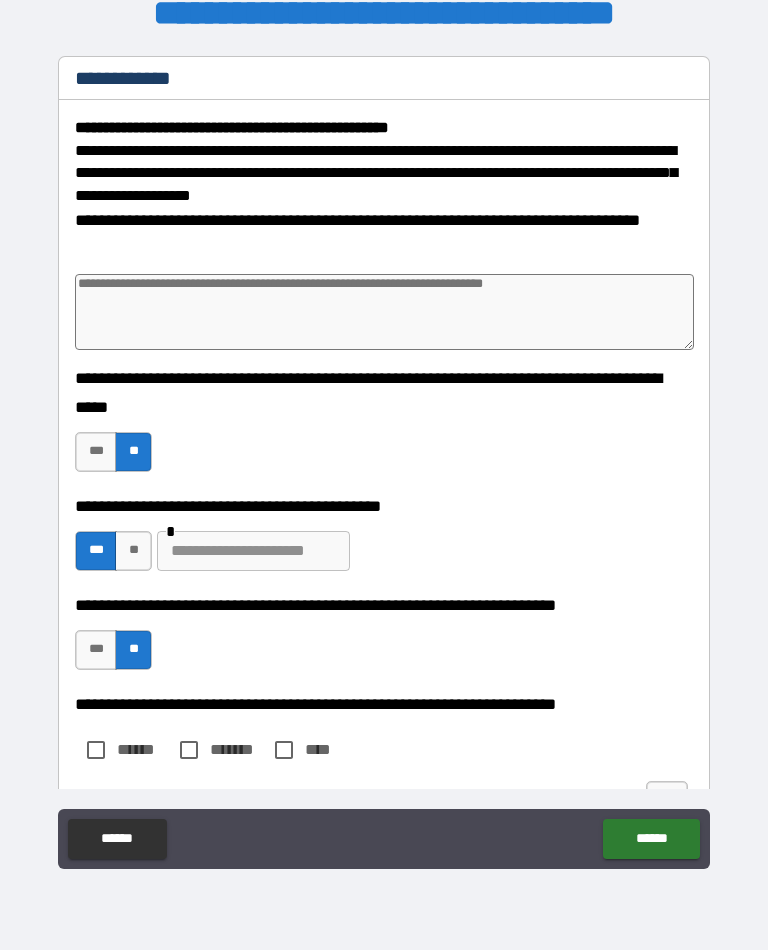 type on "*" 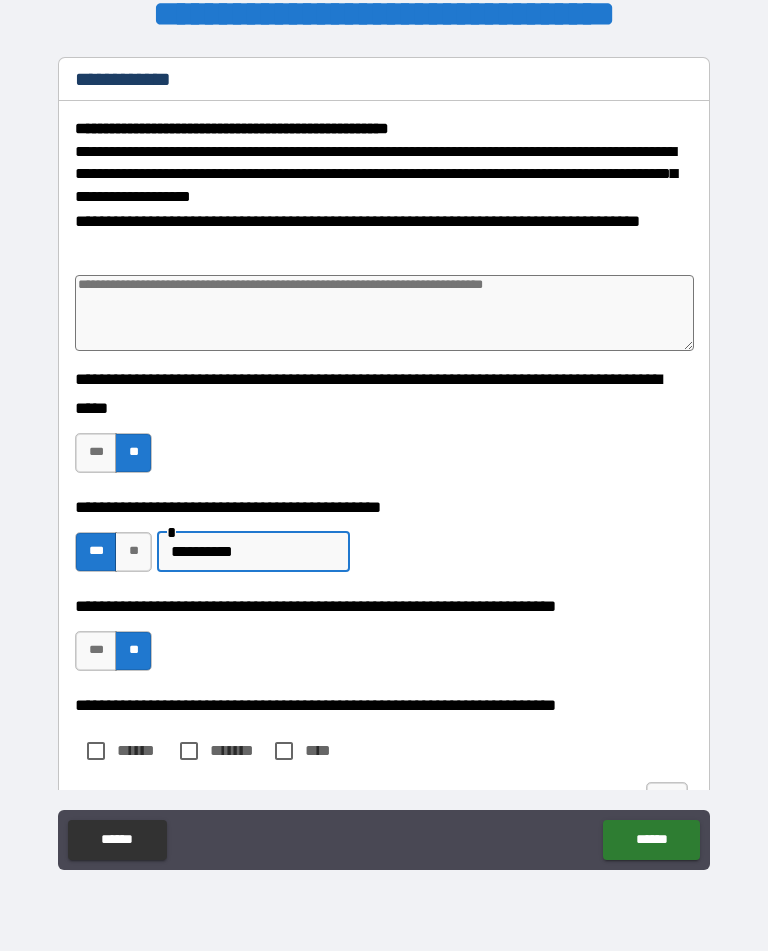 type on "**********" 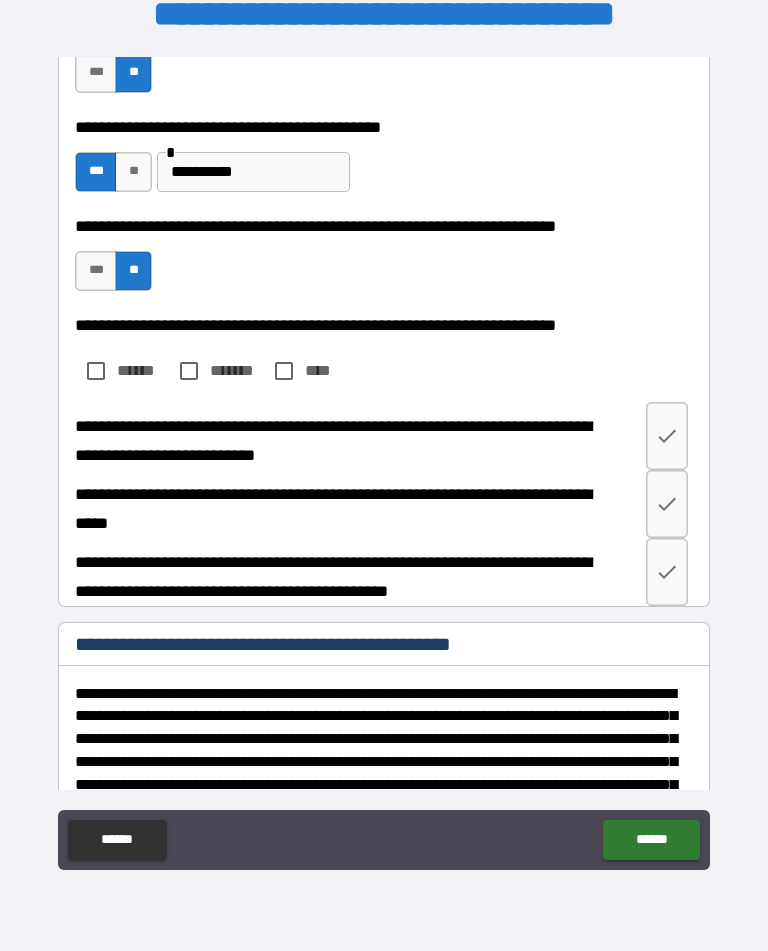 scroll, scrollTop: 390, scrollLeft: 0, axis: vertical 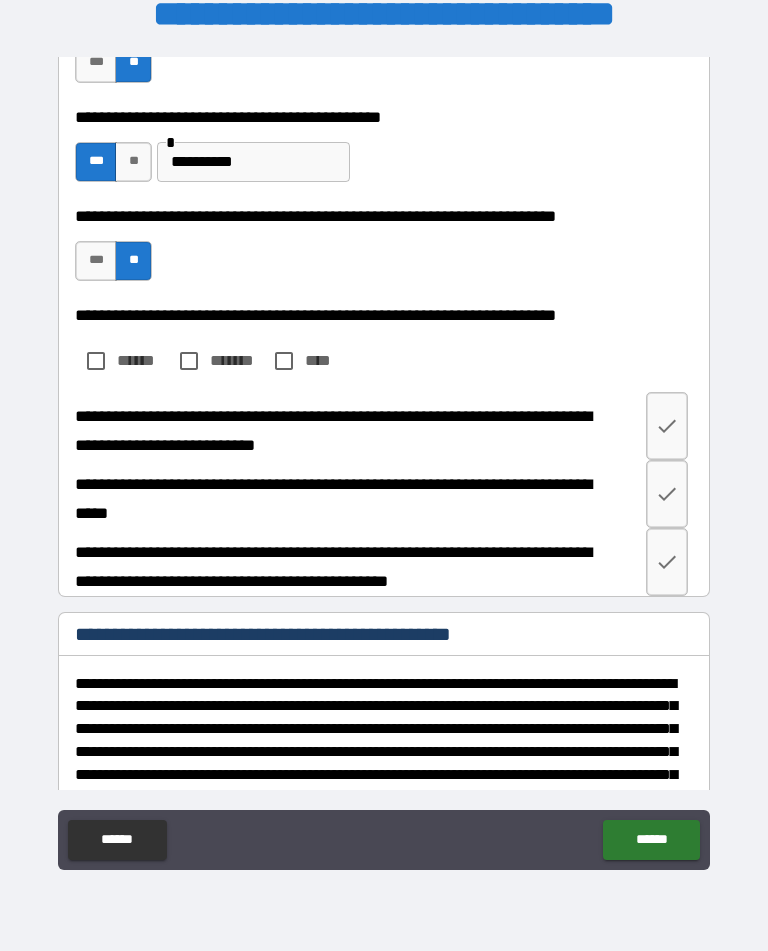 click on "***" at bounding box center (96, 261) 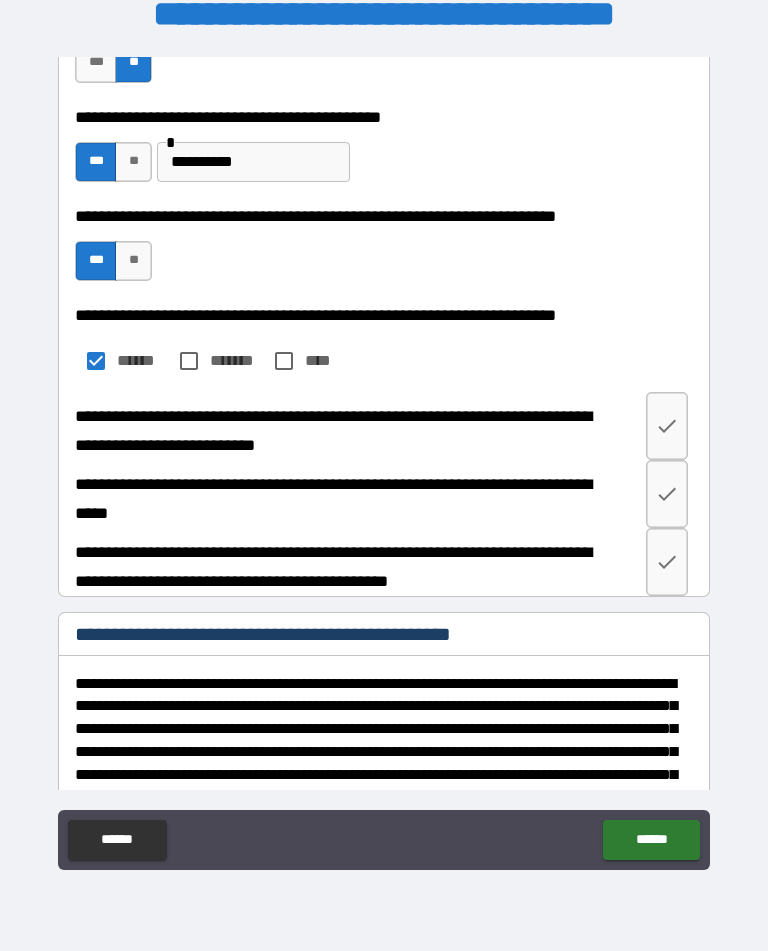 click 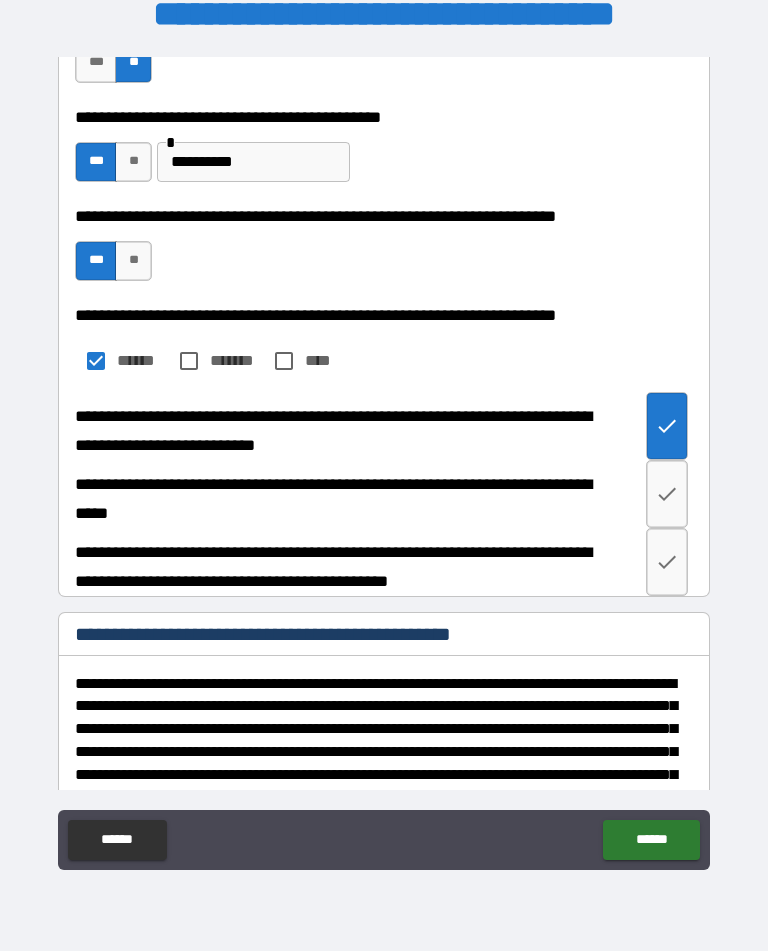 click 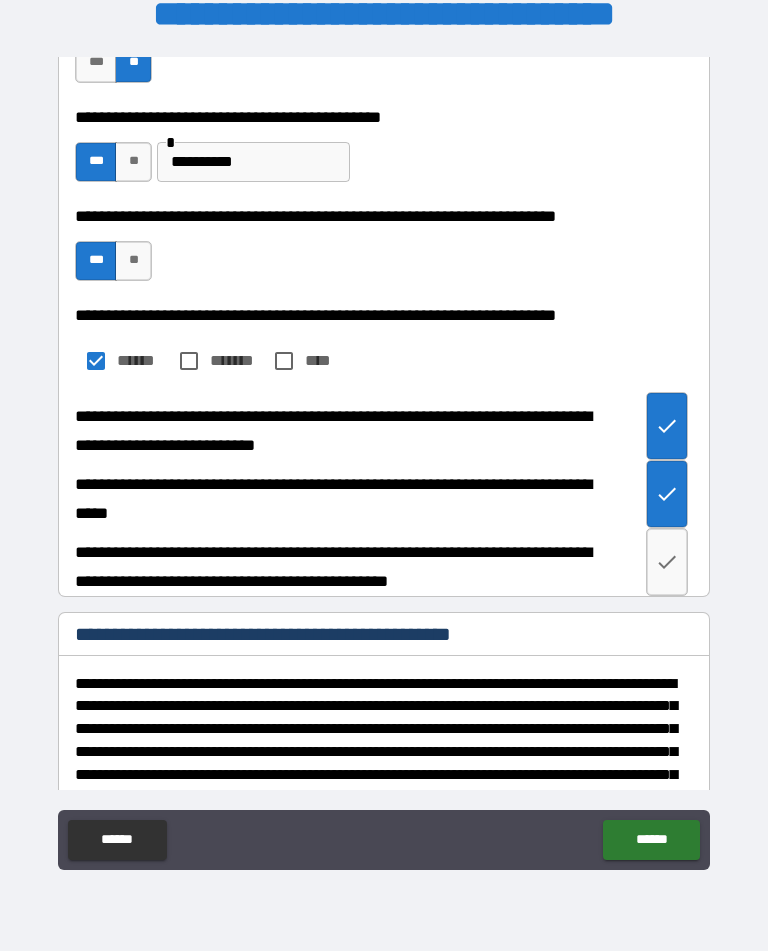 click at bounding box center [667, 562] 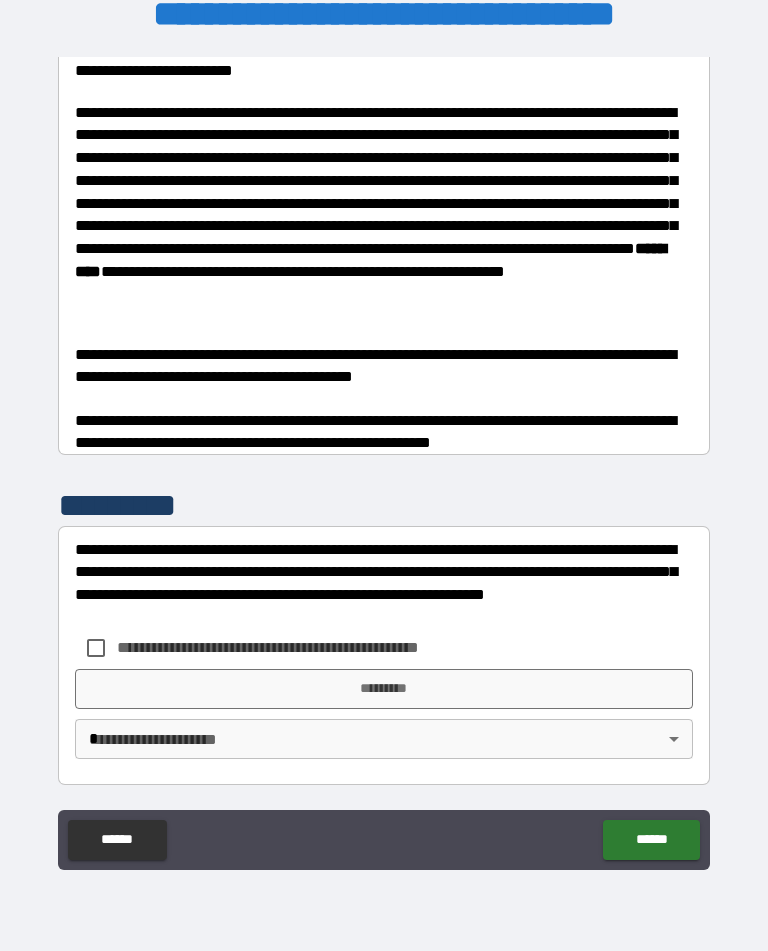 scroll, scrollTop: 1356, scrollLeft: 0, axis: vertical 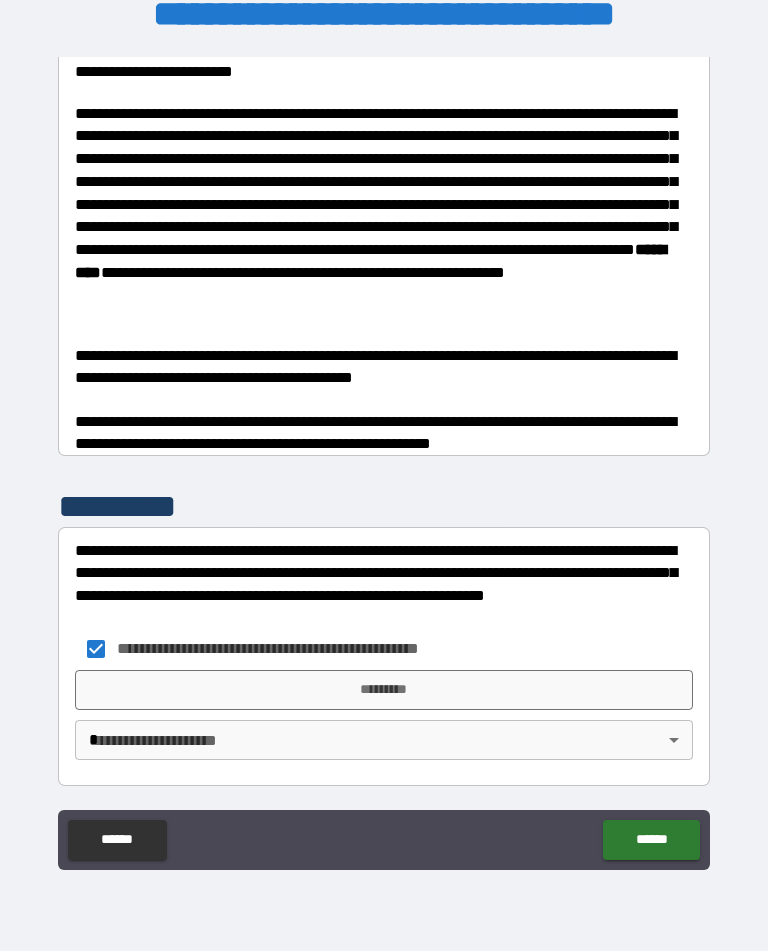 click on "*********" at bounding box center (384, 690) 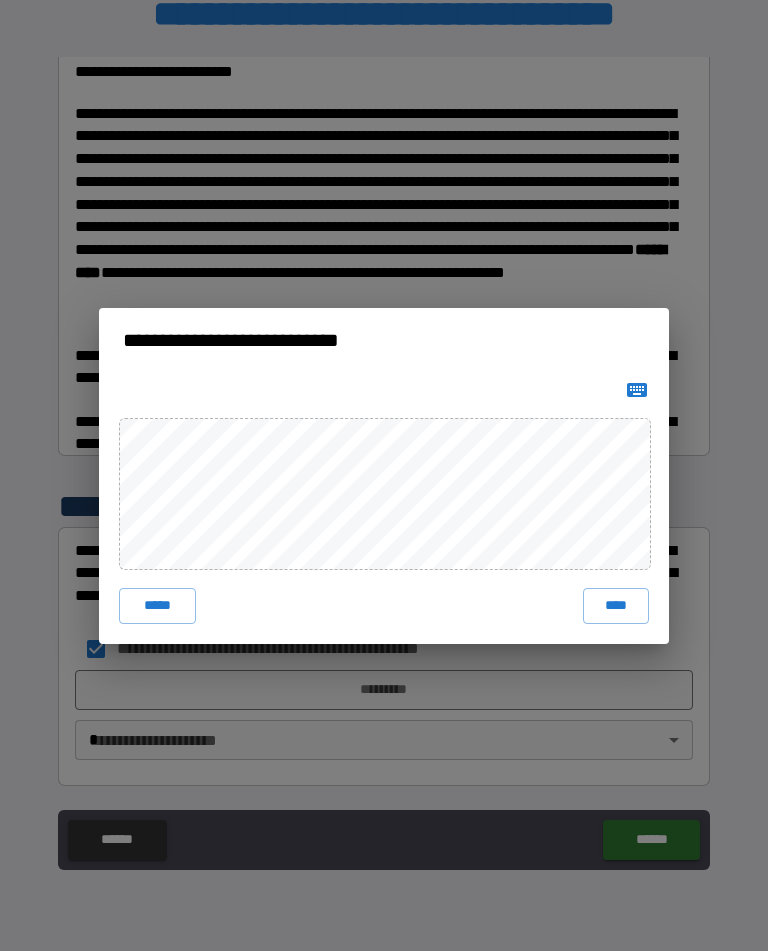 click on "****" at bounding box center [616, 606] 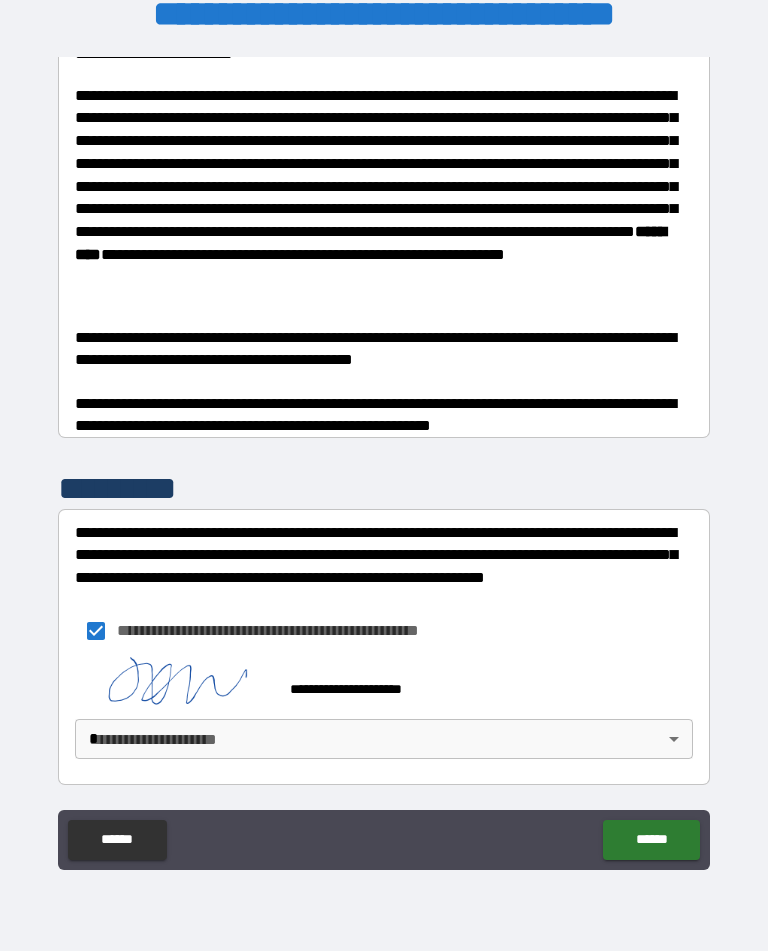 scroll, scrollTop: 1373, scrollLeft: 0, axis: vertical 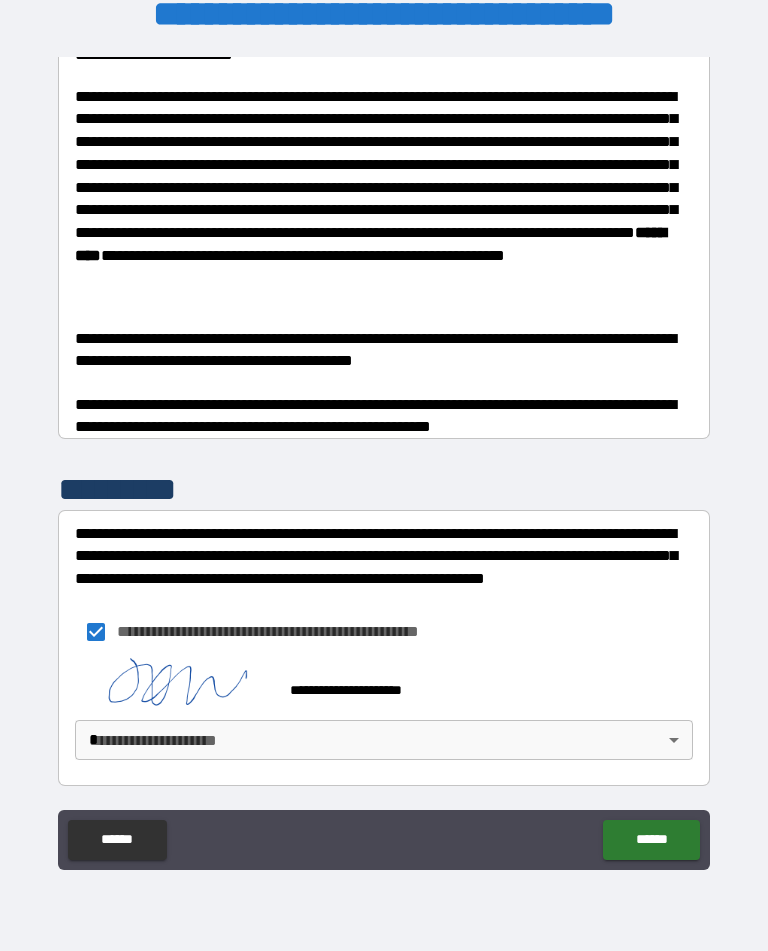click on "**********" at bounding box center [384, 459] 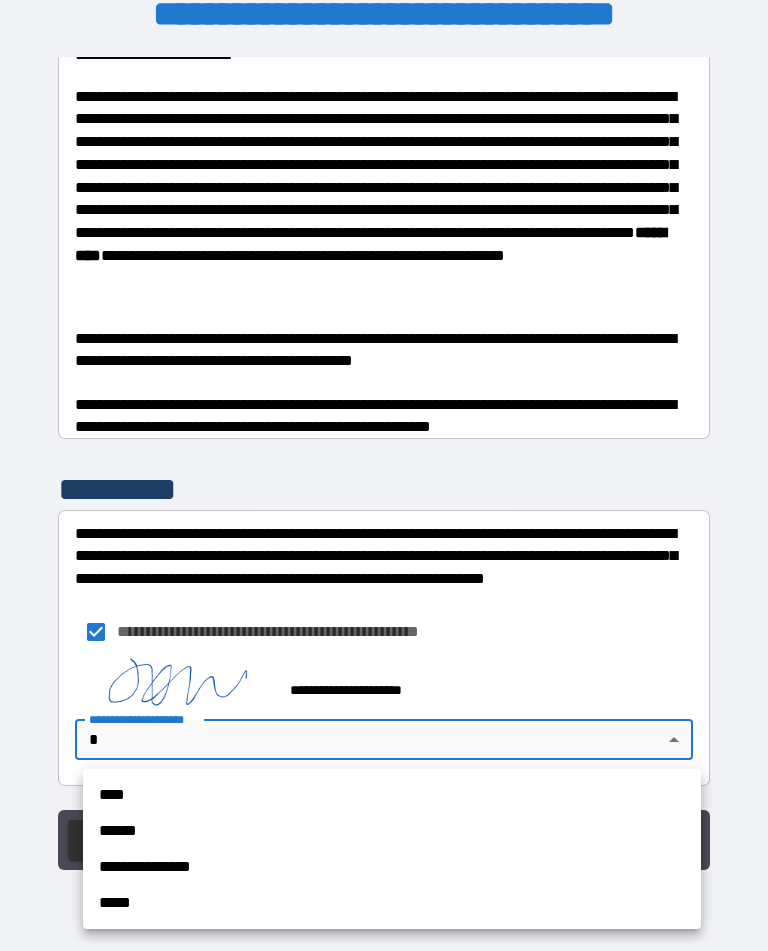 click on "**********" at bounding box center [392, 867] 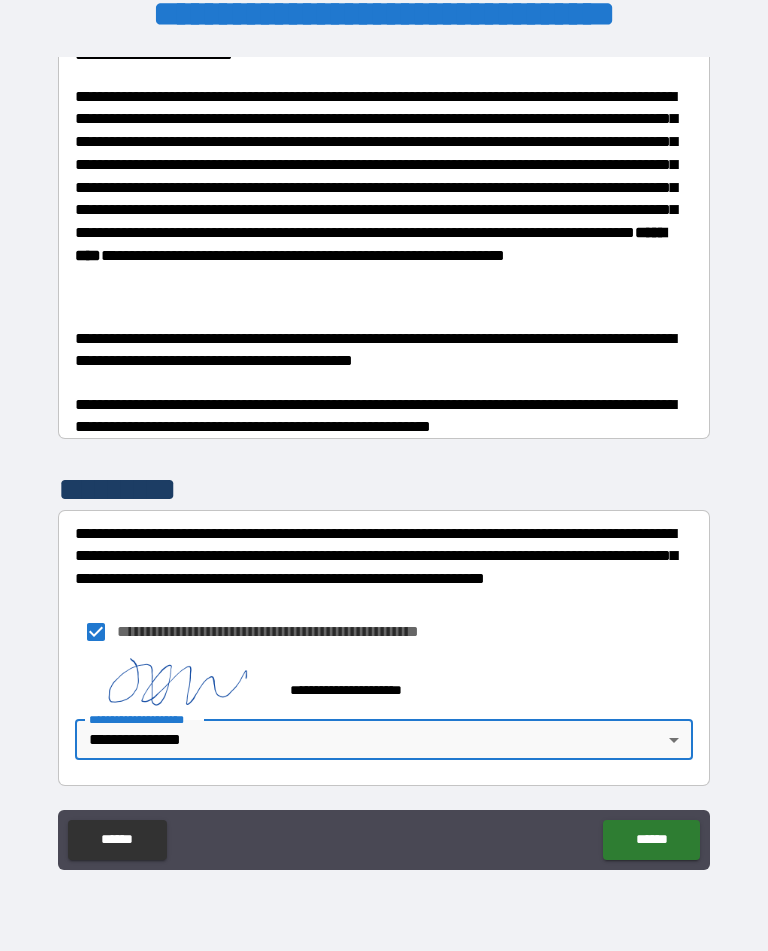 type on "*" 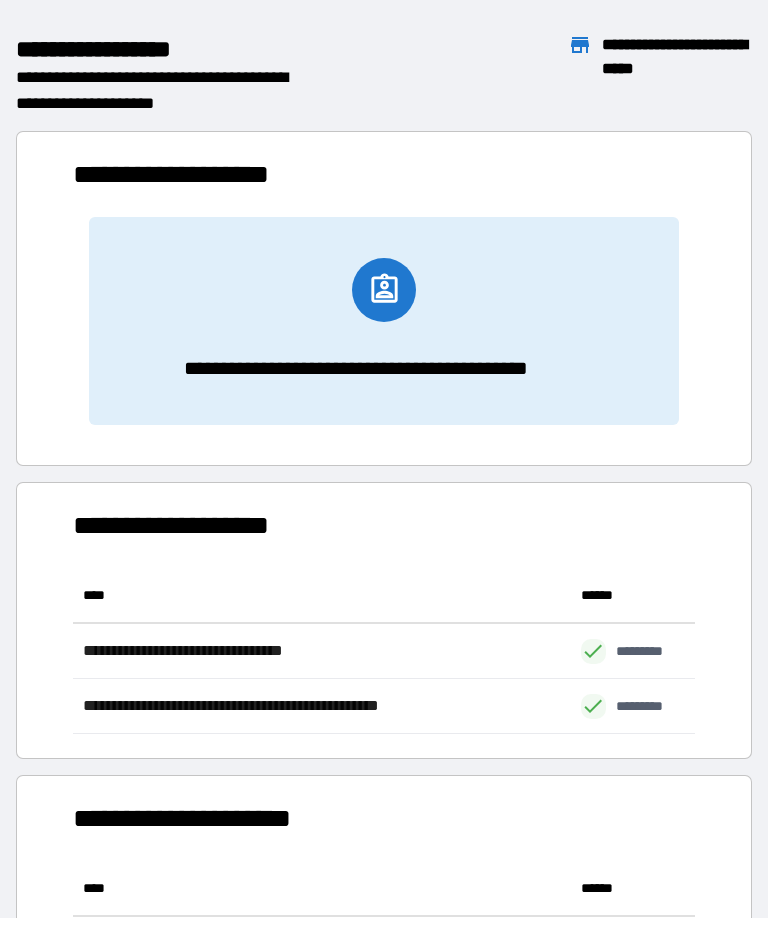 scroll, scrollTop: 1, scrollLeft: 1, axis: both 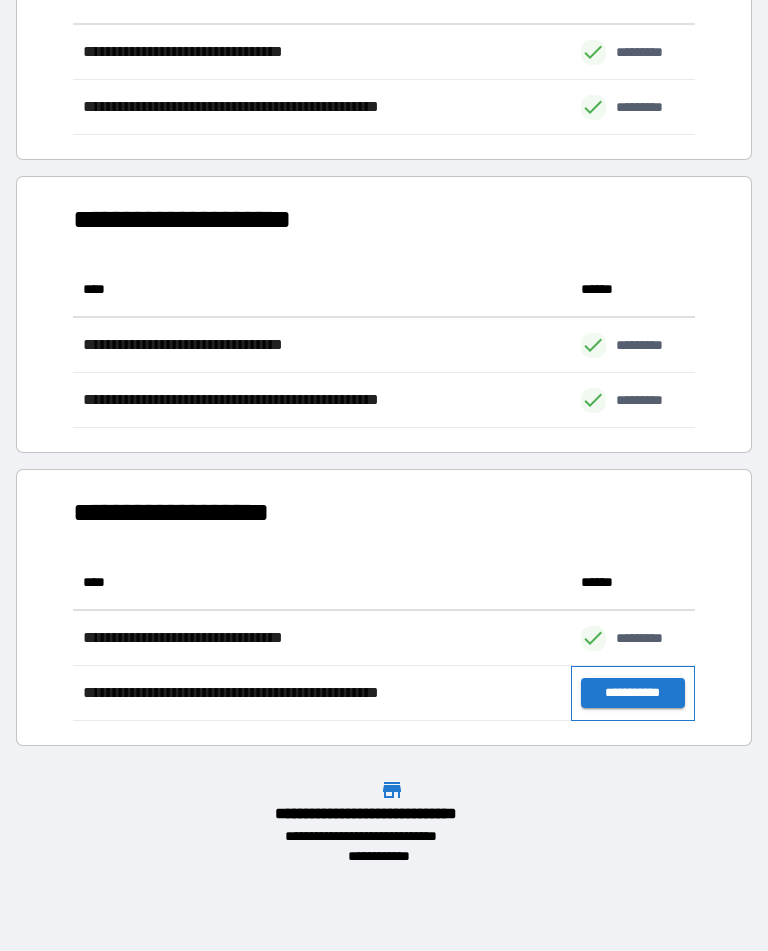 click on "**********" at bounding box center (633, 693) 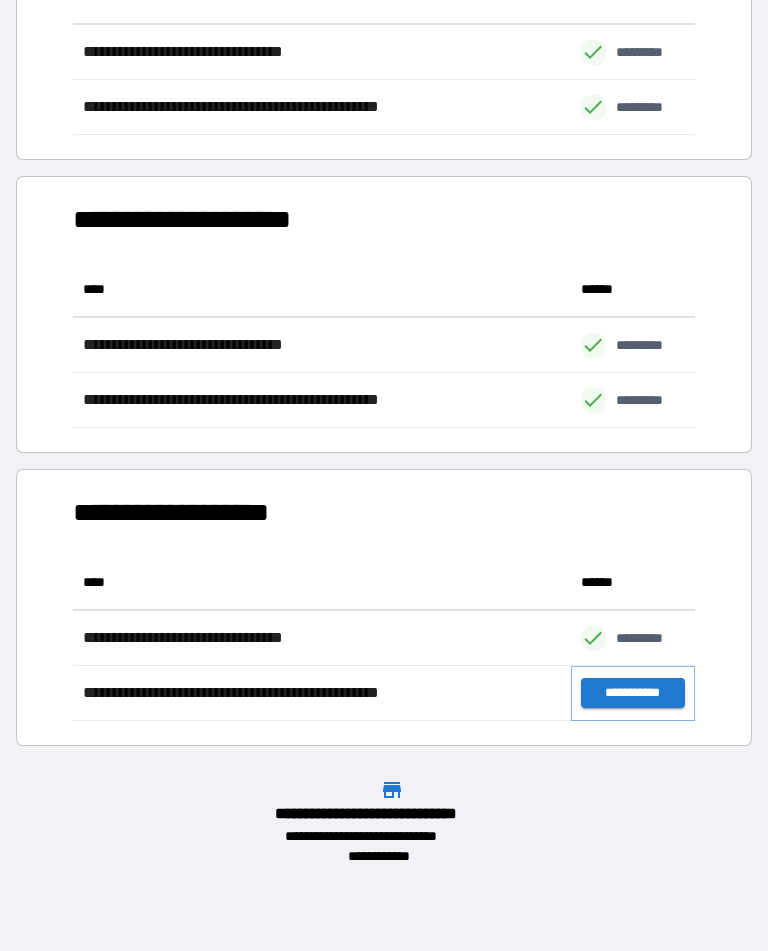 click on "**********" at bounding box center (633, 693) 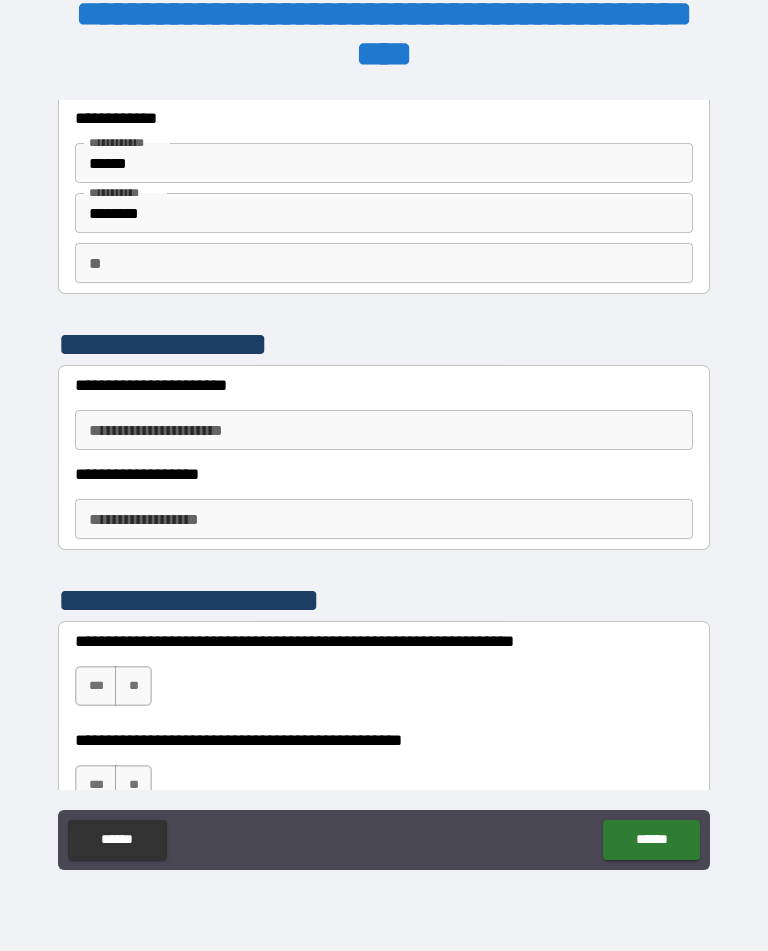 scroll, scrollTop: 57, scrollLeft: 0, axis: vertical 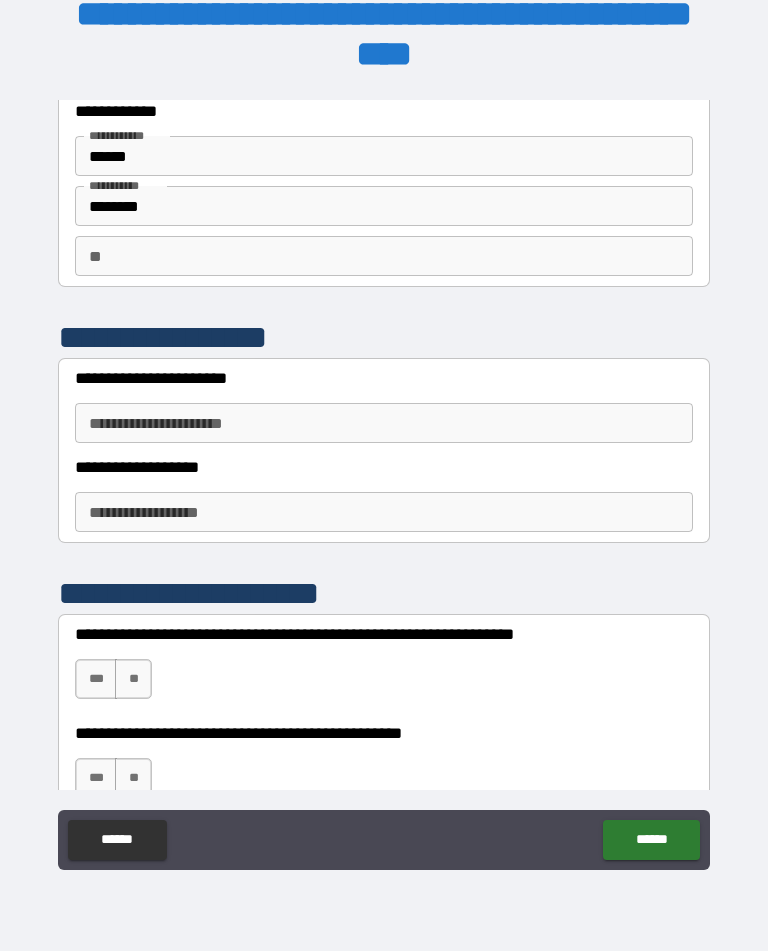 click on "**" at bounding box center [384, 256] 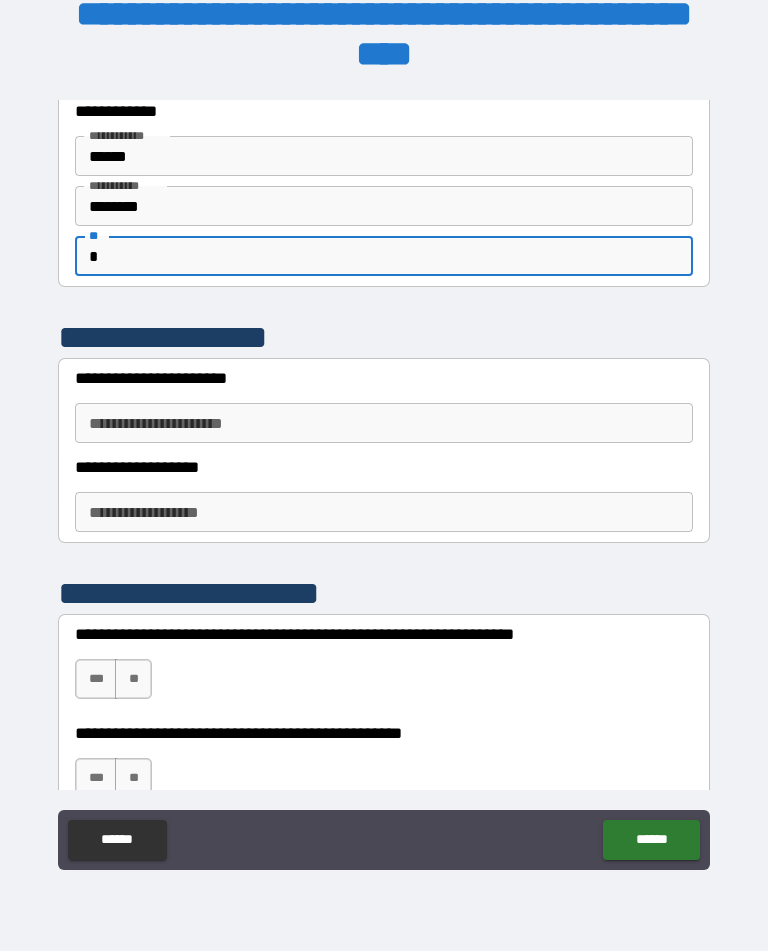 type on "*" 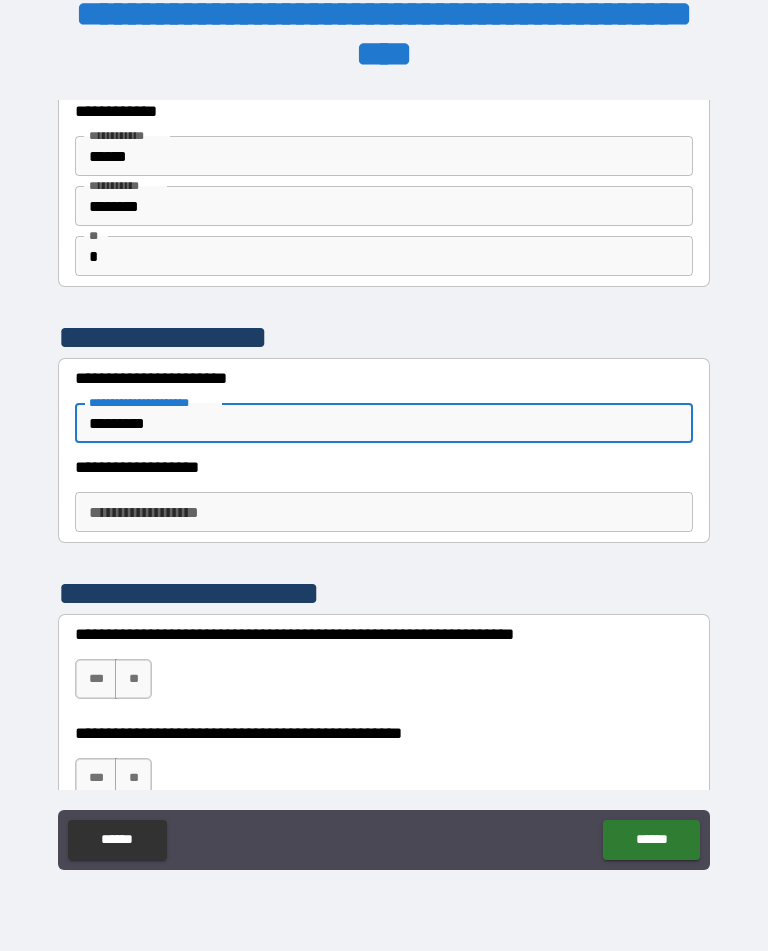 type on "*********" 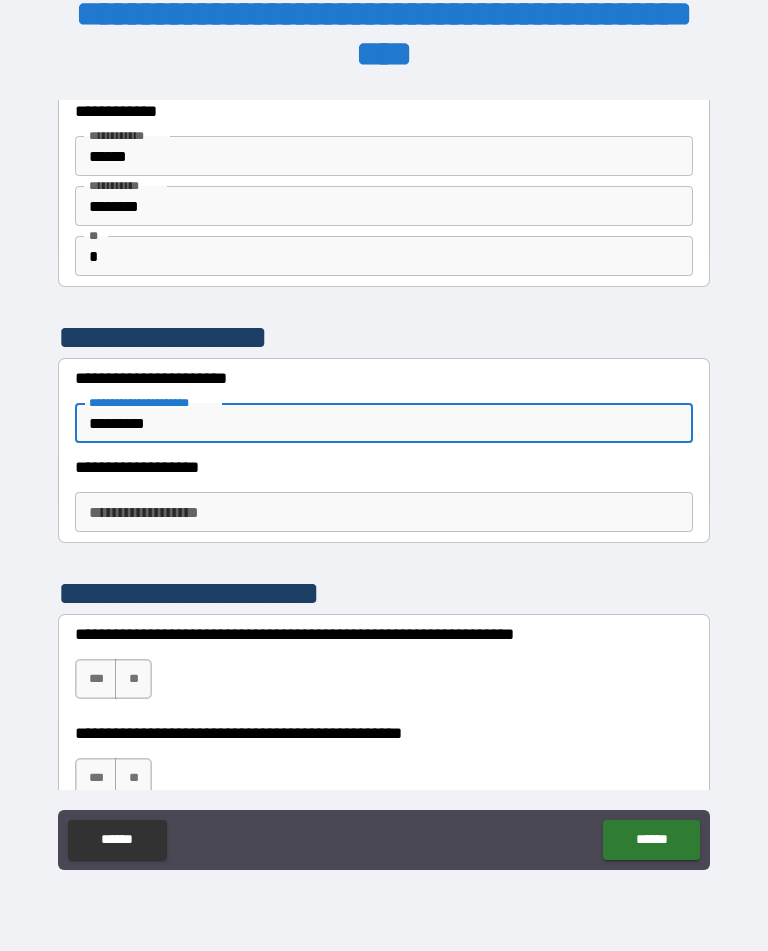 click on "**********" at bounding box center [384, 512] 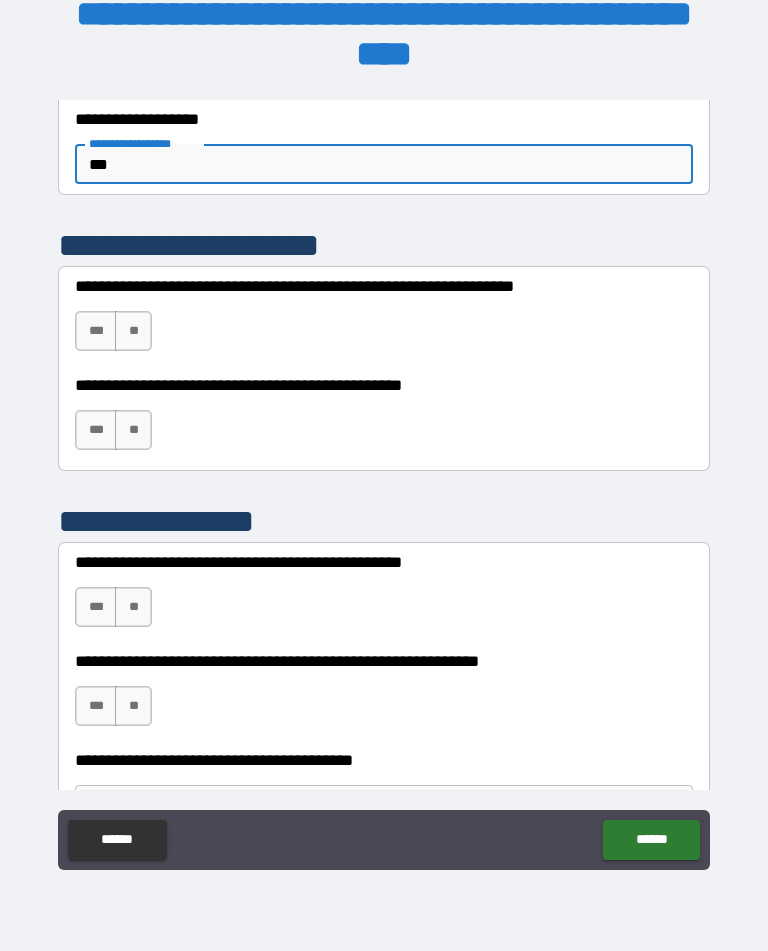 scroll, scrollTop: 346, scrollLeft: 0, axis: vertical 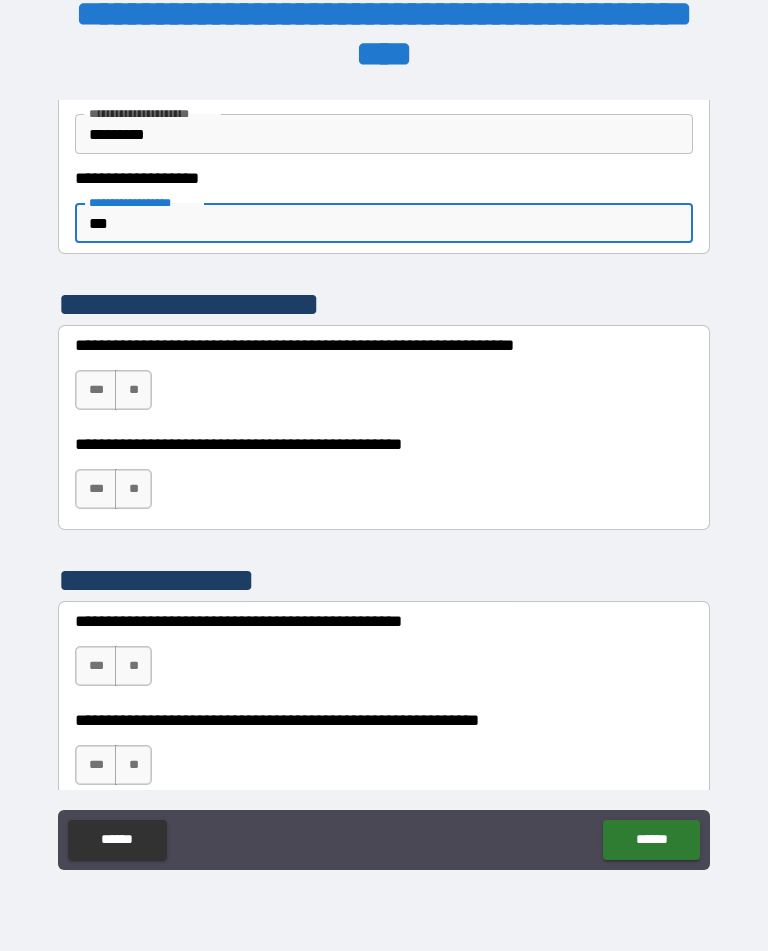 type on "***" 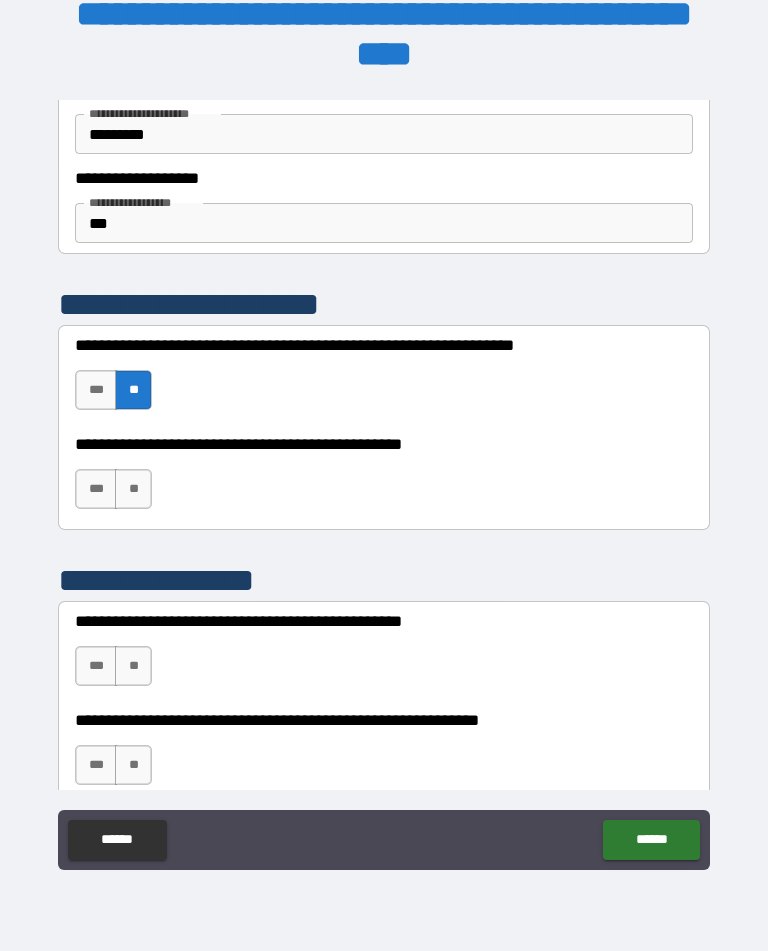click on "**" at bounding box center [133, 489] 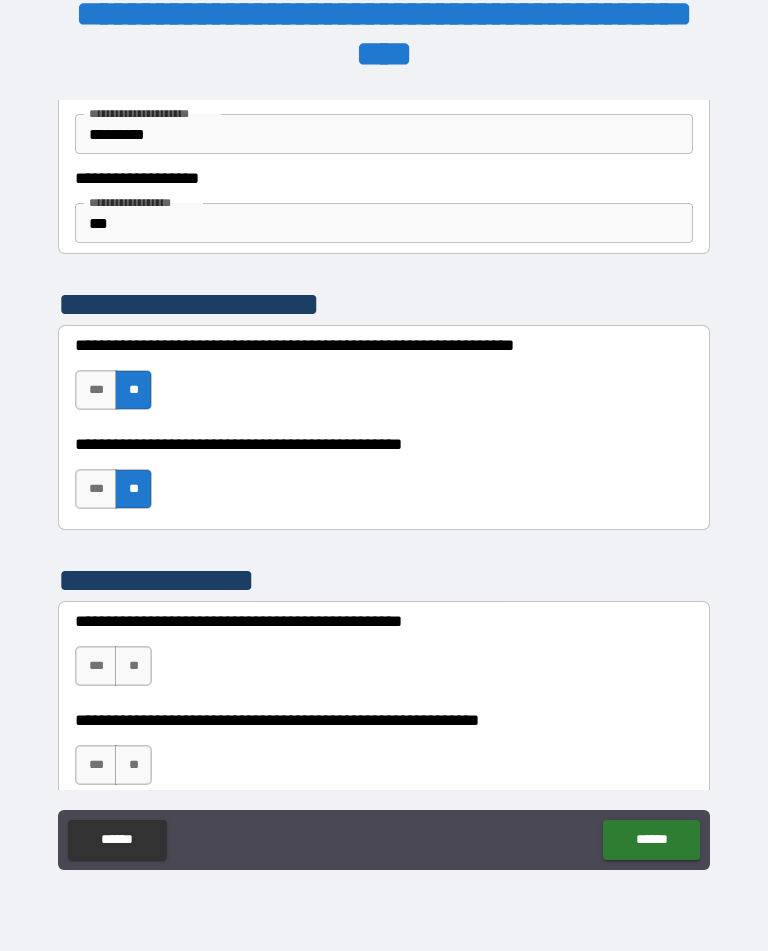 click on "***" at bounding box center (96, 666) 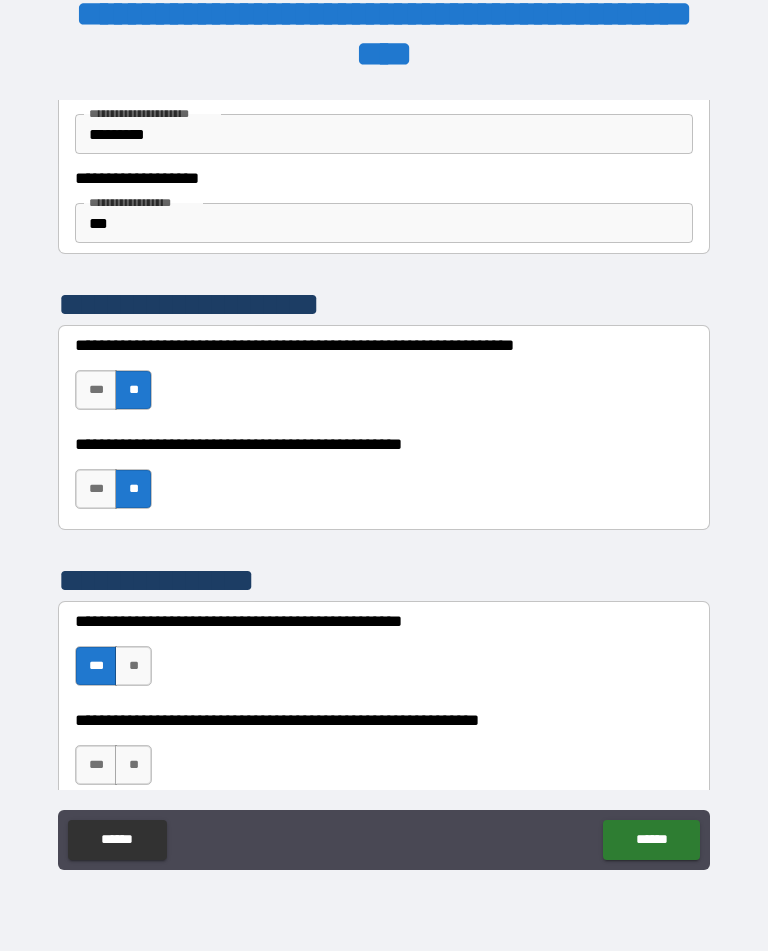 click on "**" at bounding box center [133, 765] 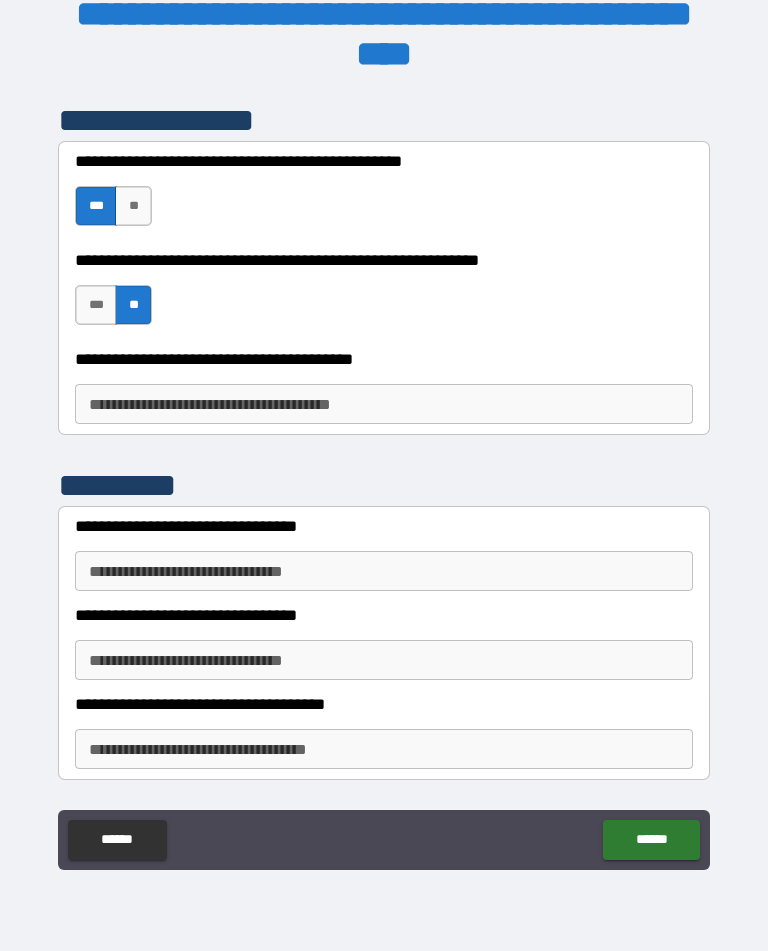 scroll, scrollTop: 819, scrollLeft: 0, axis: vertical 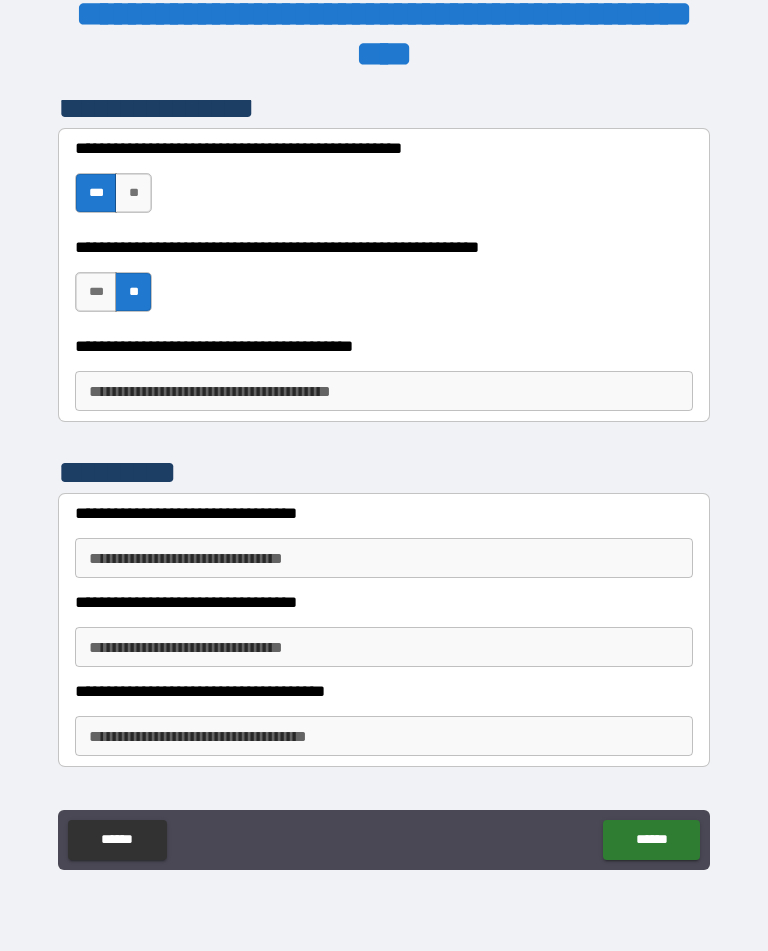click on "**********" at bounding box center [384, 391] 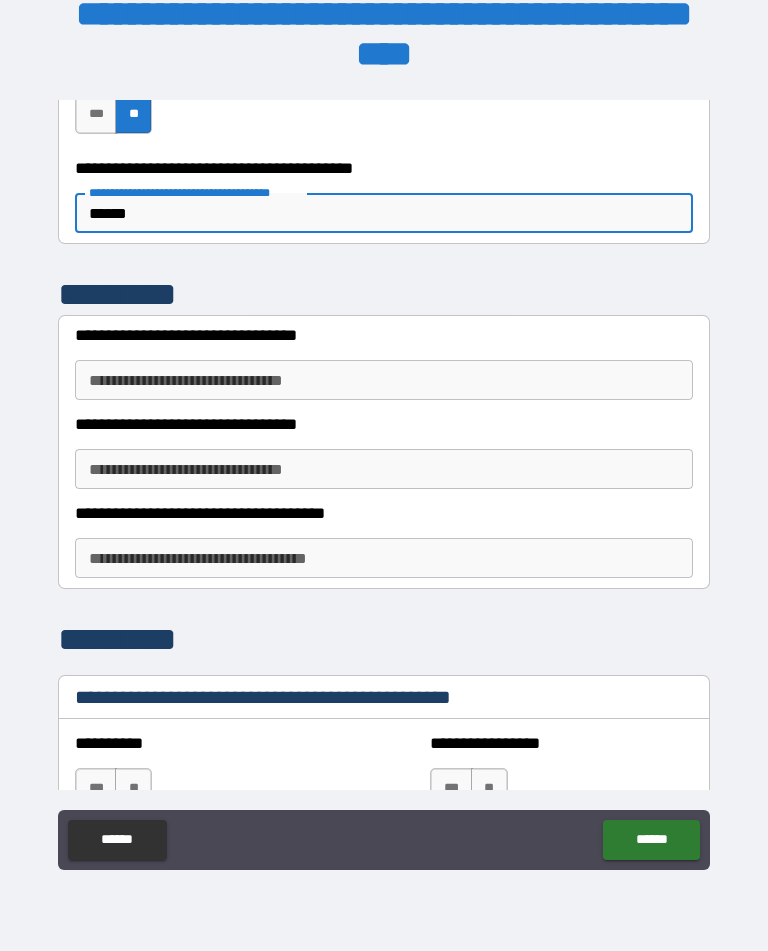 scroll, scrollTop: 1008, scrollLeft: 0, axis: vertical 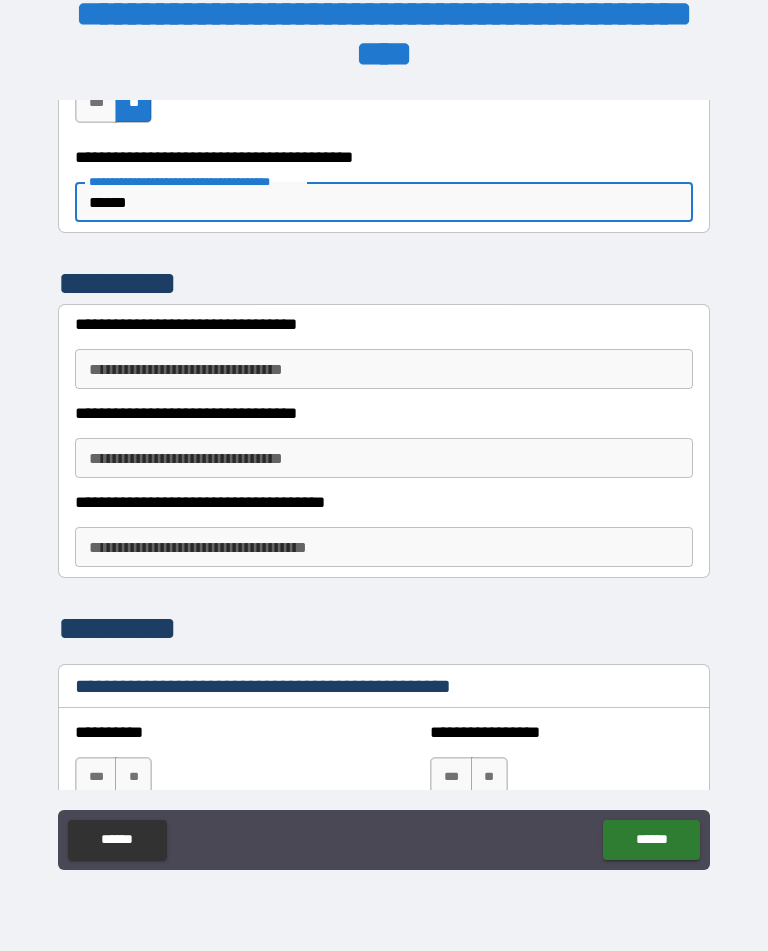 type on "******" 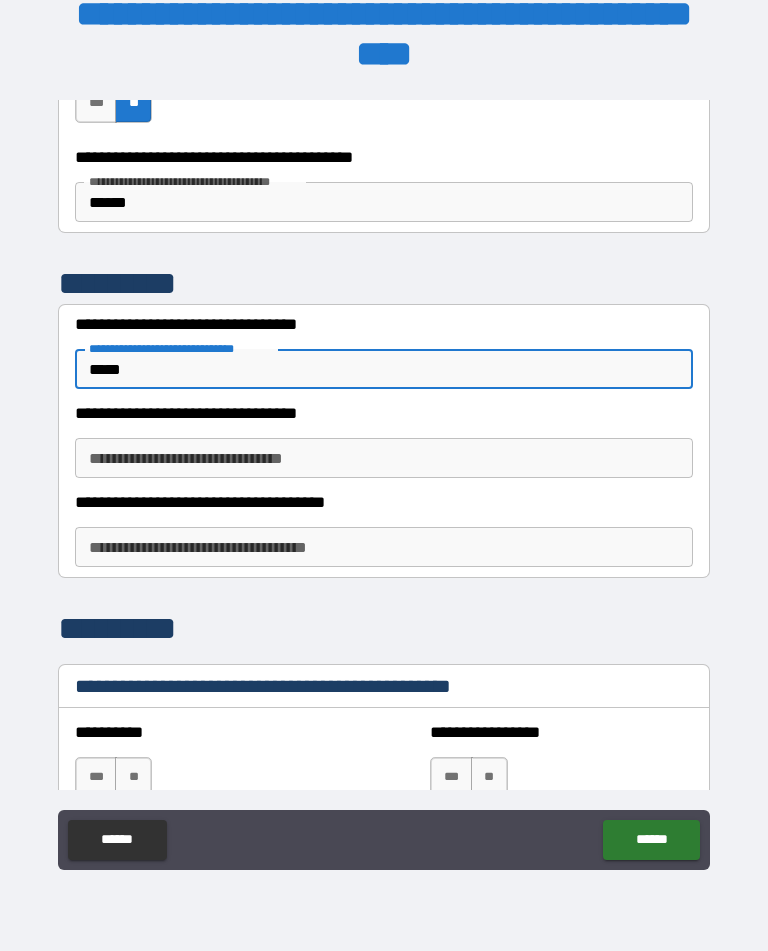 type on "*****" 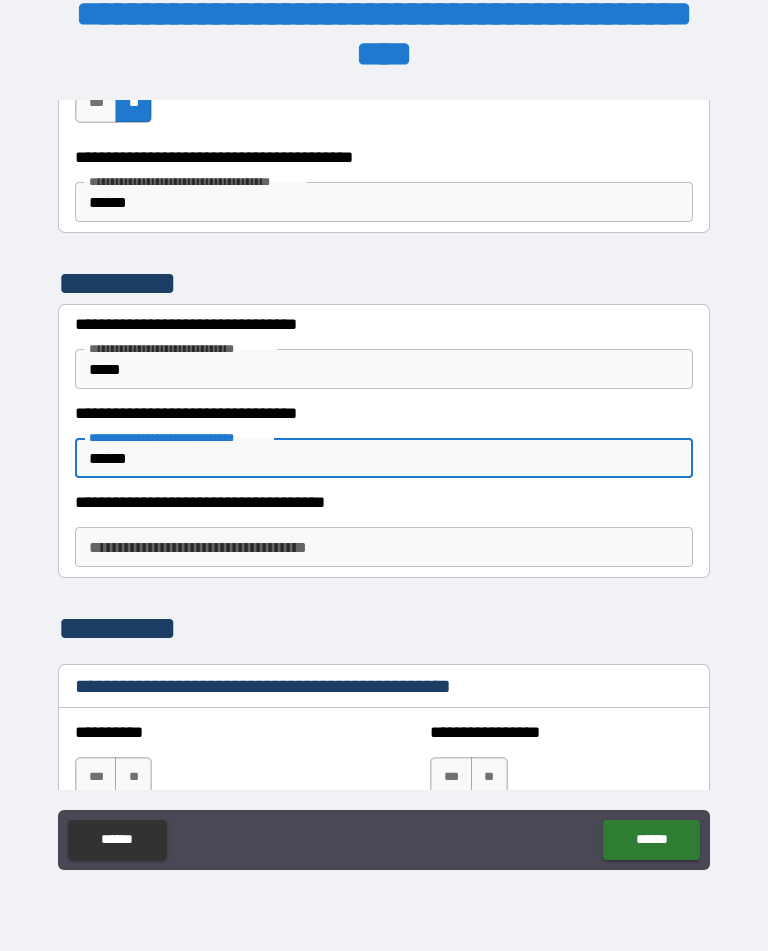 type on "******" 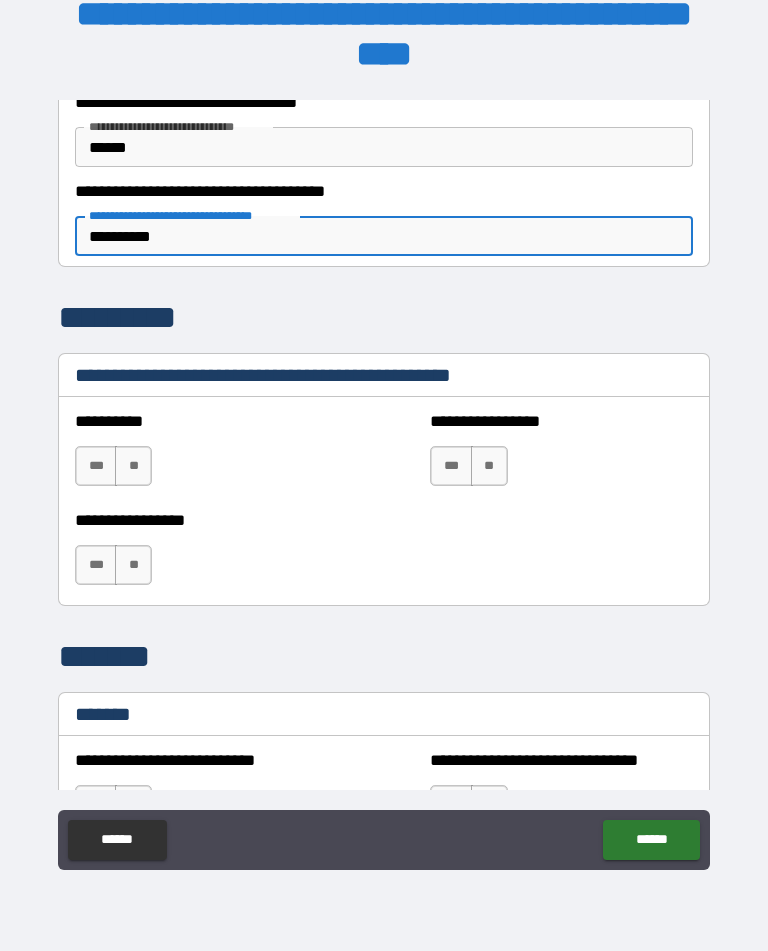 scroll, scrollTop: 1318, scrollLeft: 0, axis: vertical 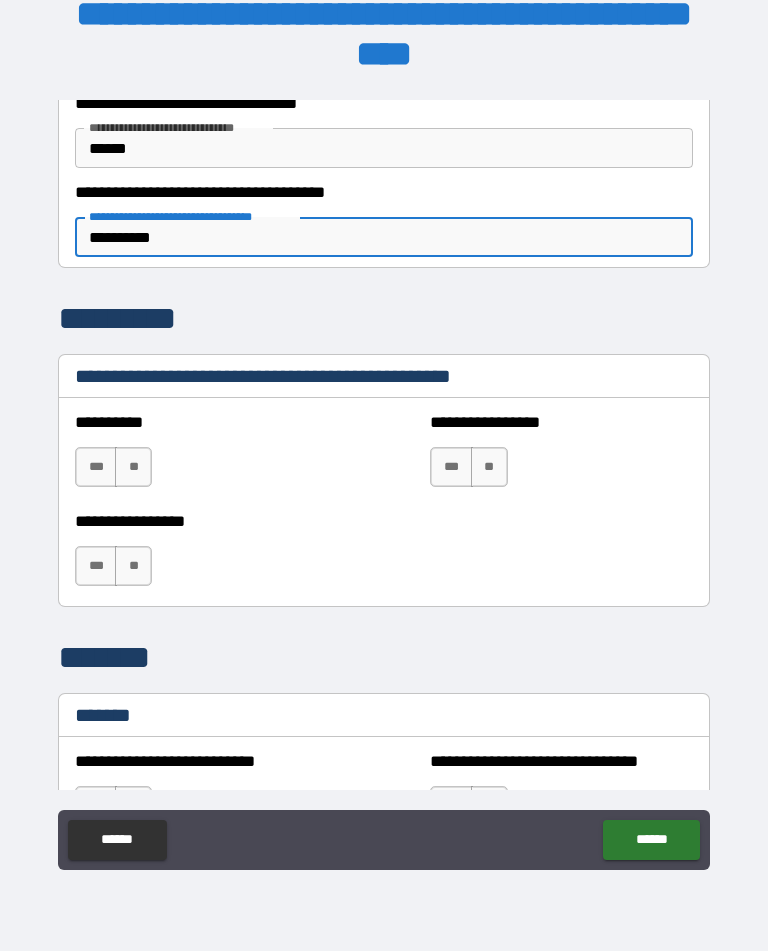 type on "**********" 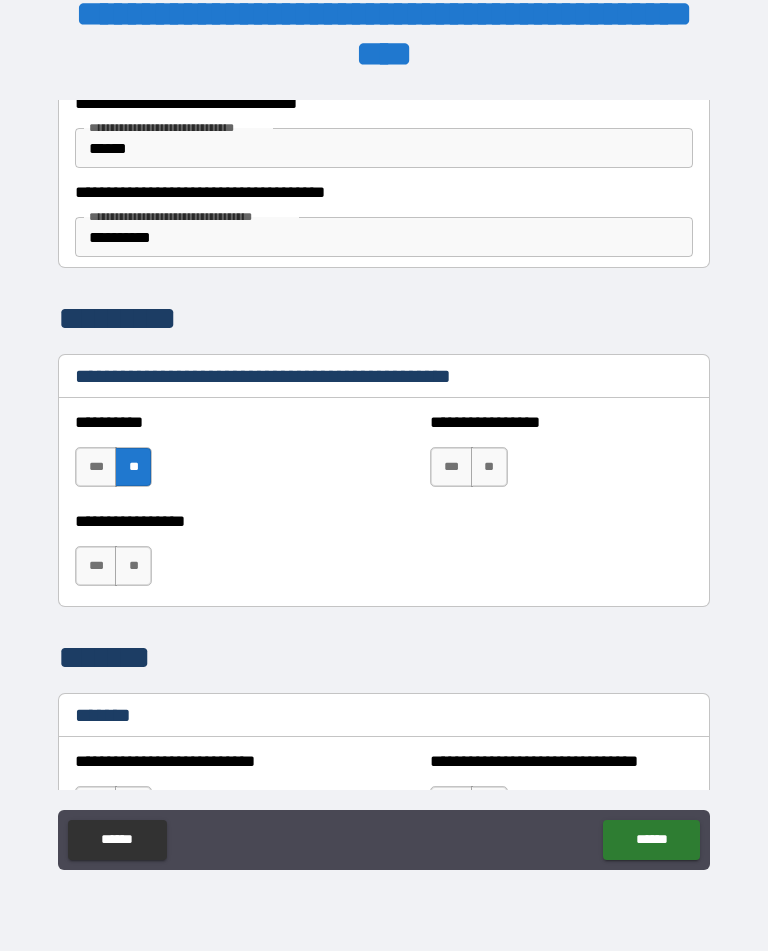 click on "**" at bounding box center (133, 566) 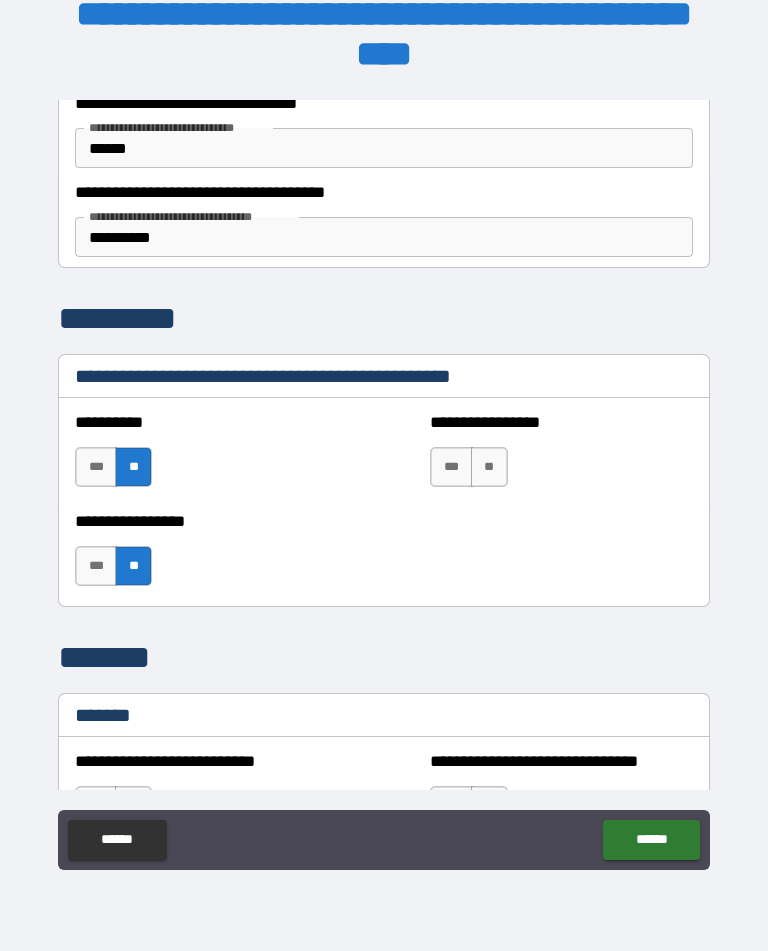 click on "**" at bounding box center [489, 467] 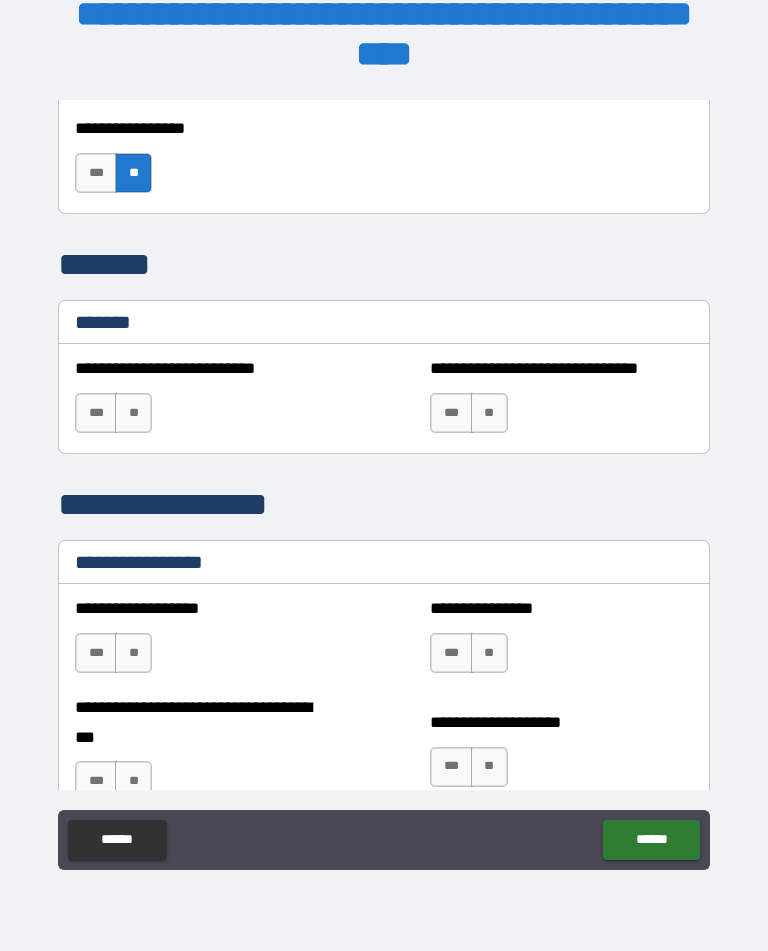 scroll, scrollTop: 1714, scrollLeft: 0, axis: vertical 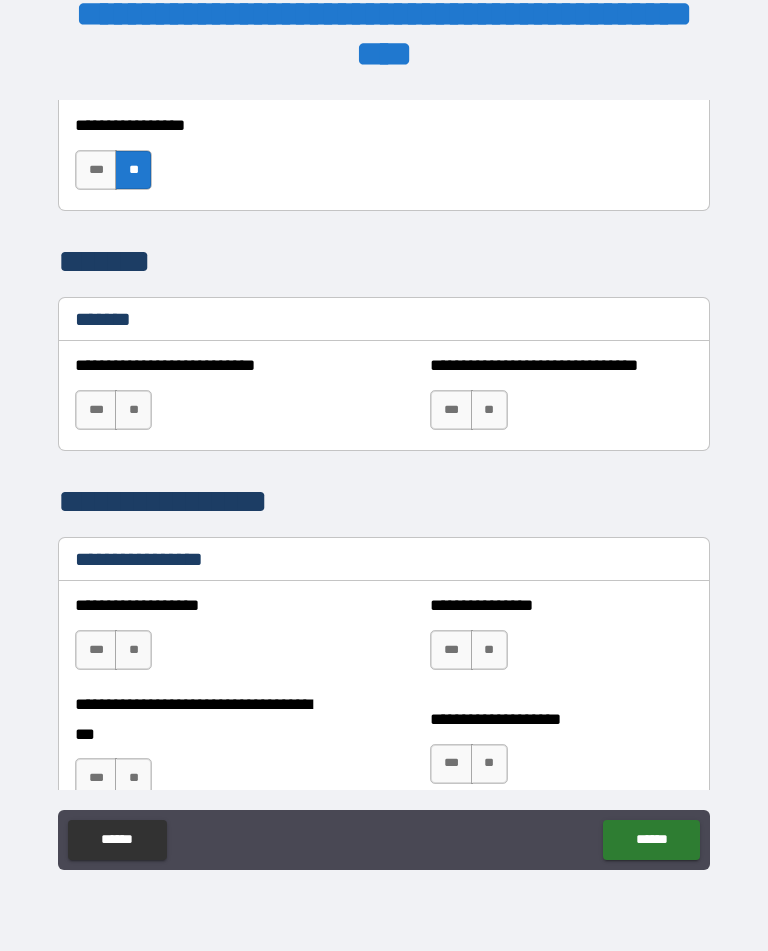 click on "**" at bounding box center (133, 410) 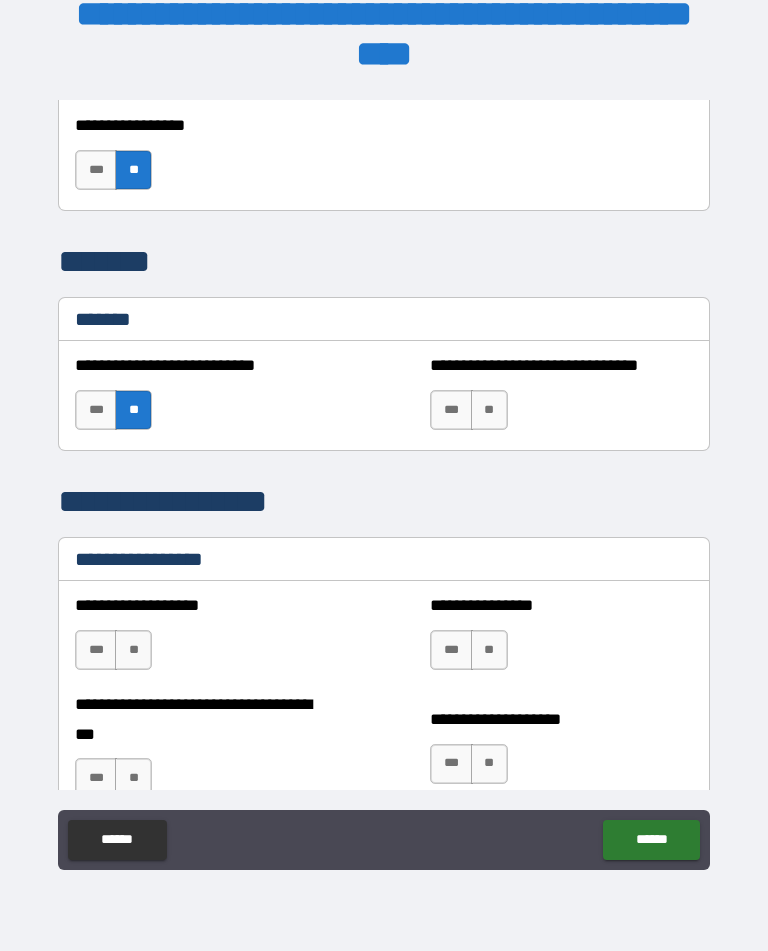 click on "**" at bounding box center (489, 410) 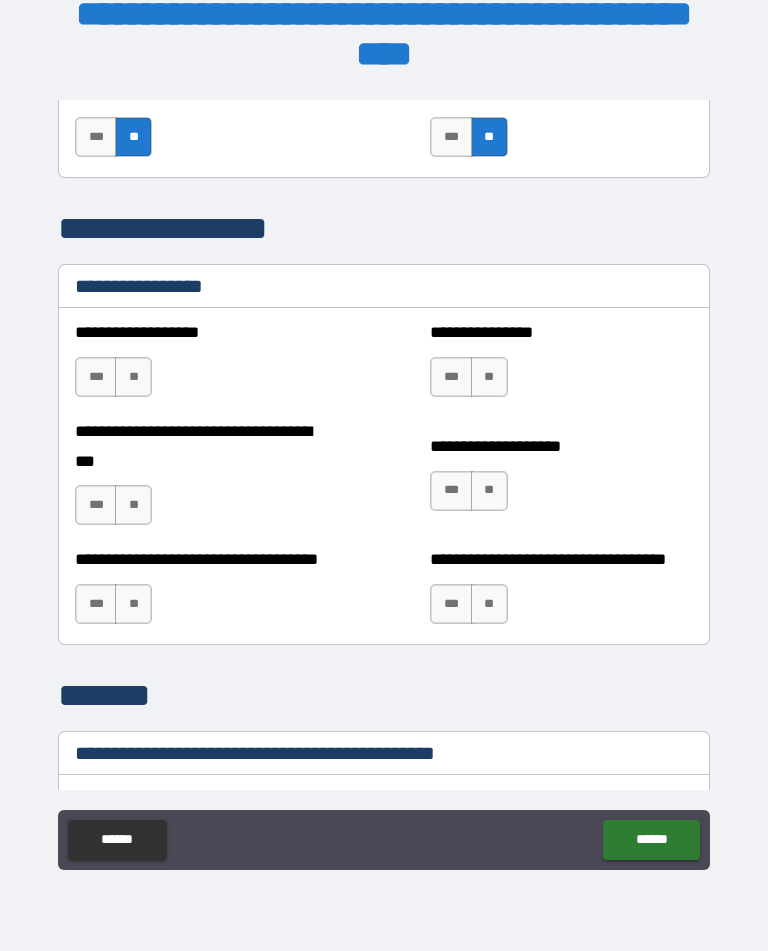 scroll, scrollTop: 1988, scrollLeft: 0, axis: vertical 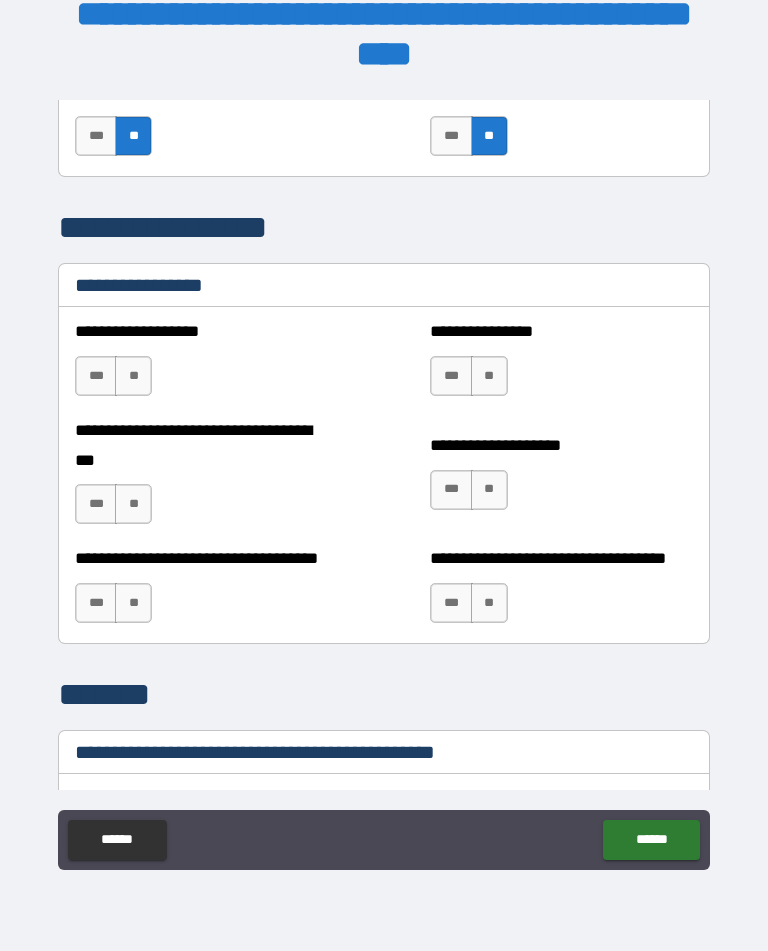 click on "**" at bounding box center (133, 376) 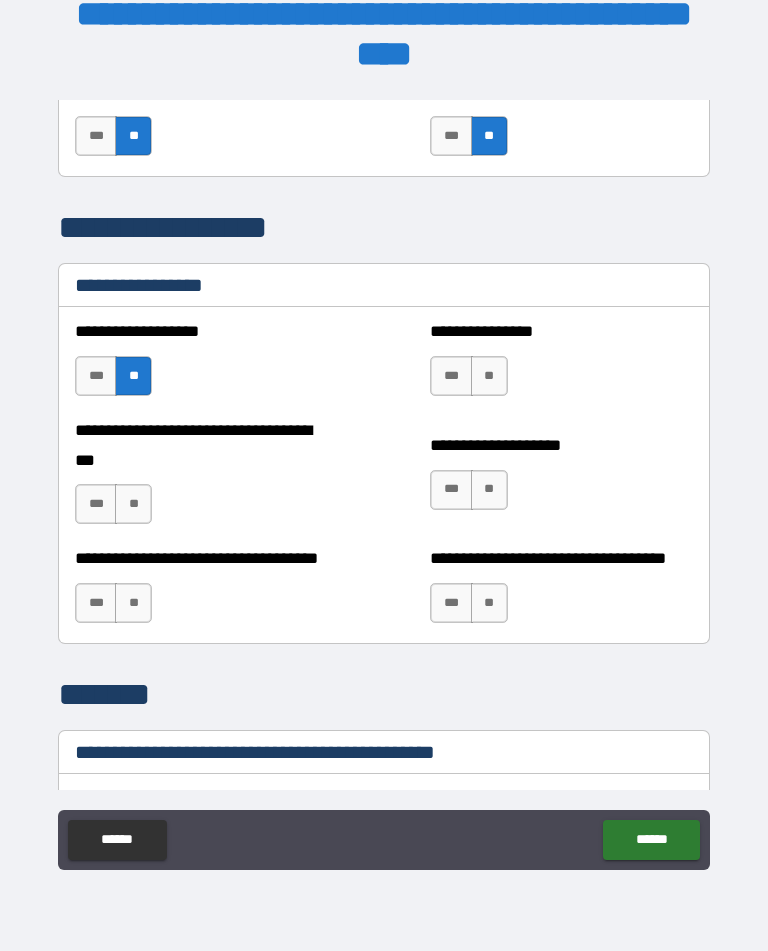 click on "**" at bounding box center (133, 504) 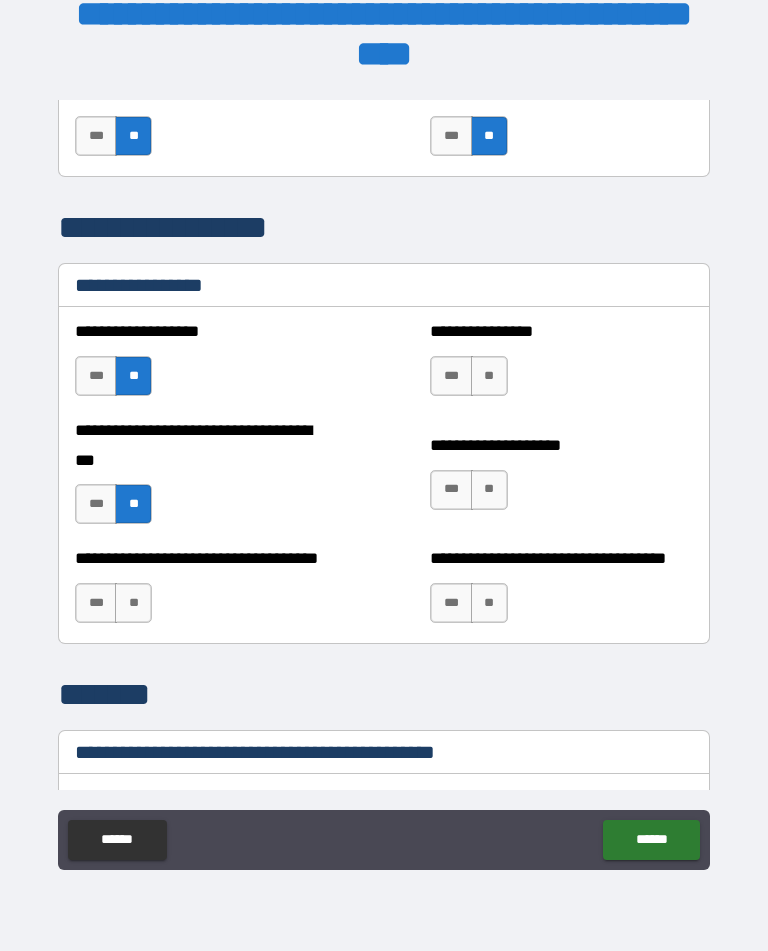 click on "**" at bounding box center [133, 603] 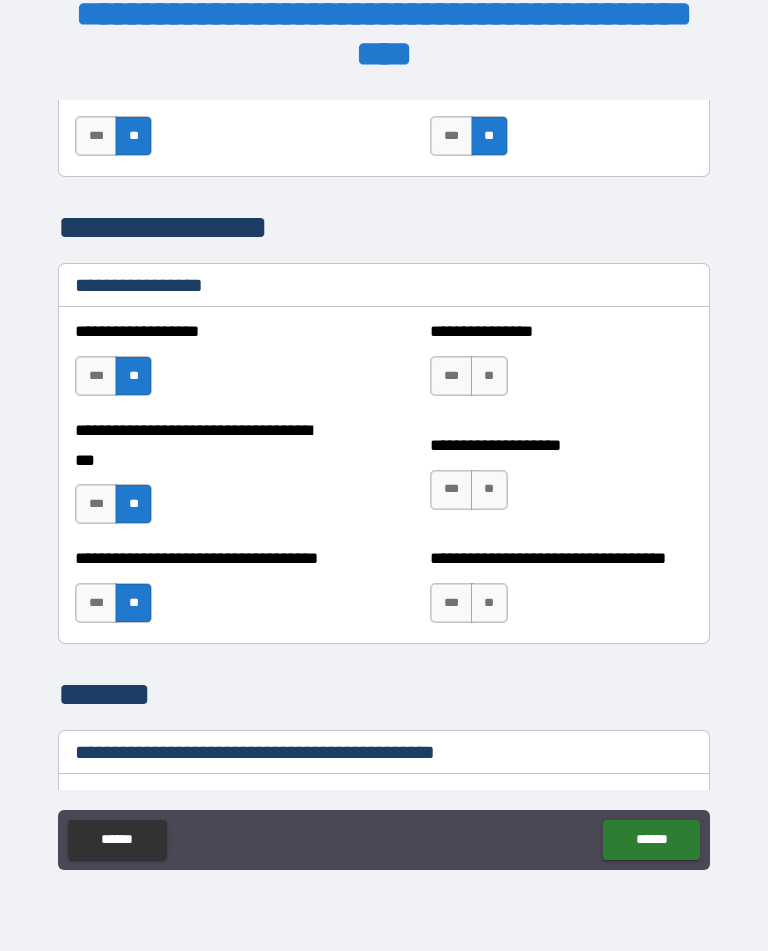 click on "***" at bounding box center [451, 490] 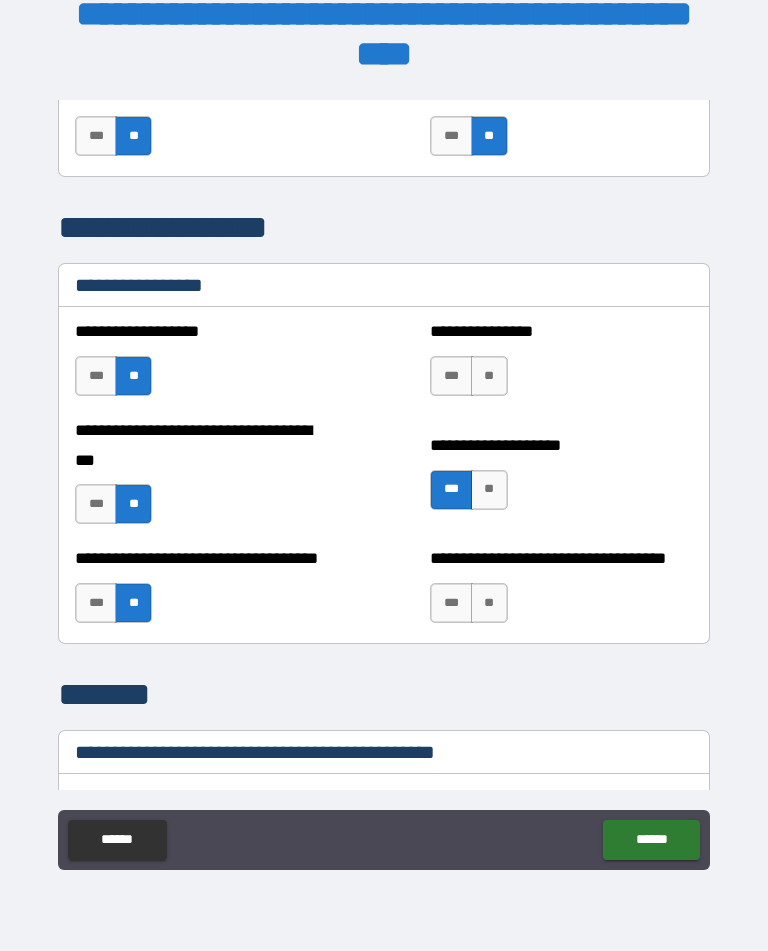 click on "**" at bounding box center (489, 376) 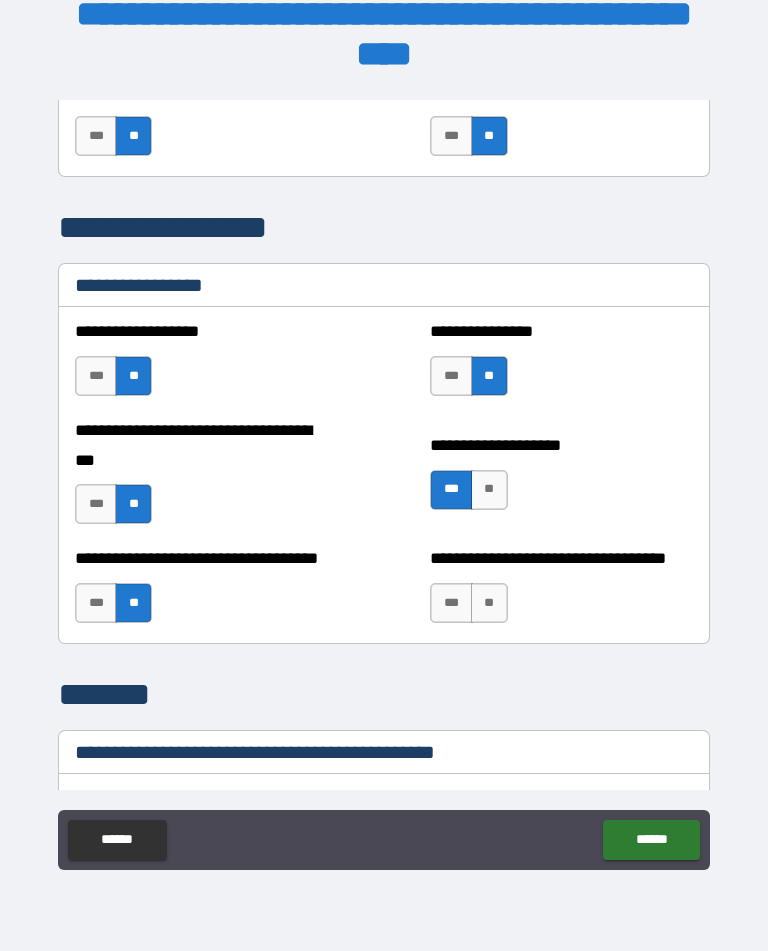 click on "**" at bounding box center (489, 603) 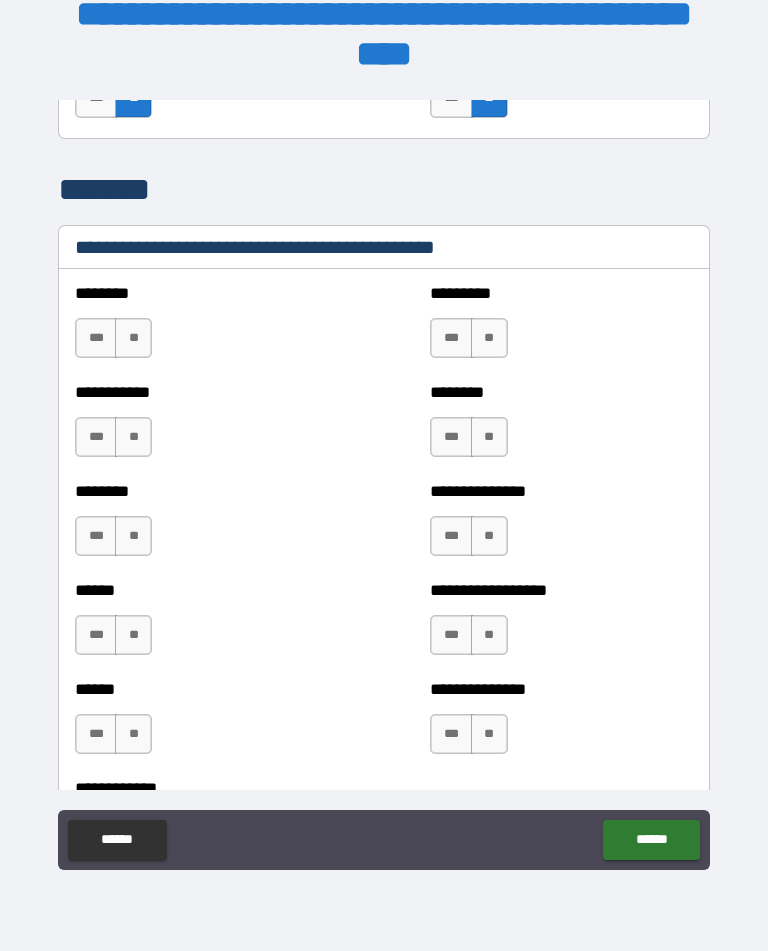 scroll, scrollTop: 2496, scrollLeft: 0, axis: vertical 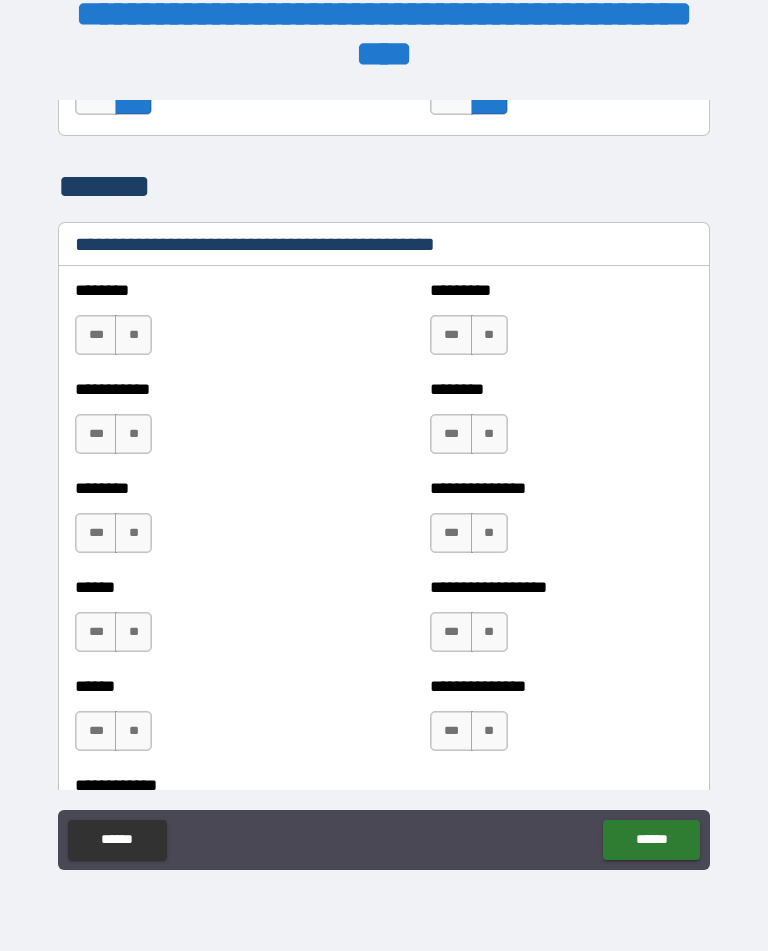 click on "**" at bounding box center [133, 335] 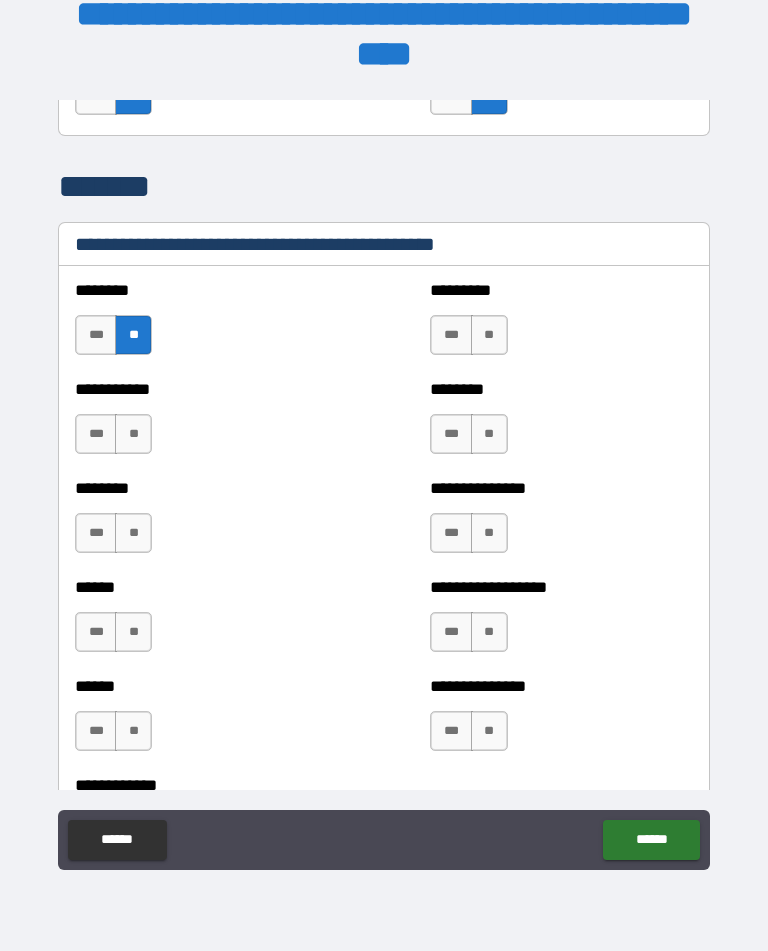 click on "**" at bounding box center (133, 434) 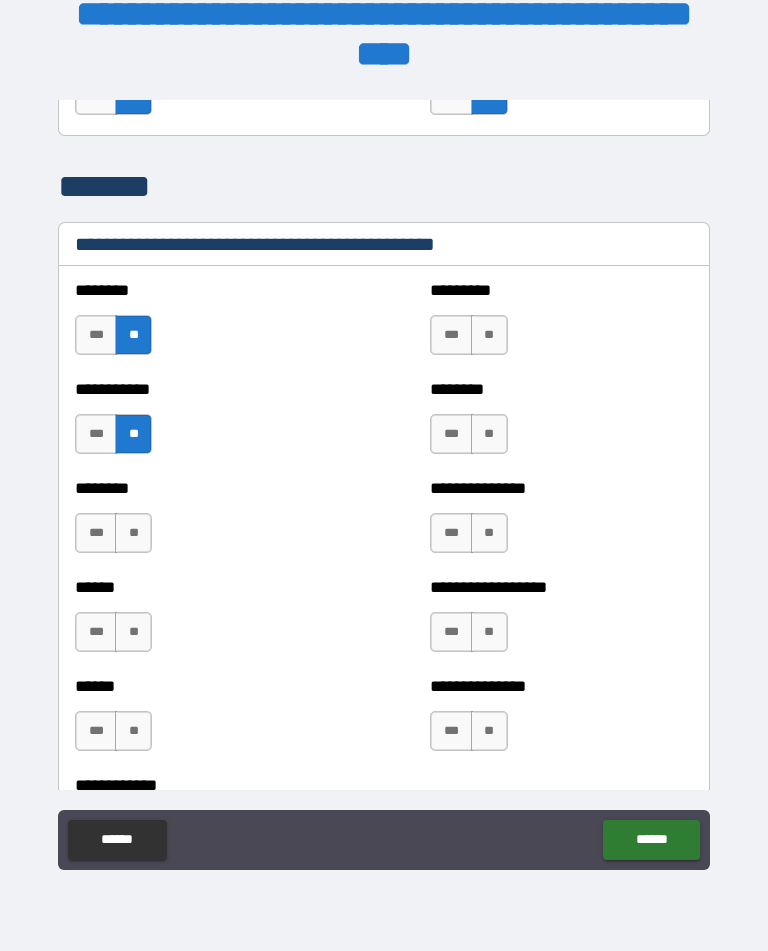 click on "**" at bounding box center [133, 533] 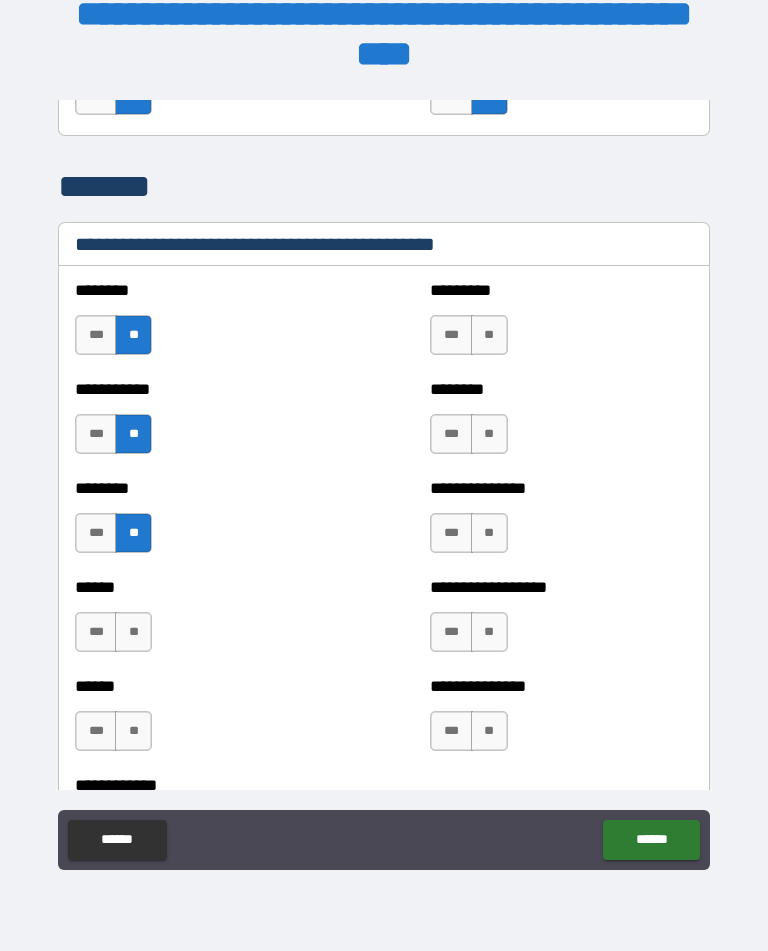 click on "**" at bounding box center (133, 632) 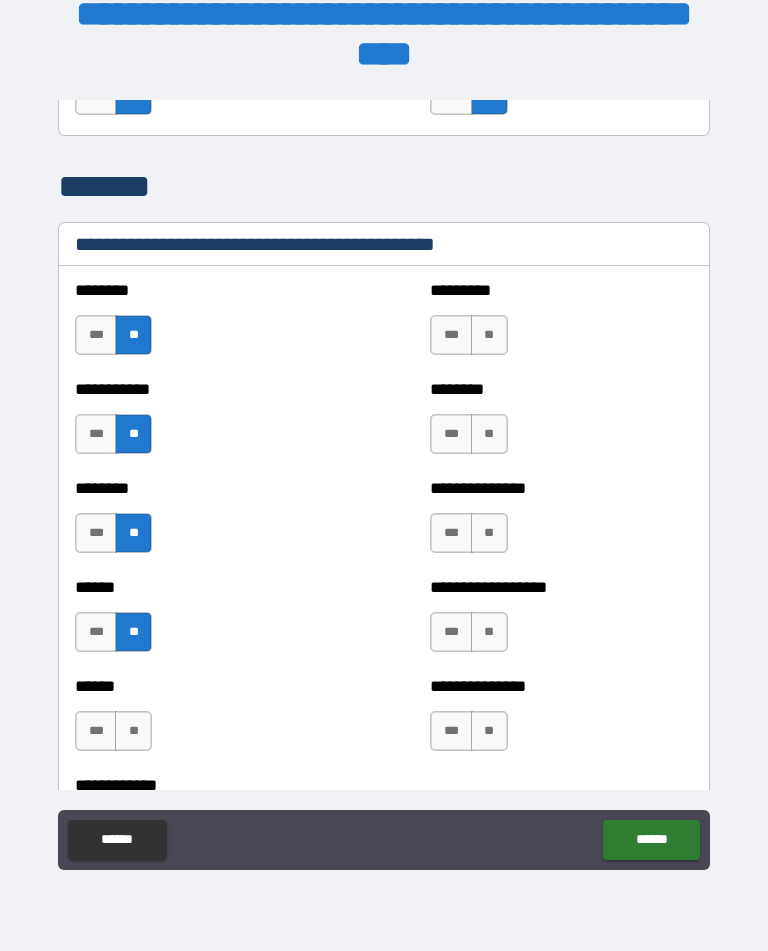click on "**" at bounding box center (133, 731) 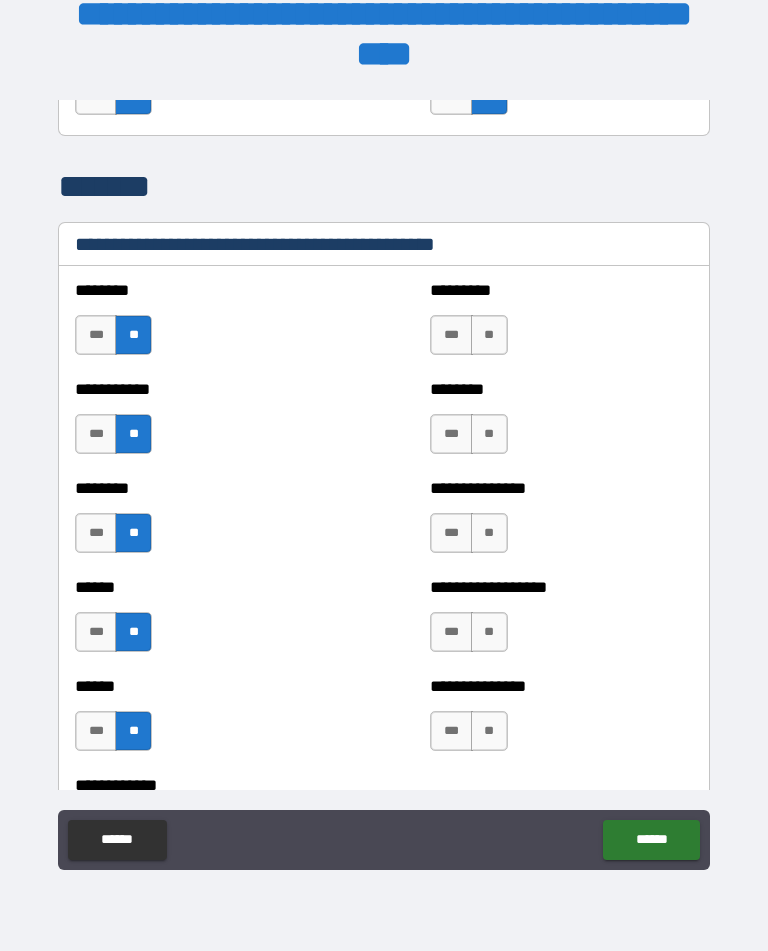 click on "**" at bounding box center (489, 731) 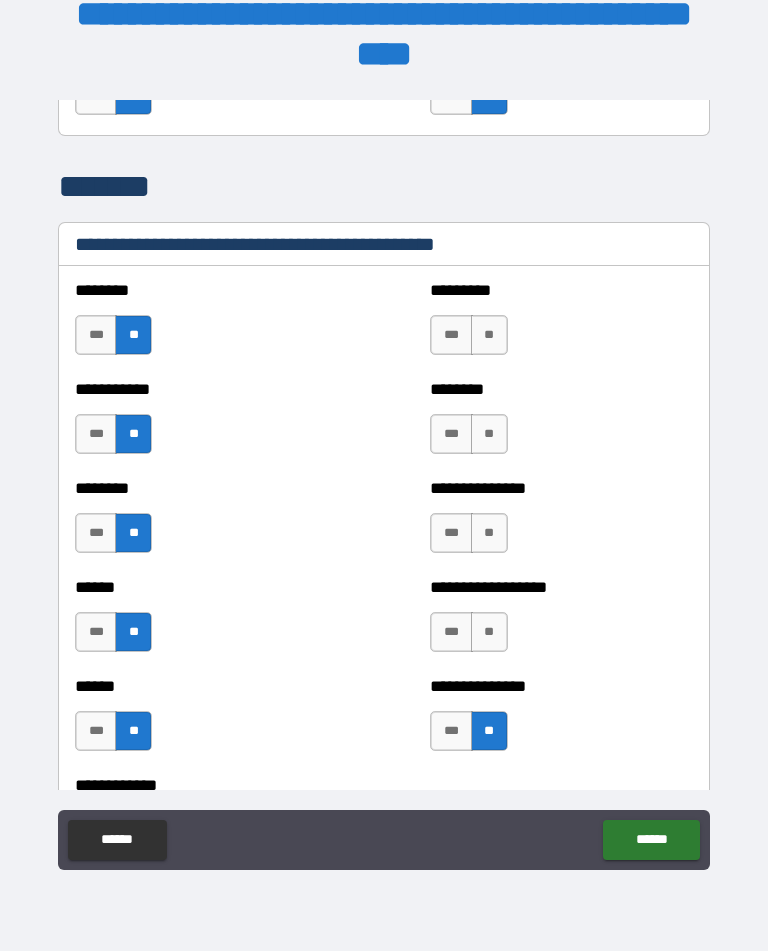 click on "**" at bounding box center [489, 632] 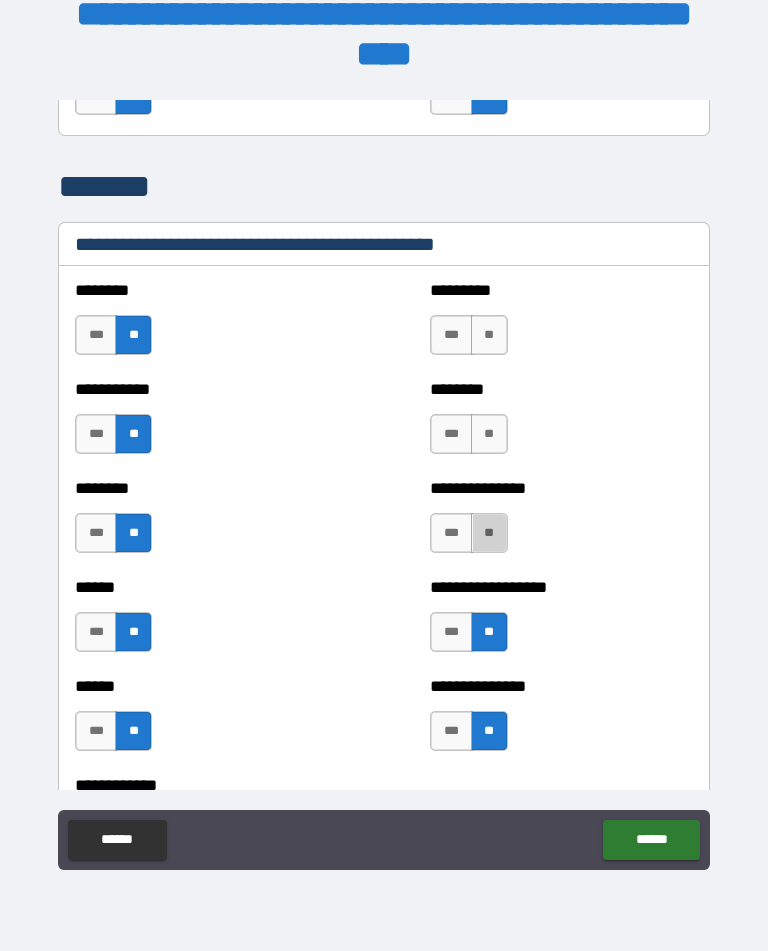 click on "**" at bounding box center [489, 533] 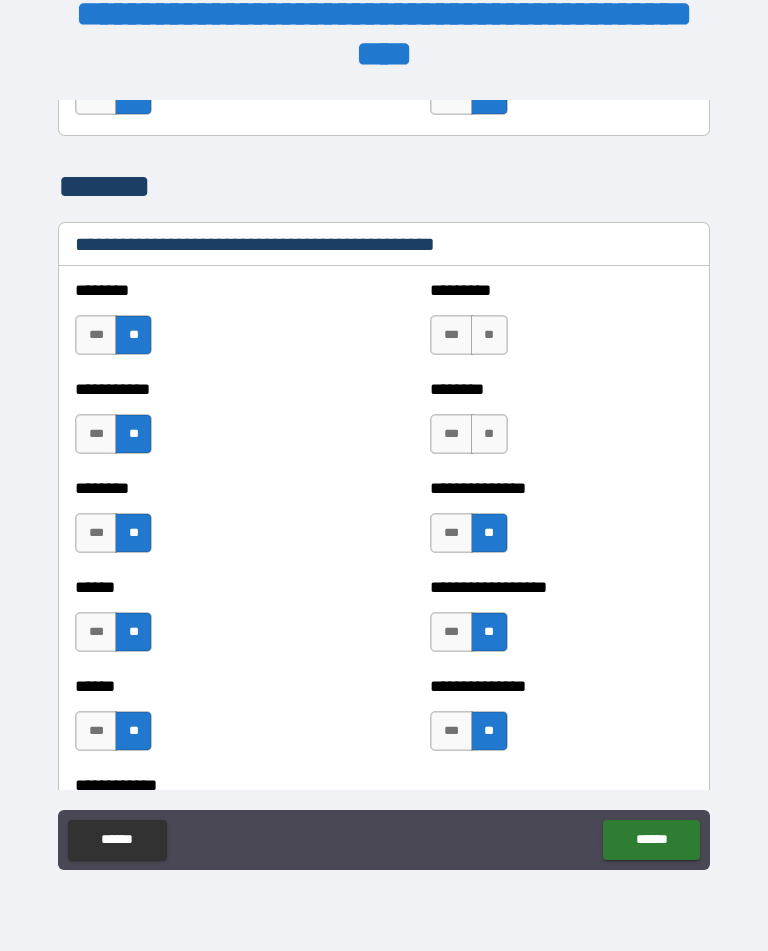 click on "**" at bounding box center [489, 434] 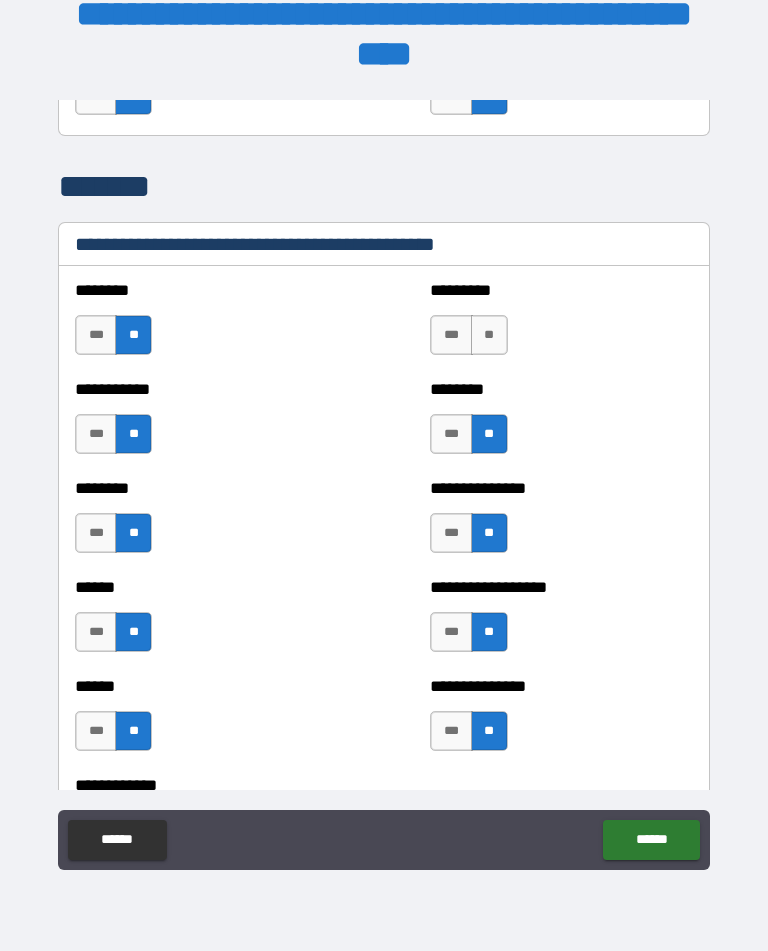 click on "**" at bounding box center [489, 335] 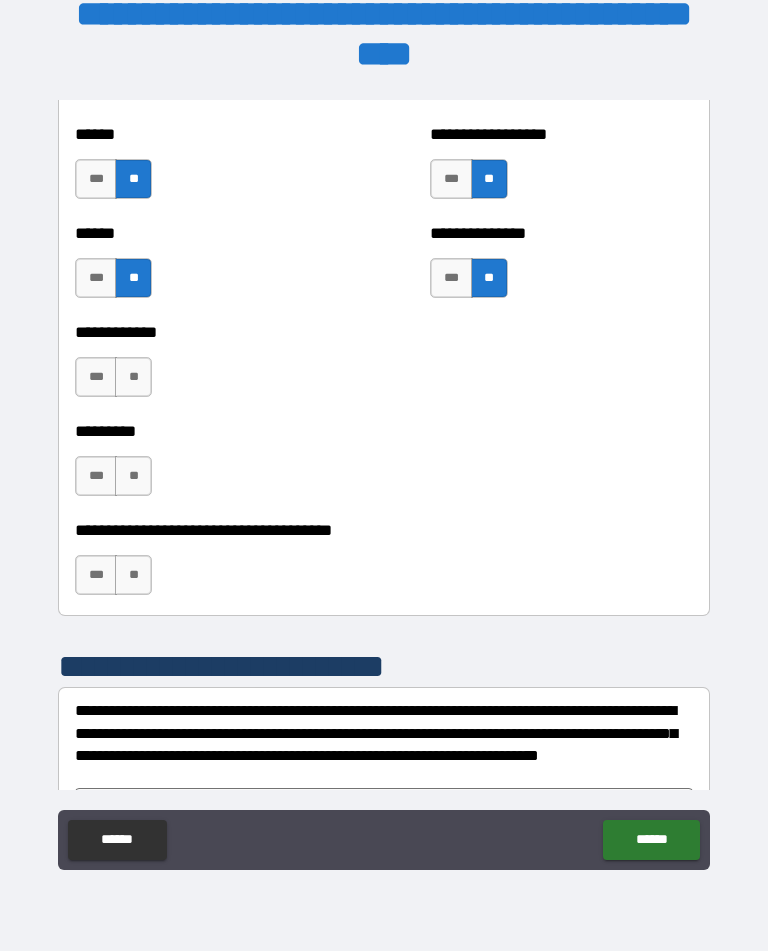 scroll, scrollTop: 2949, scrollLeft: 0, axis: vertical 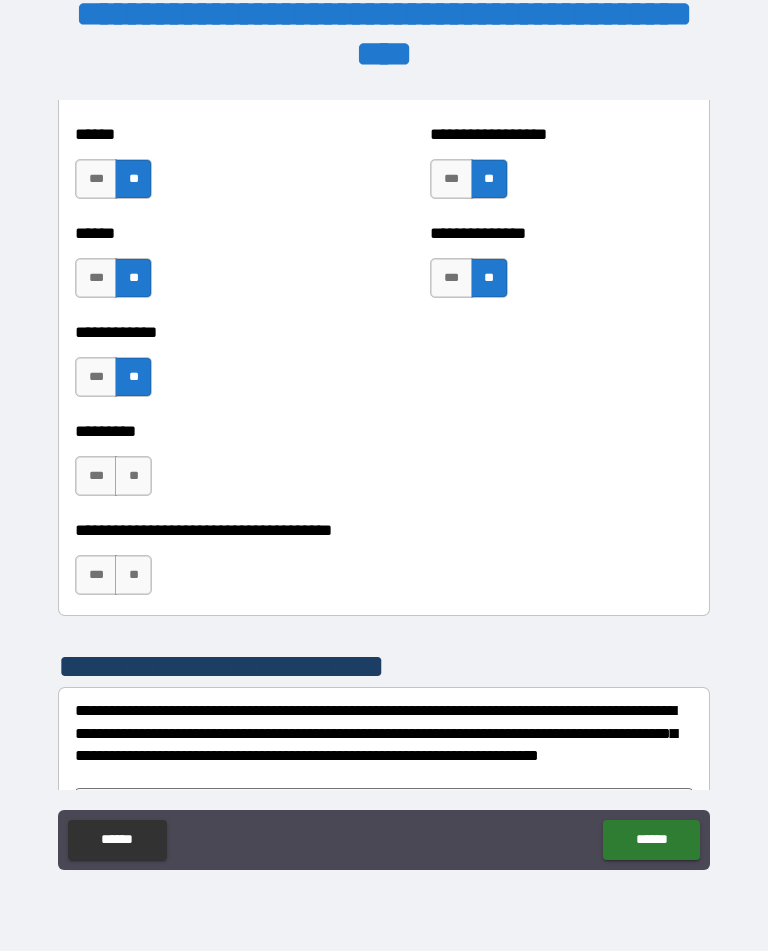 click on "**" at bounding box center [133, 476] 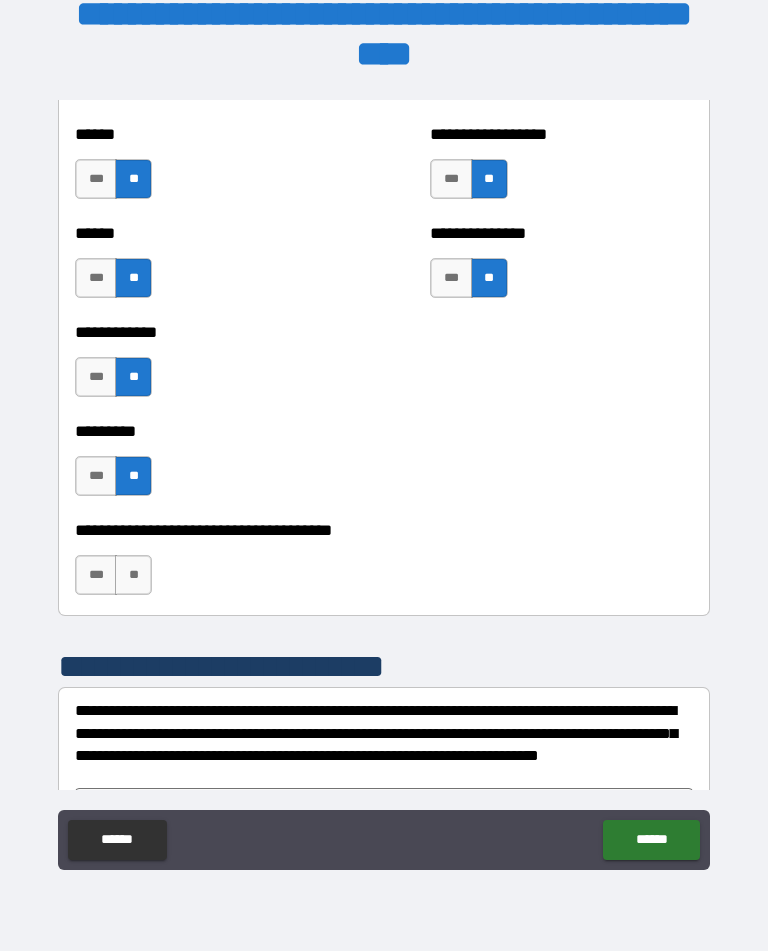 click on "**" at bounding box center [133, 575] 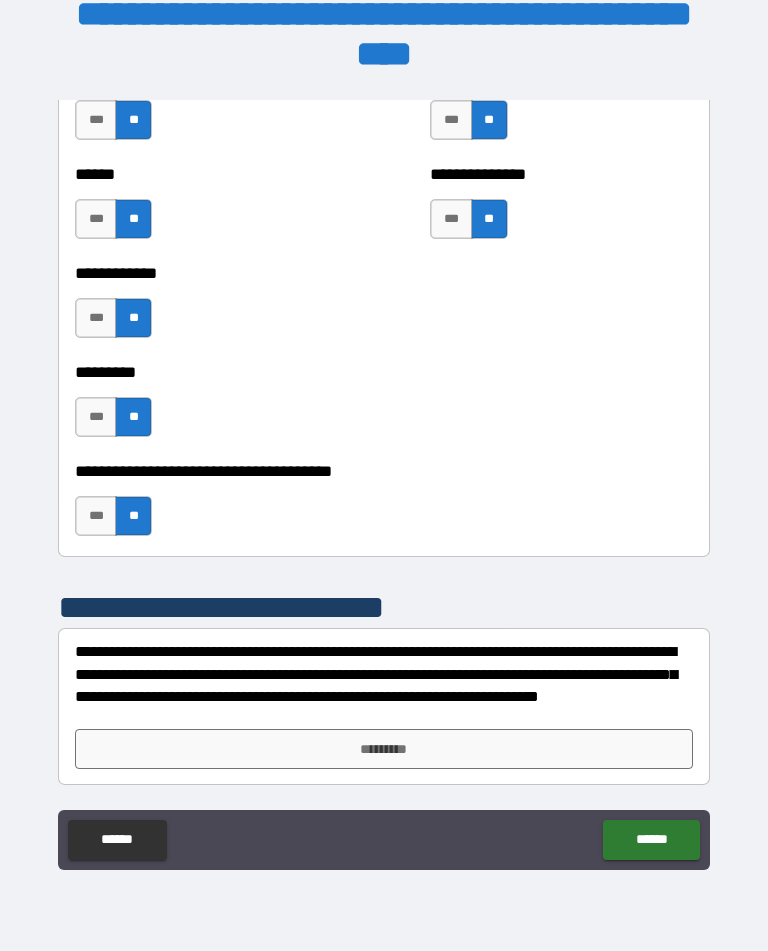scroll, scrollTop: 3008, scrollLeft: 0, axis: vertical 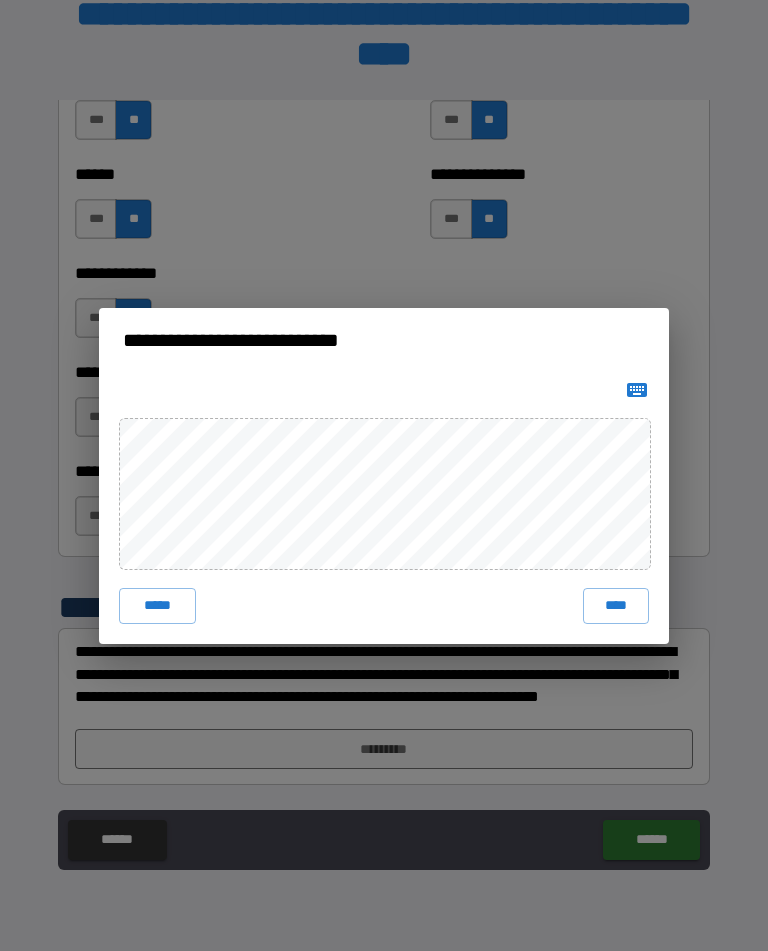 click on "****" at bounding box center (616, 606) 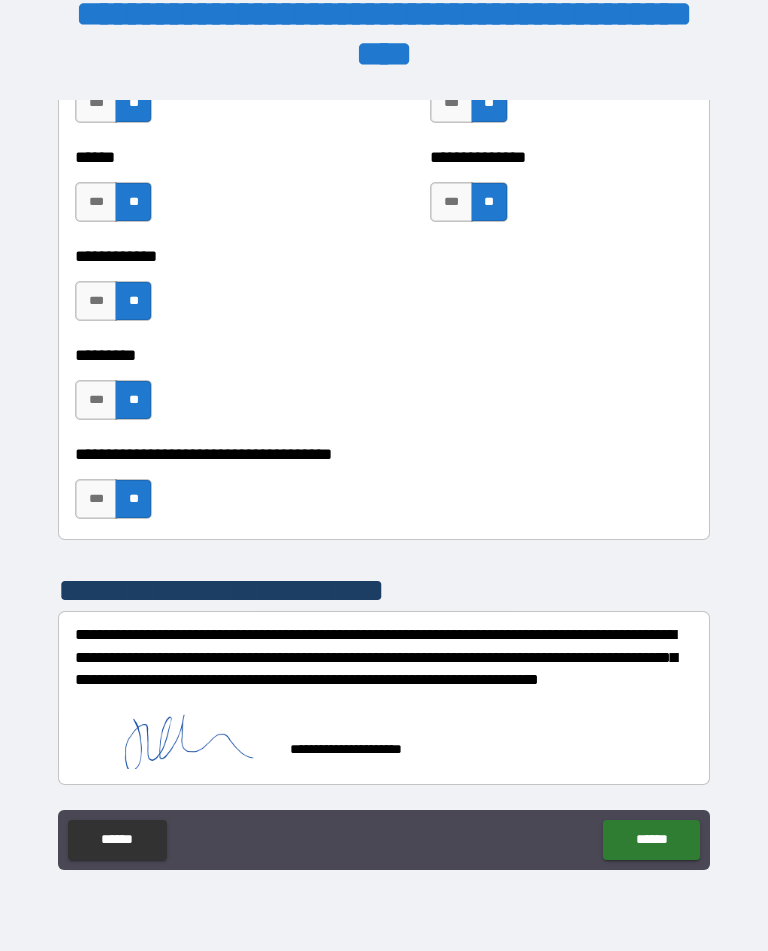 scroll, scrollTop: 0, scrollLeft: 0, axis: both 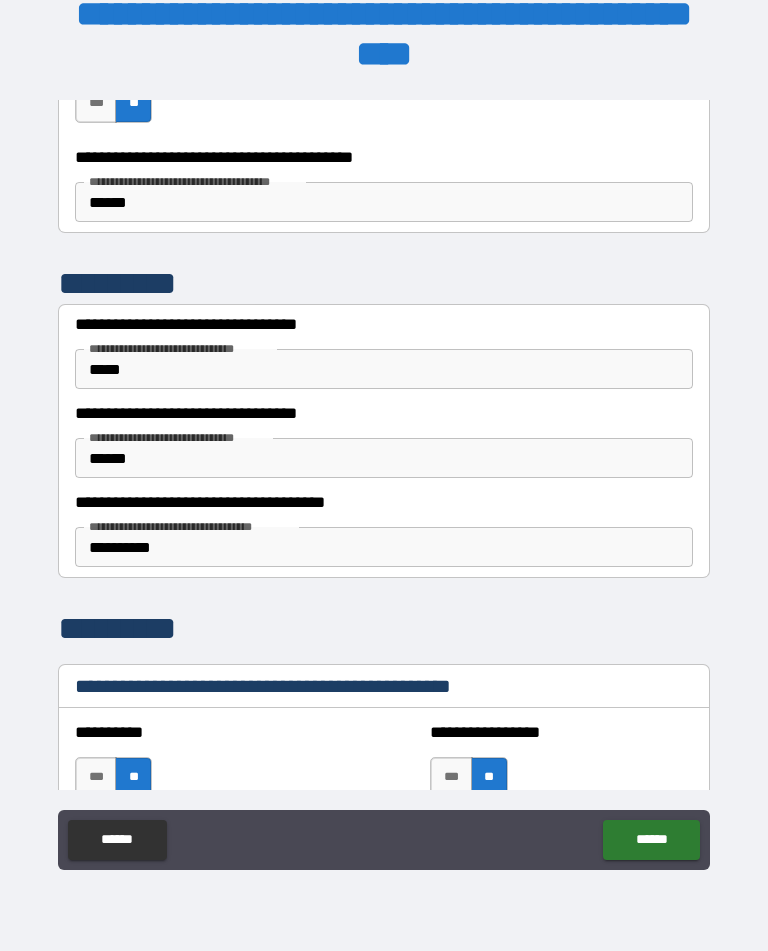 click on "******" at bounding box center (651, 840) 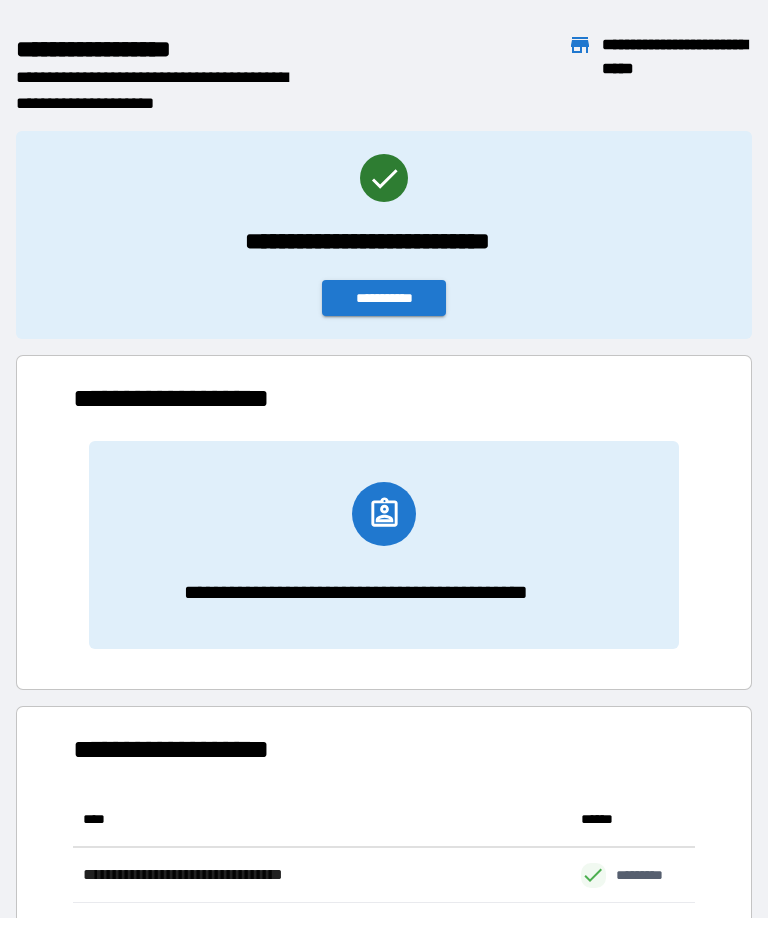 scroll, scrollTop: 1, scrollLeft: 1, axis: both 